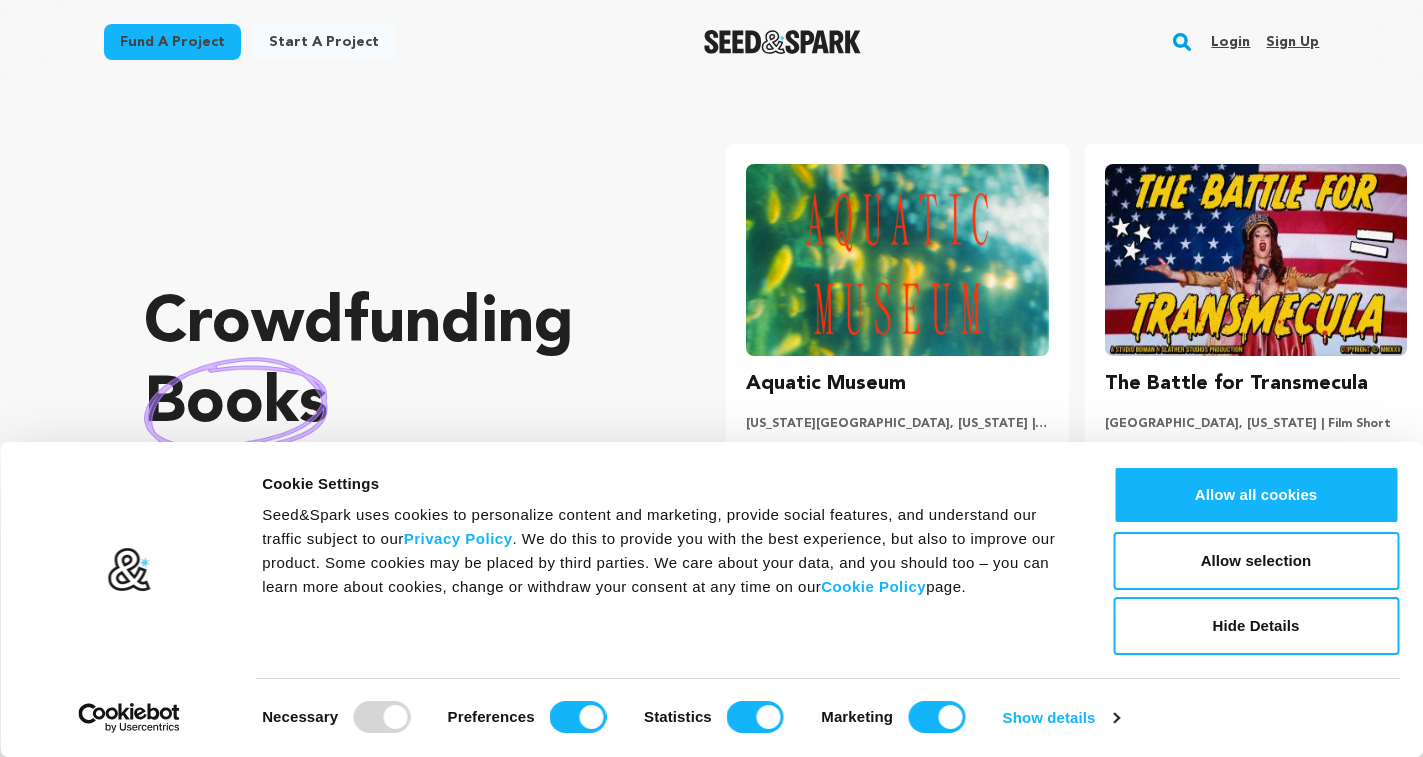 click on "Sign up" at bounding box center [1292, 42] 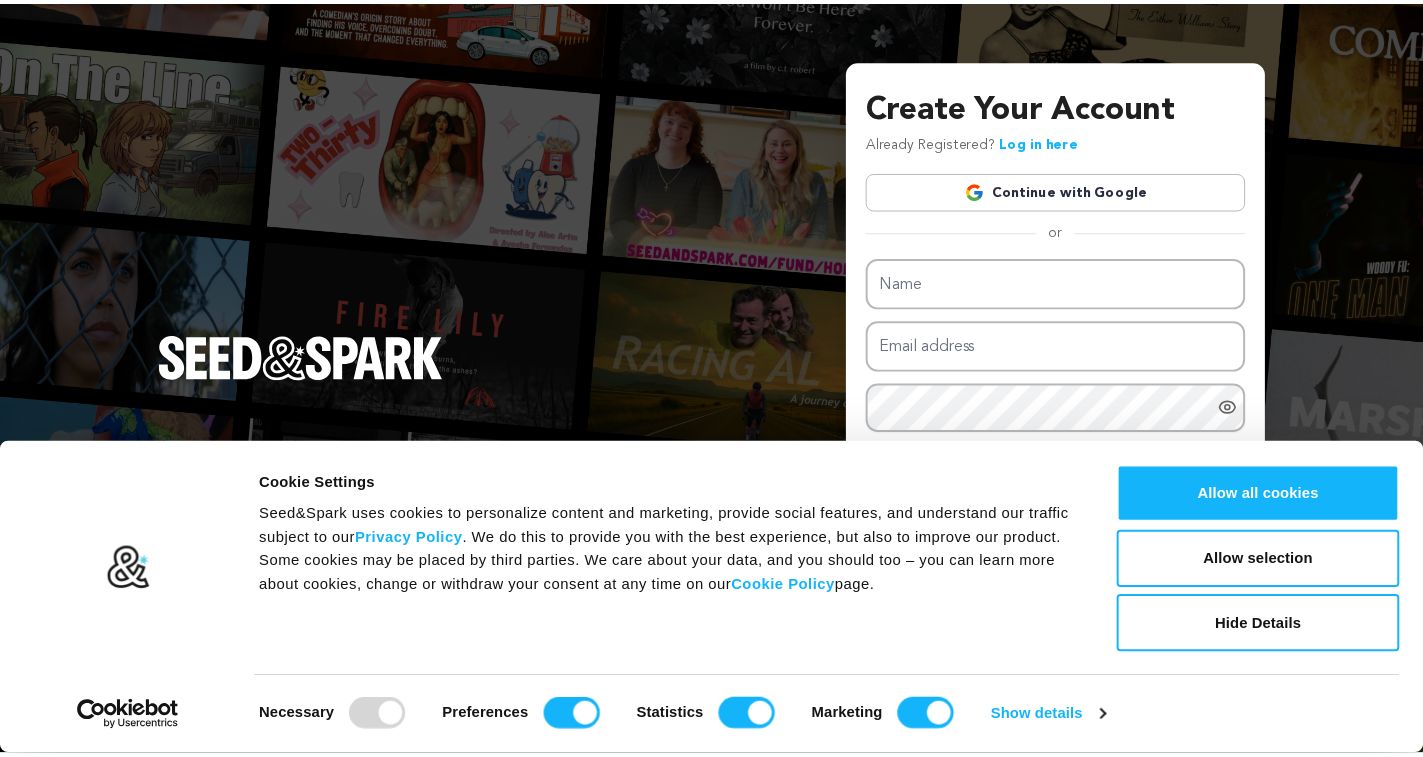scroll, scrollTop: 0, scrollLeft: 0, axis: both 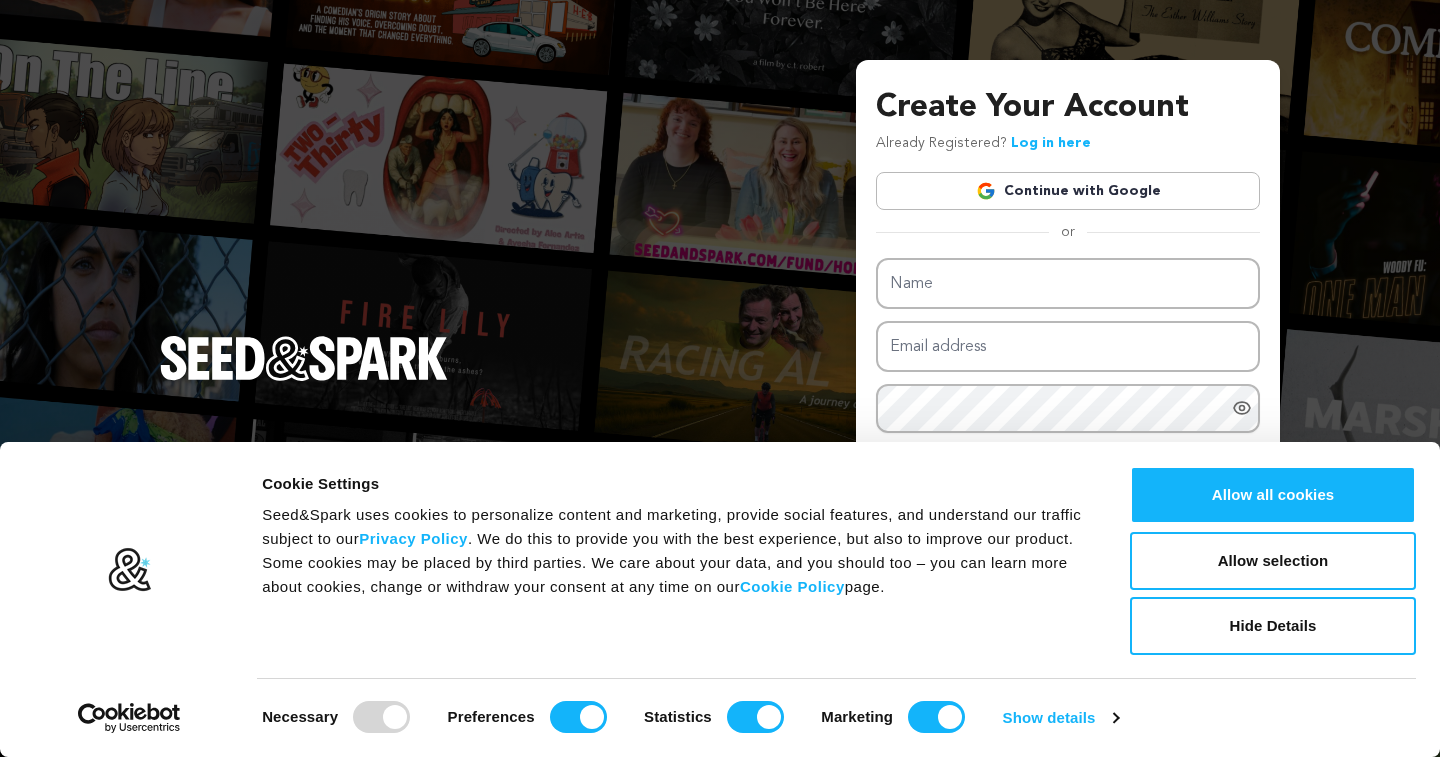 click on "Create Your Account
Already Registered?
Log in here
Continue with Google
or
eyJpdiI6IkhqY0FKektUby9lSDMzK1I1UW1SN1E9PSIsInZhbHVlIjoiNmU3a3h0U1ZUc0g1V3pMSXB0UmRKdz09IiwibWFjIjoiNTA5ZDgwNWNmN2VkMzllYjY2NDk2OGZiNDE0MDM1MTEwOWFjZWFhYmUxOWRmOTU0ODI1NTJhYjE2Nzc4ZTBlOSIsInRhZyI6IiJ9" at bounding box center [720, 378] 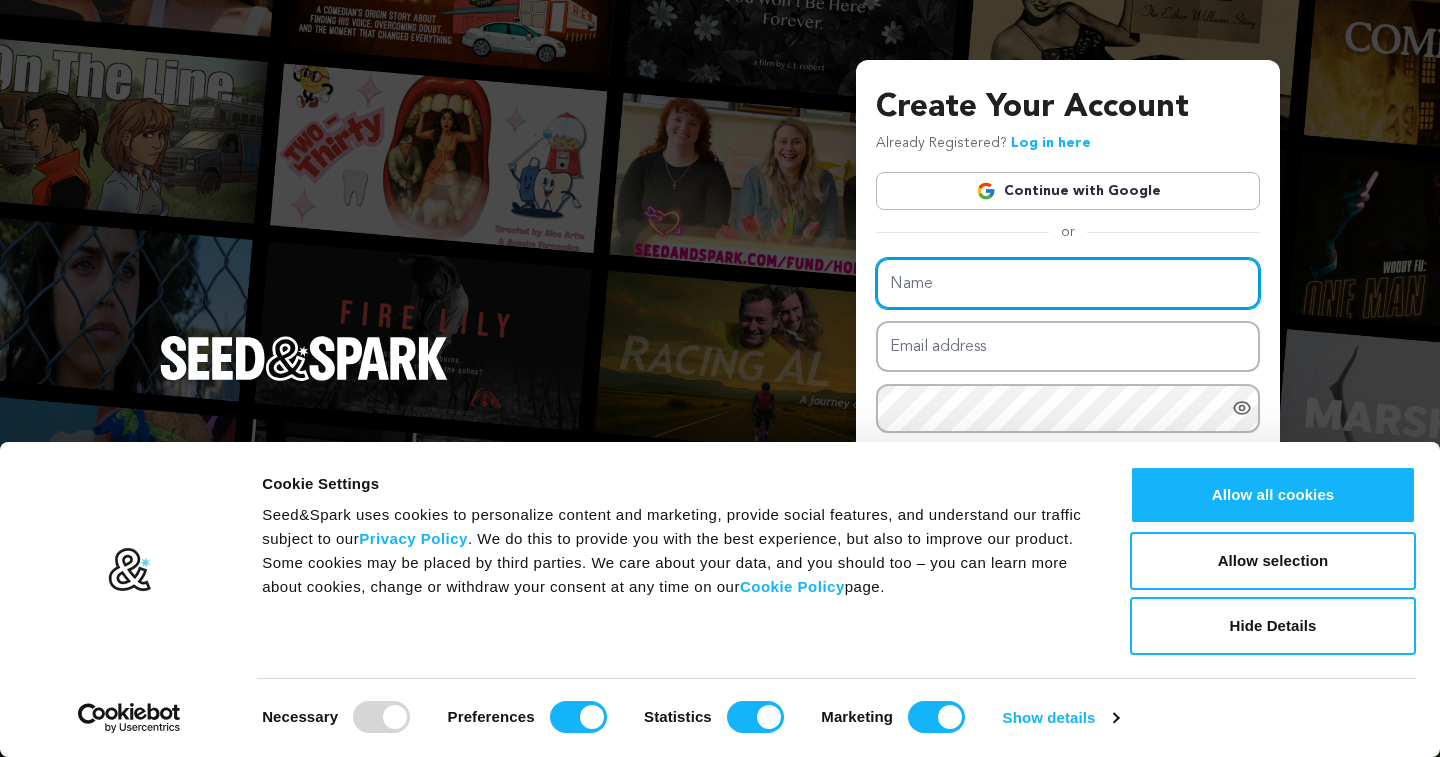 click on "Name" at bounding box center [1068, 283] 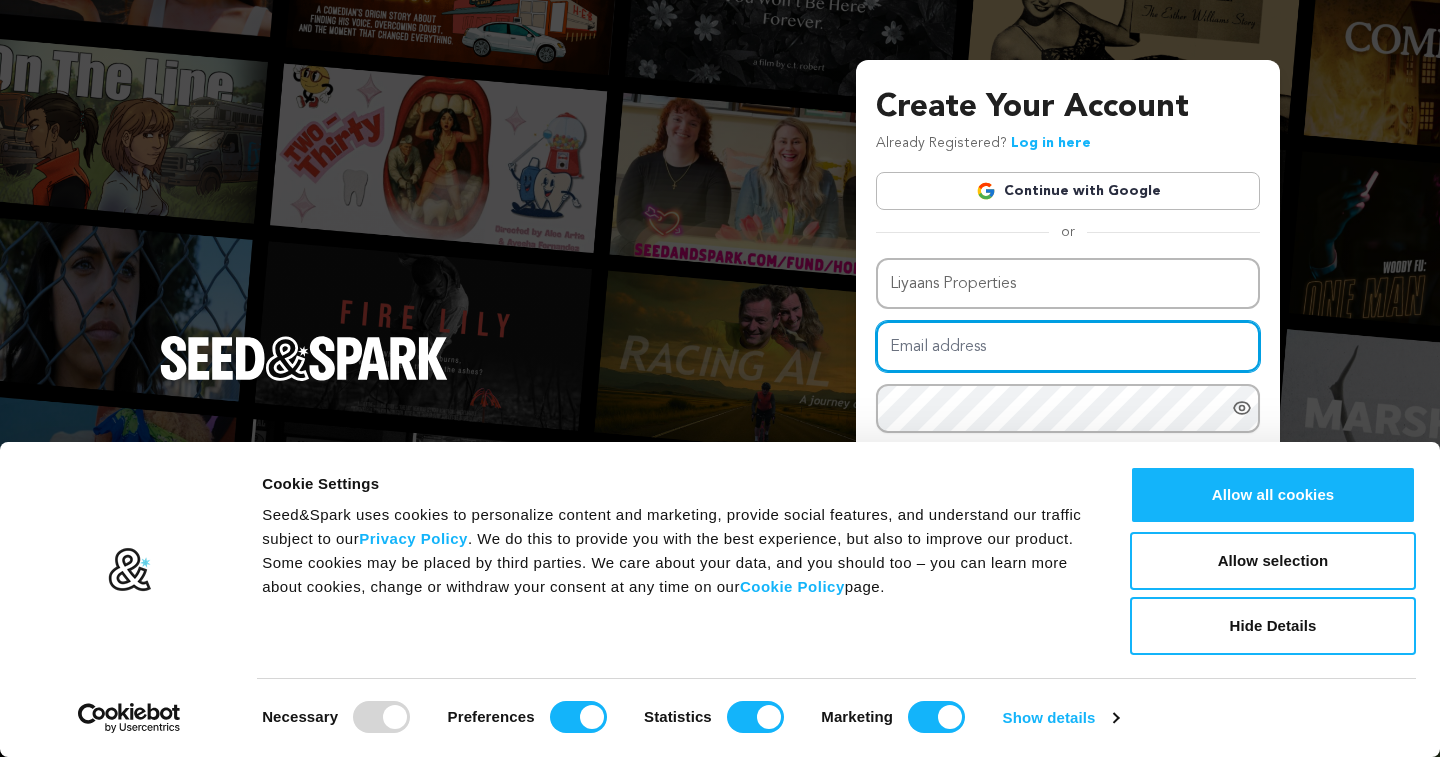 click on "Email address" at bounding box center [1068, 346] 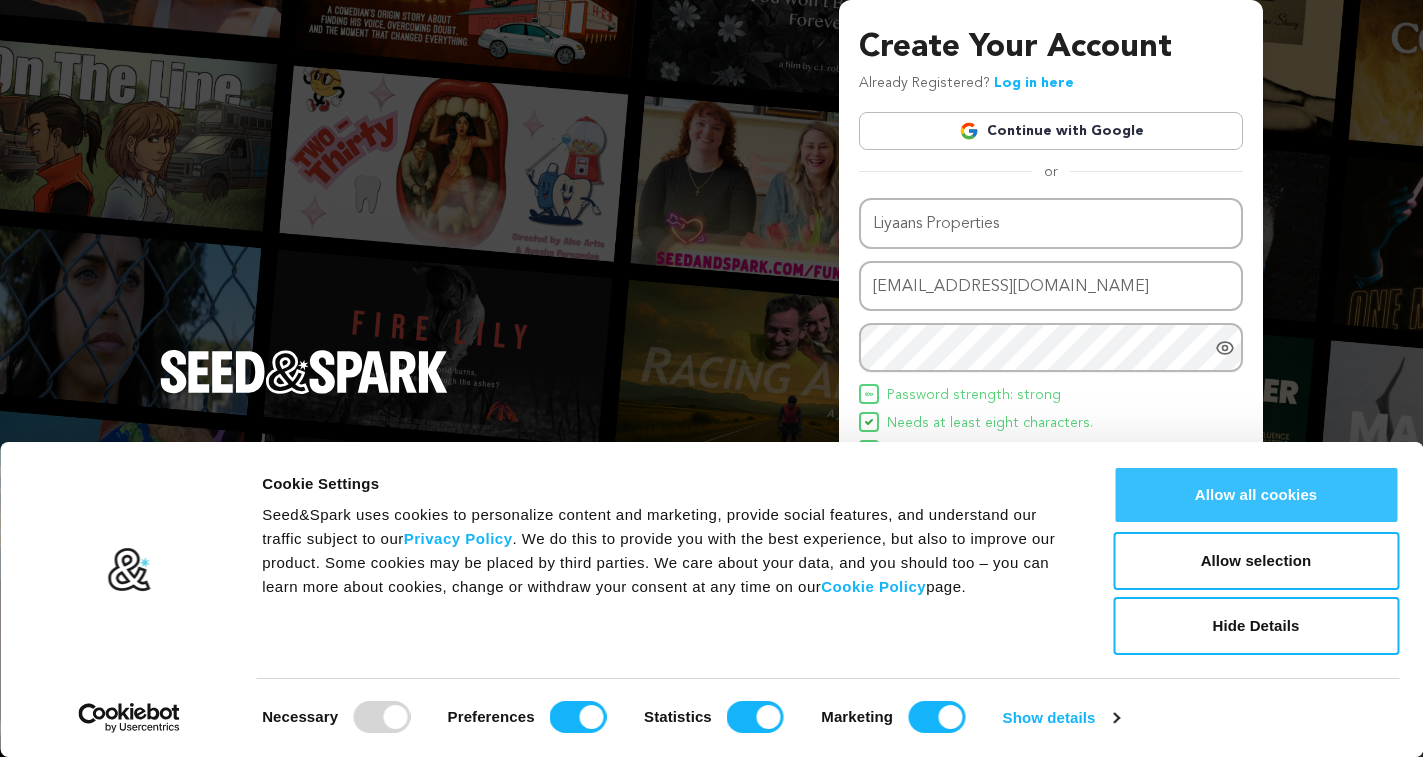 click on "Allow all cookies" at bounding box center [1256, 495] 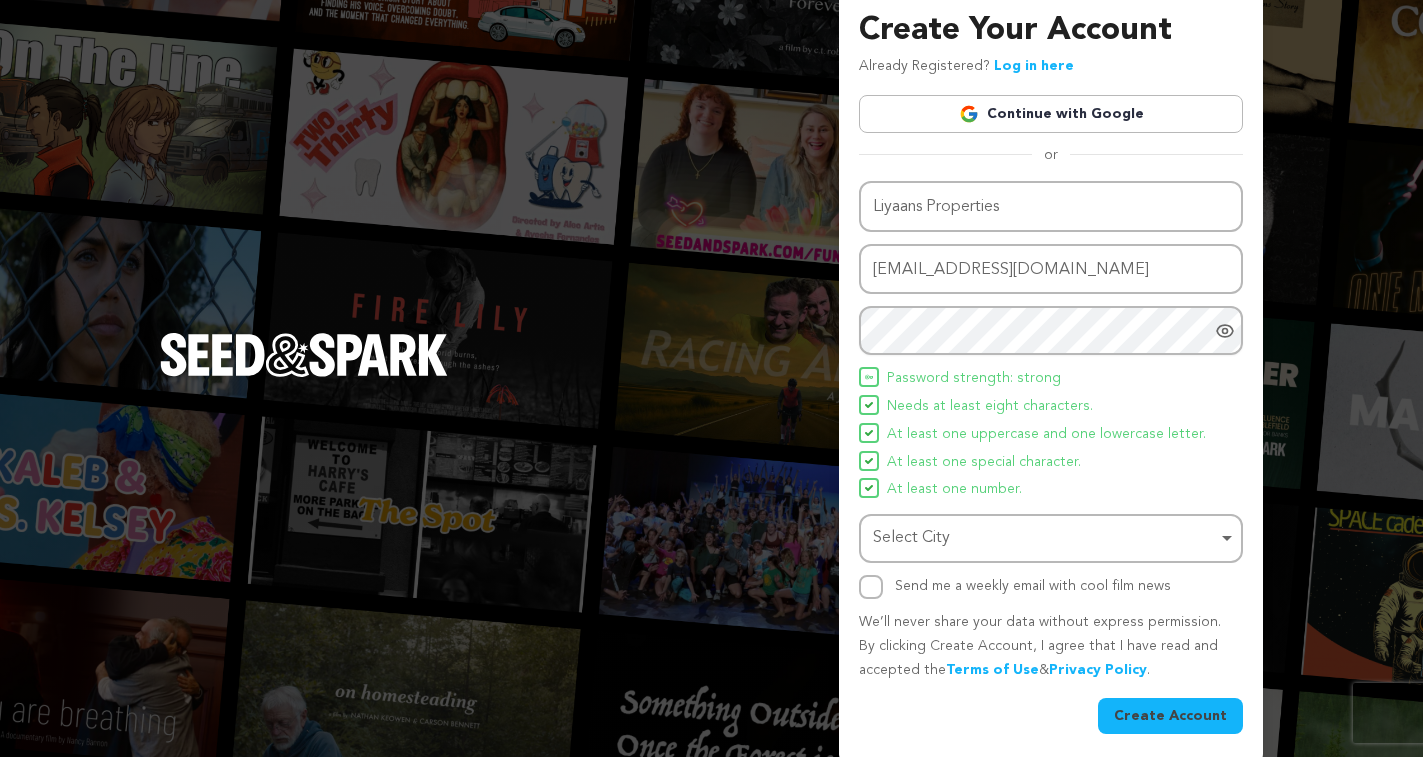 scroll, scrollTop: 26, scrollLeft: 0, axis: vertical 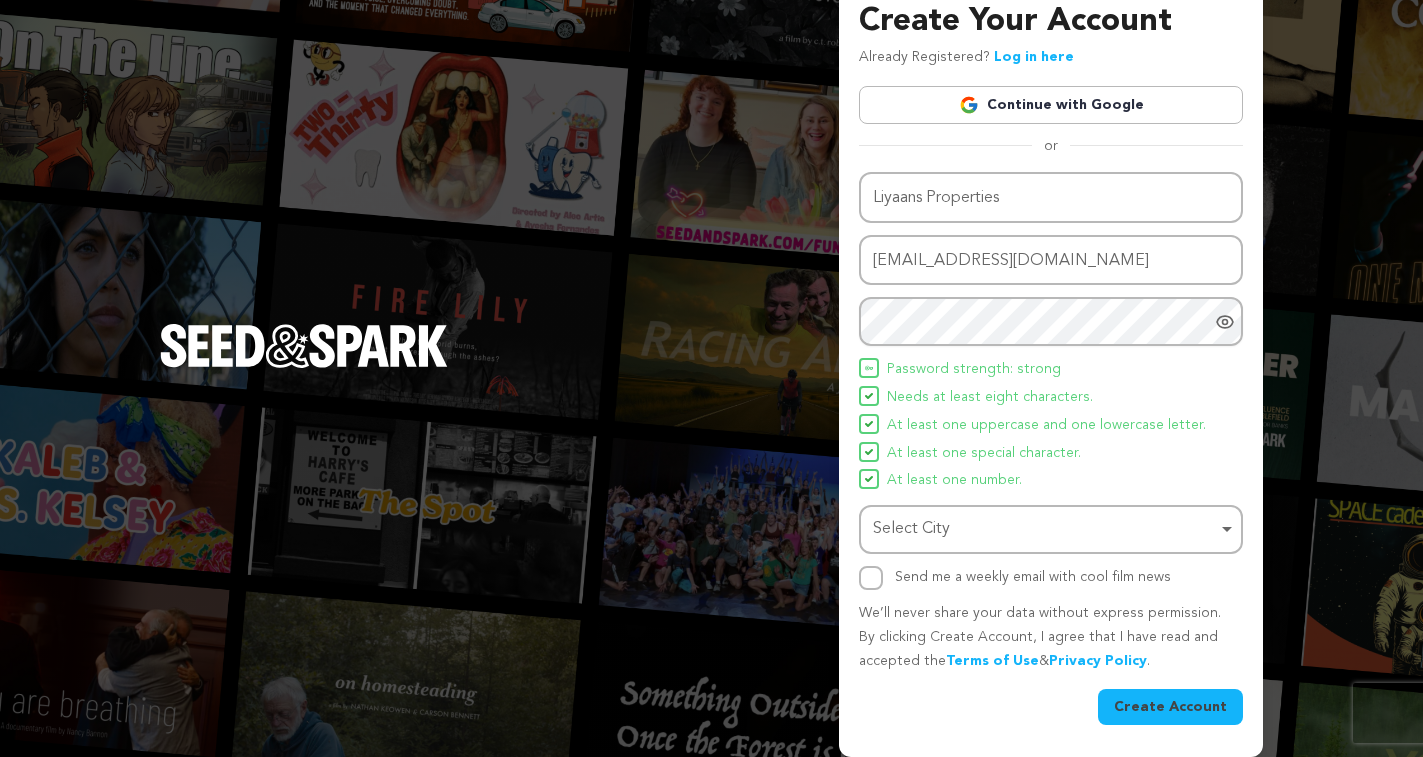 click on "Select City Remove item" at bounding box center (1045, 529) 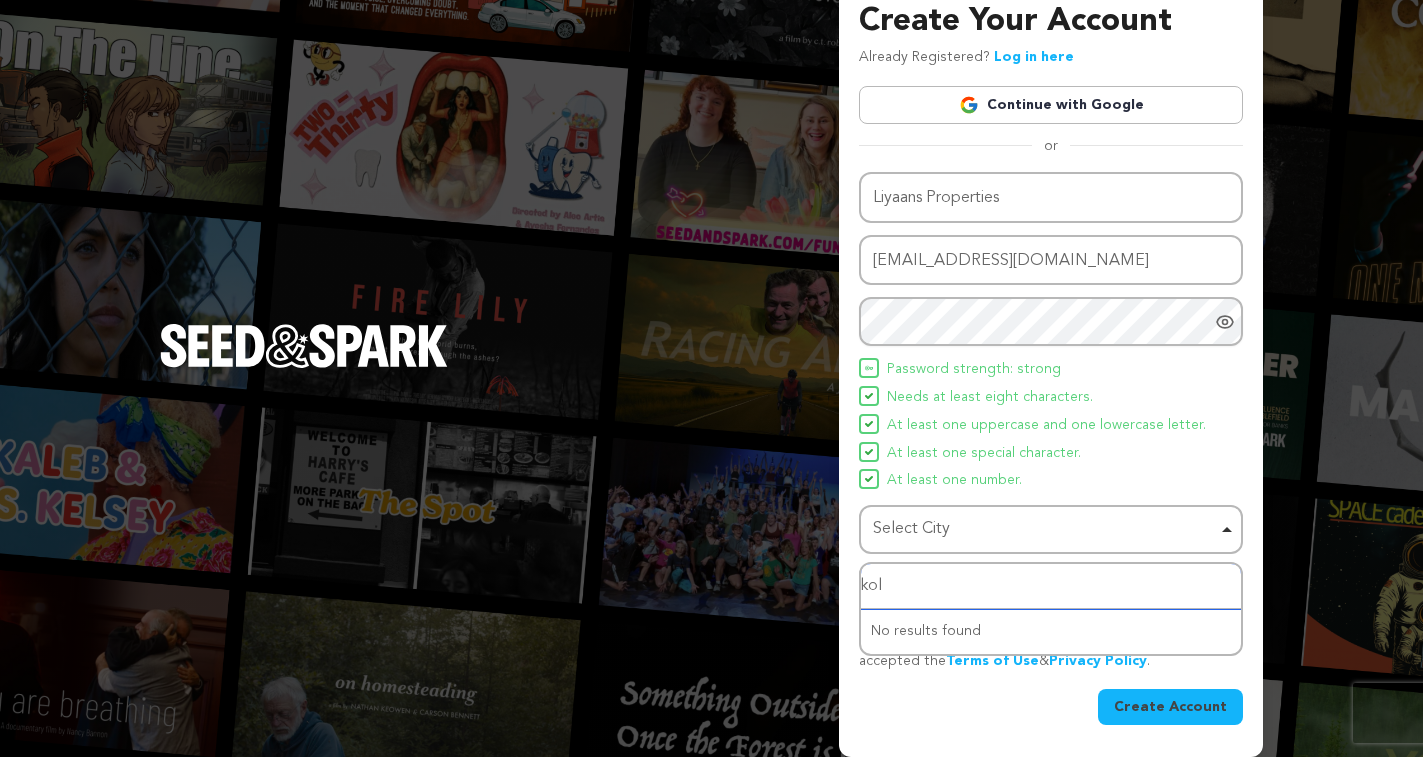 type on "kolk" 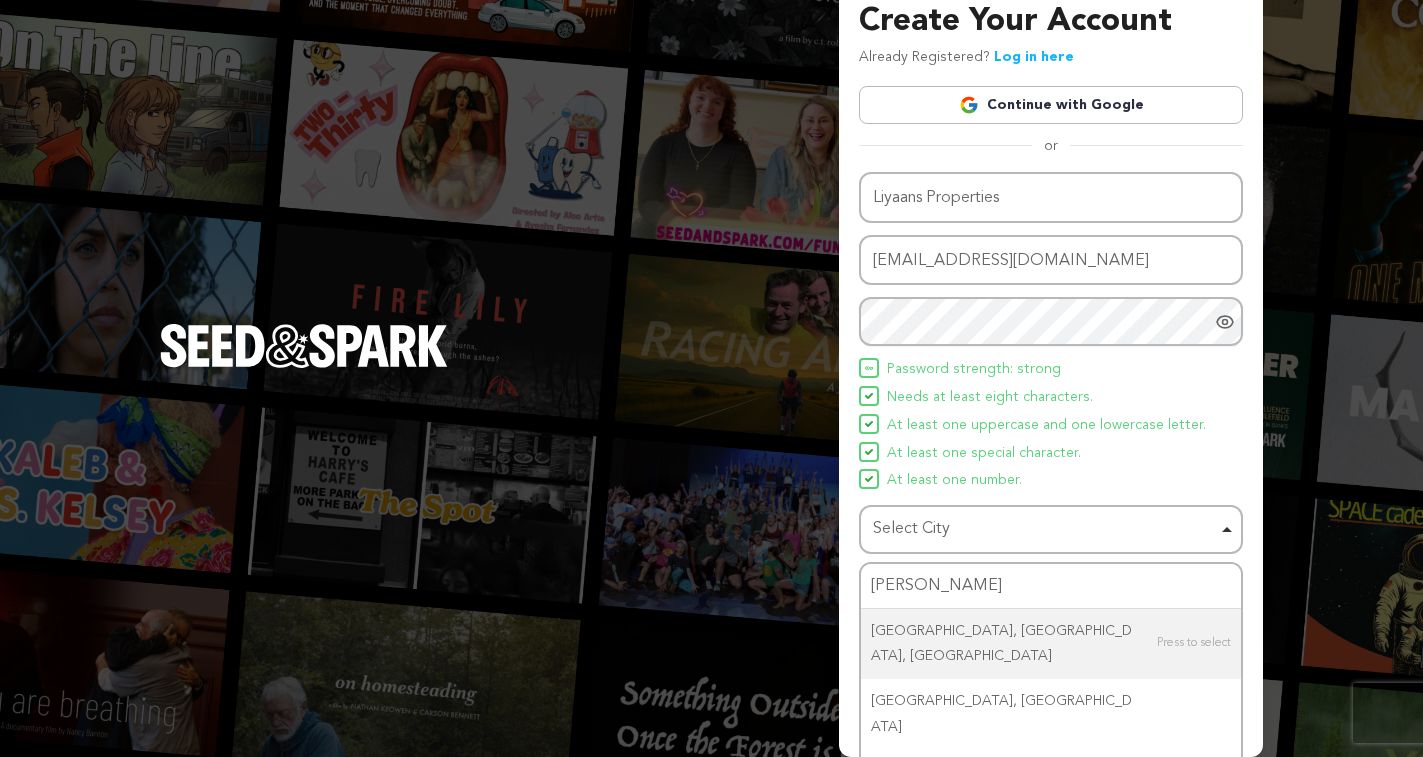type 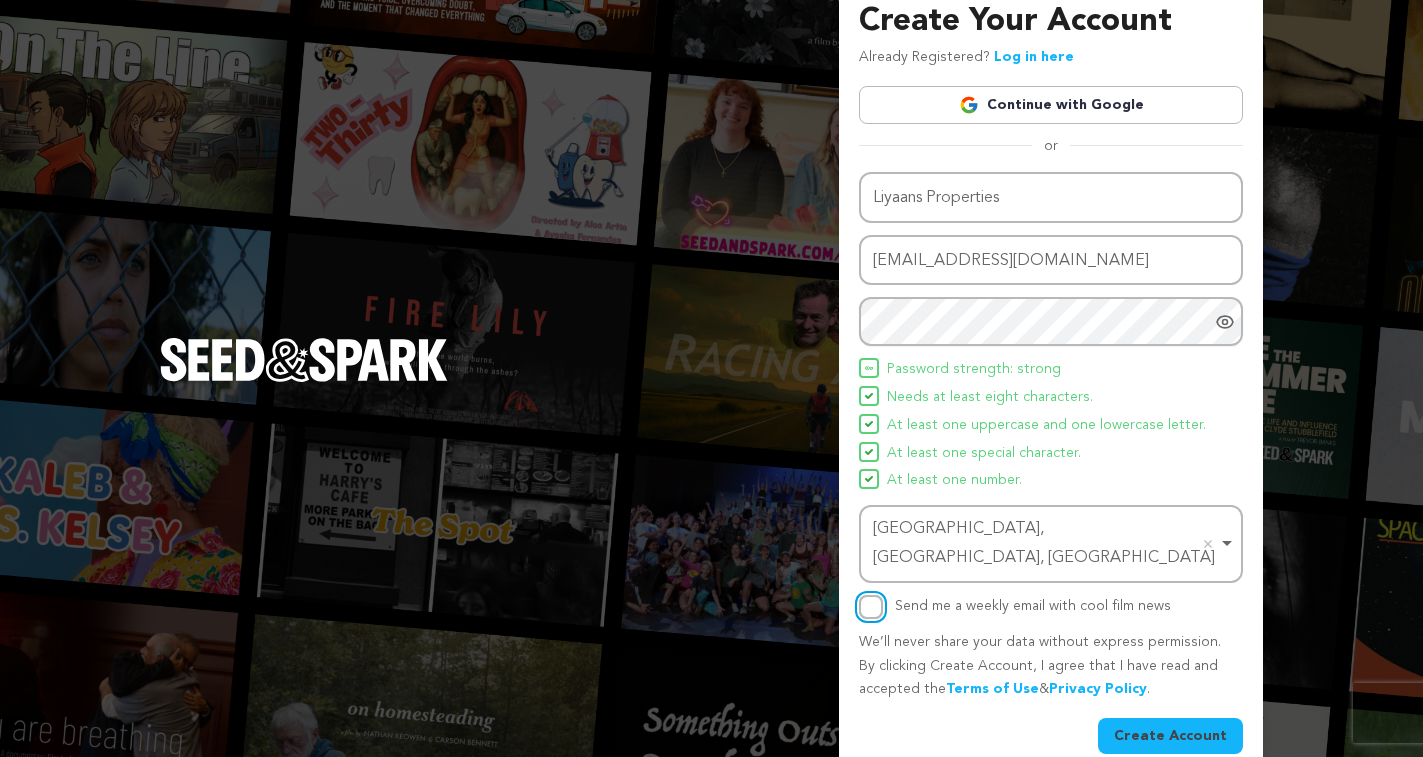 click on "Send me a weekly email with cool film news" at bounding box center (871, 607) 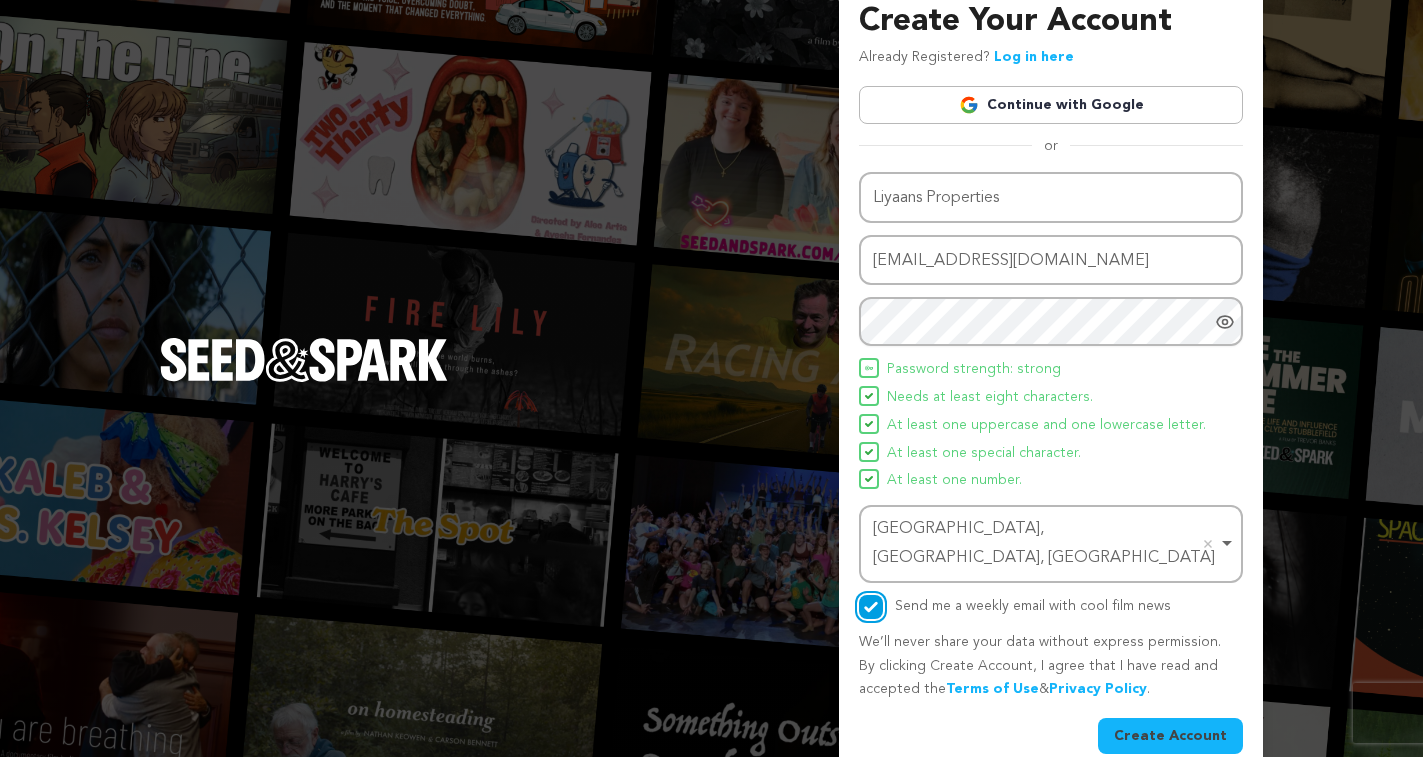 click on "Send me a weekly email with cool film news" at bounding box center [871, 607] 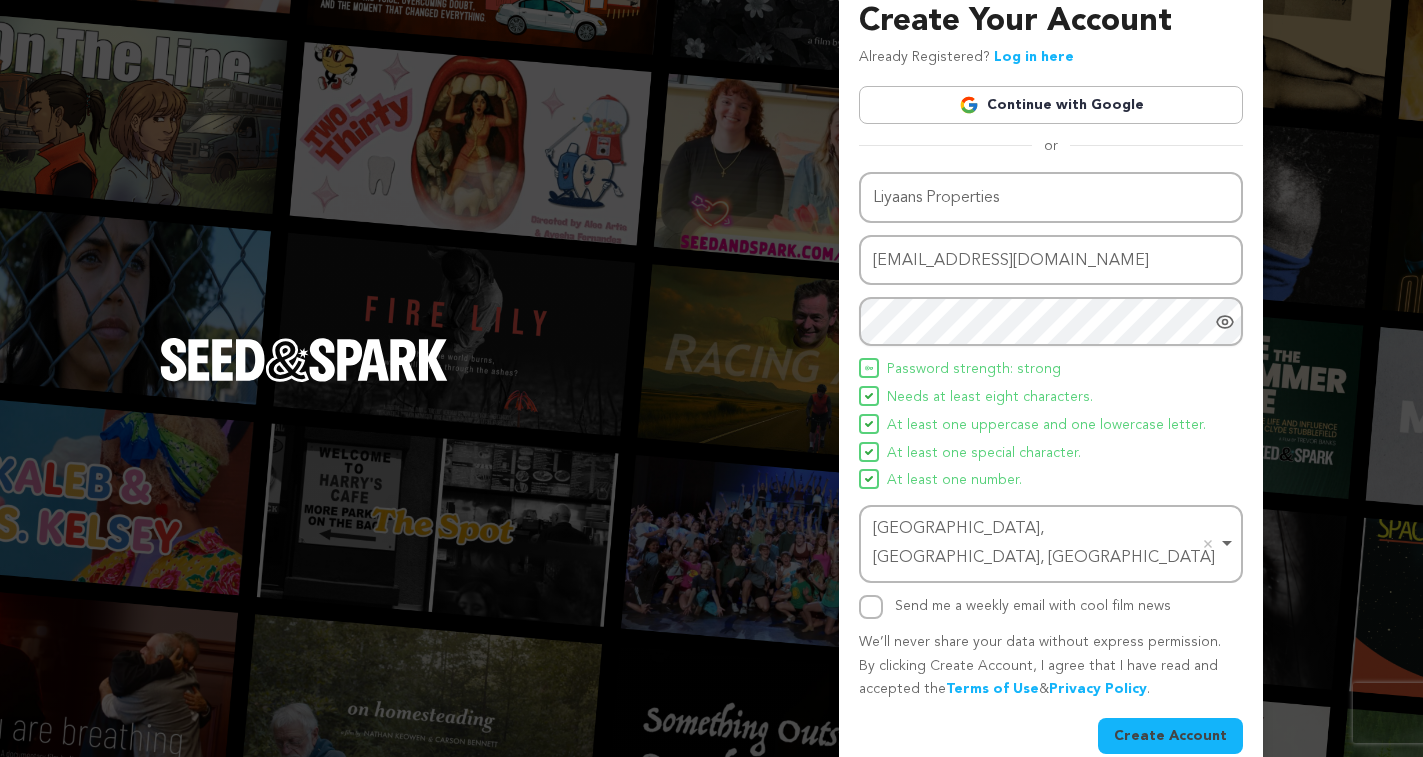 click on "Name
Liyaans Properties
Email address
akashganguly540@gmail.com
Password
Password must have at least 8 characters.
Password must have at least one uppercase and one lowercase letter.
Password must have at least one special character.
Password must have at least one number.
Password strength: strong
Needs at least eight characters." at bounding box center [1051, 463] 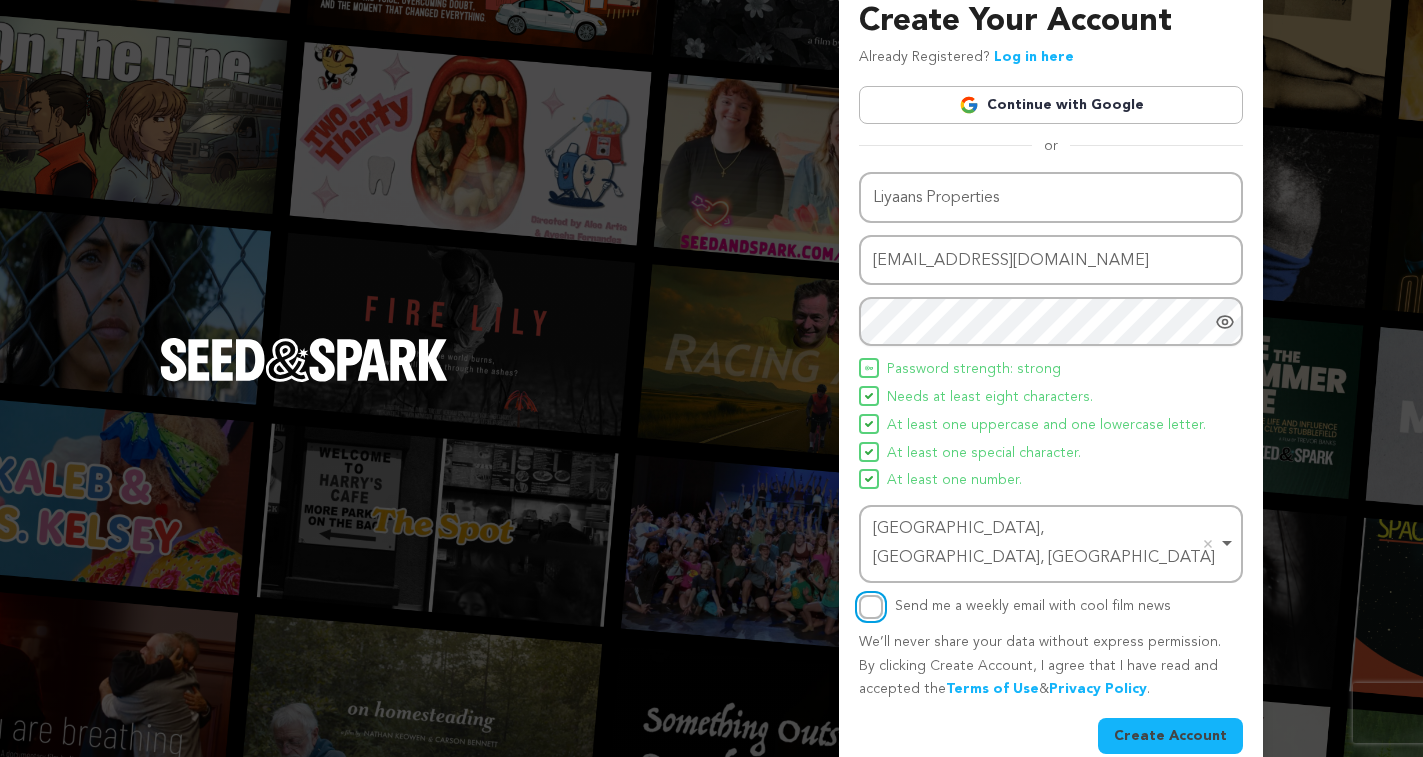 click on "Send me a weekly email with cool film news" at bounding box center (871, 607) 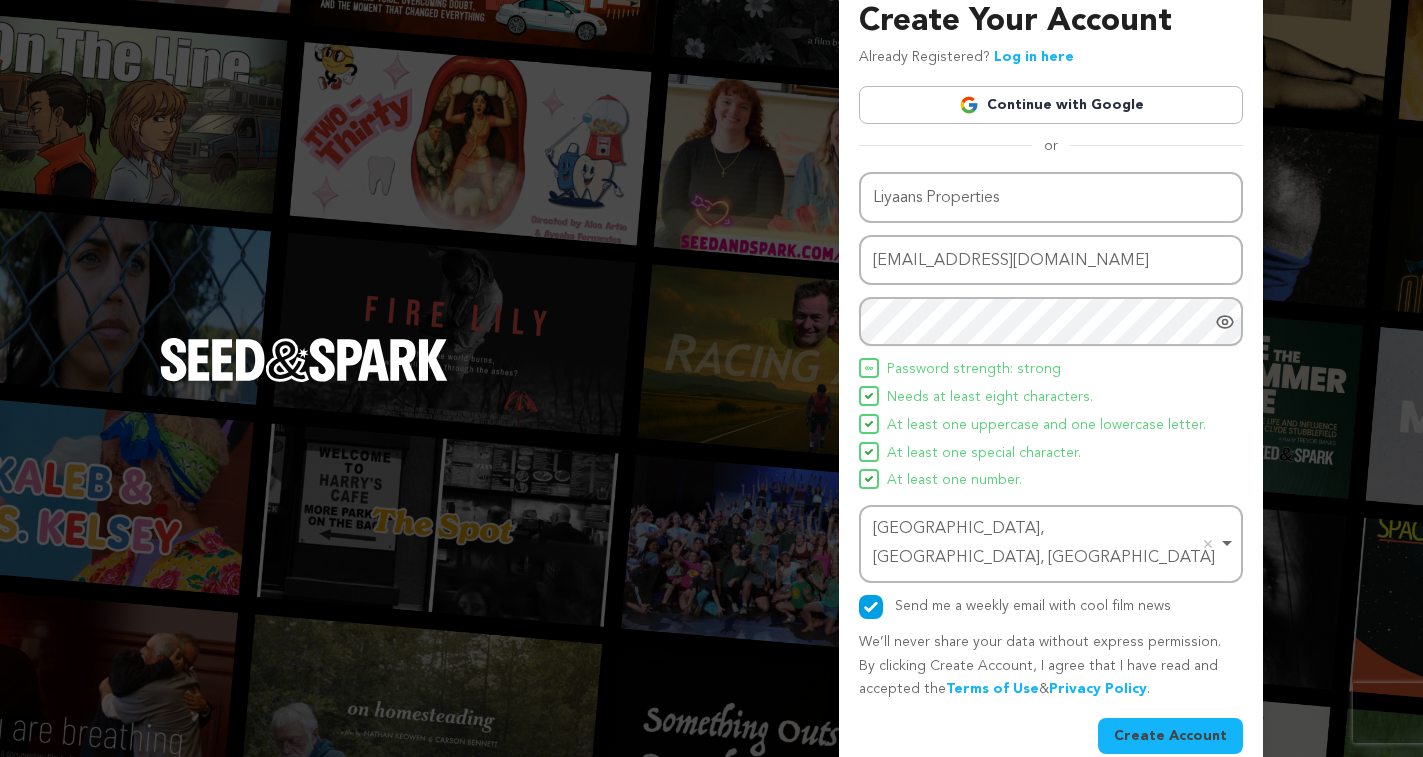 click on "Create Account" at bounding box center [1170, 736] 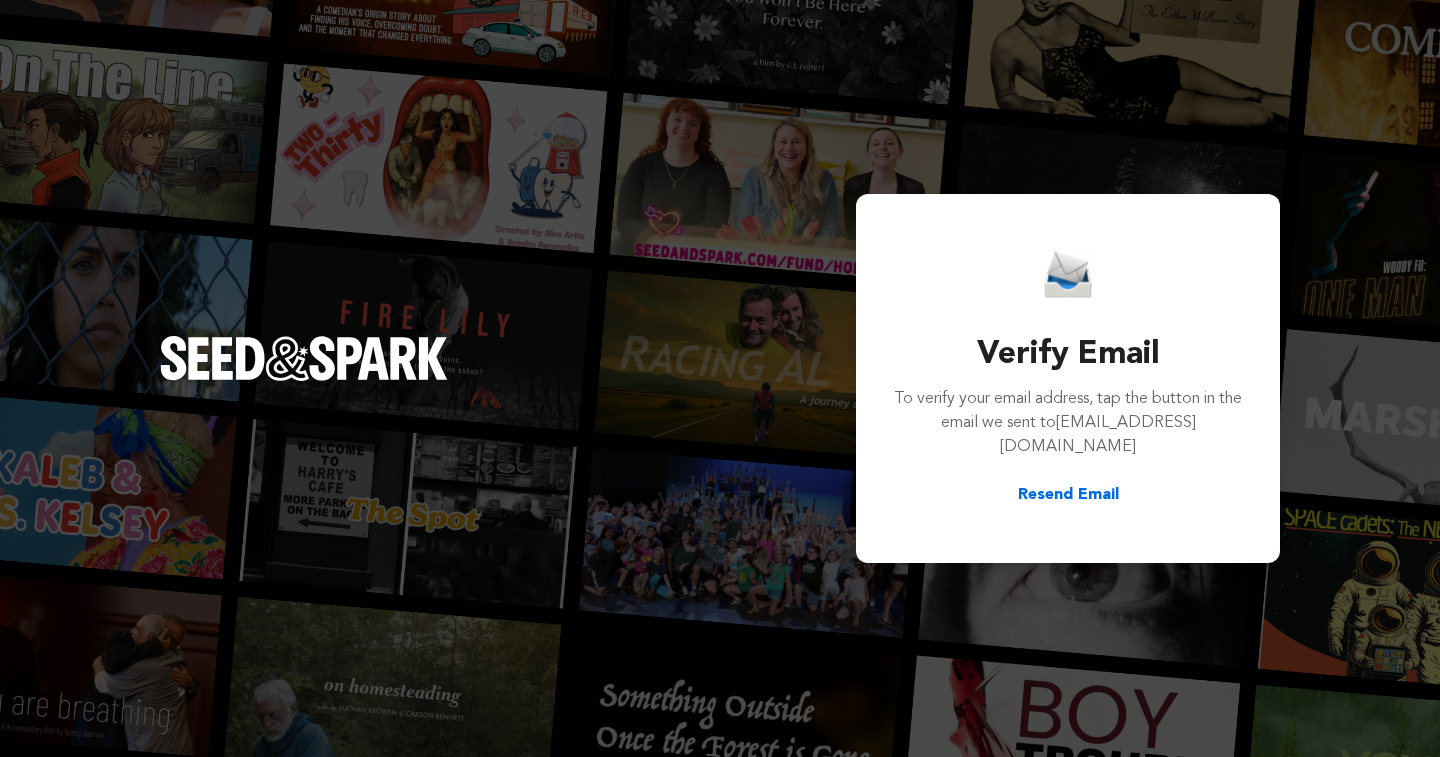 scroll, scrollTop: 0, scrollLeft: 0, axis: both 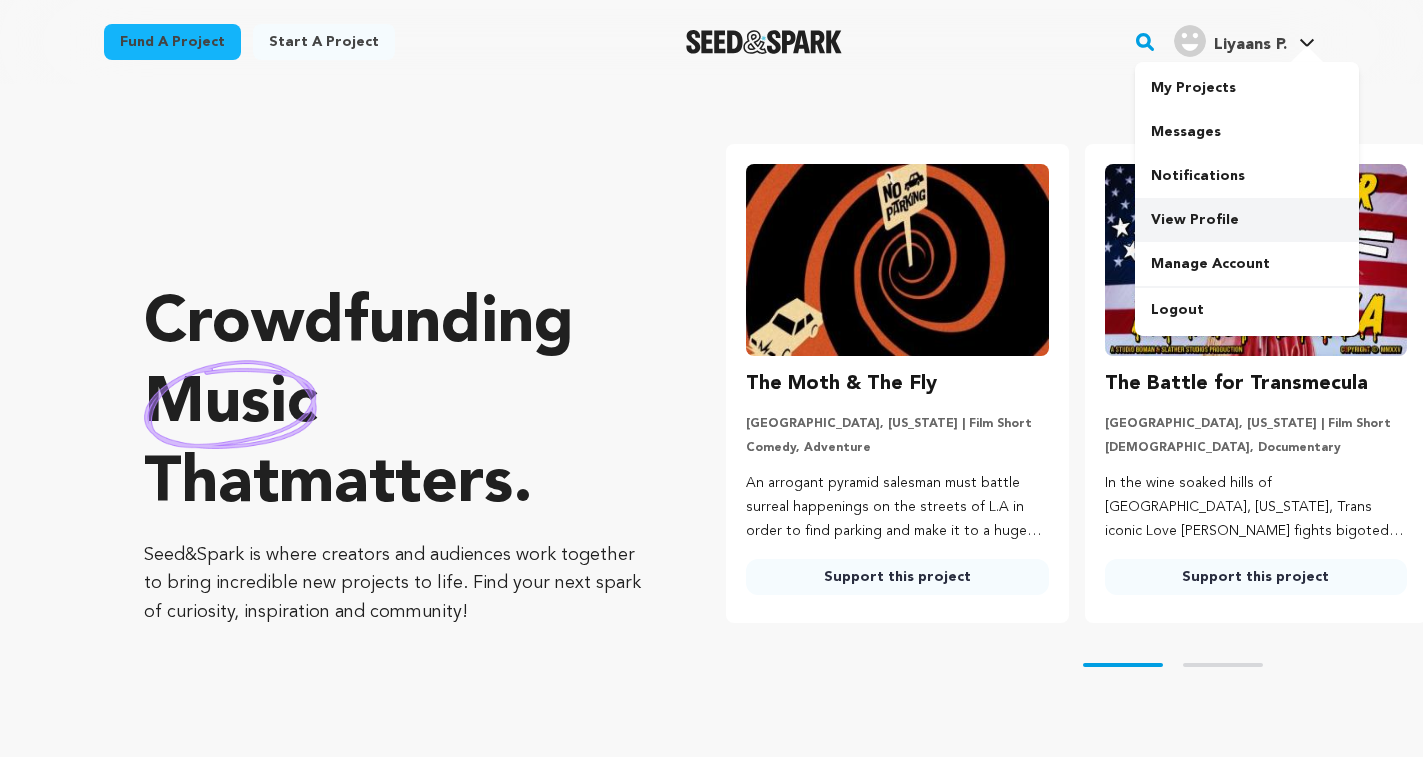 click on "View Profile" at bounding box center [1247, 220] 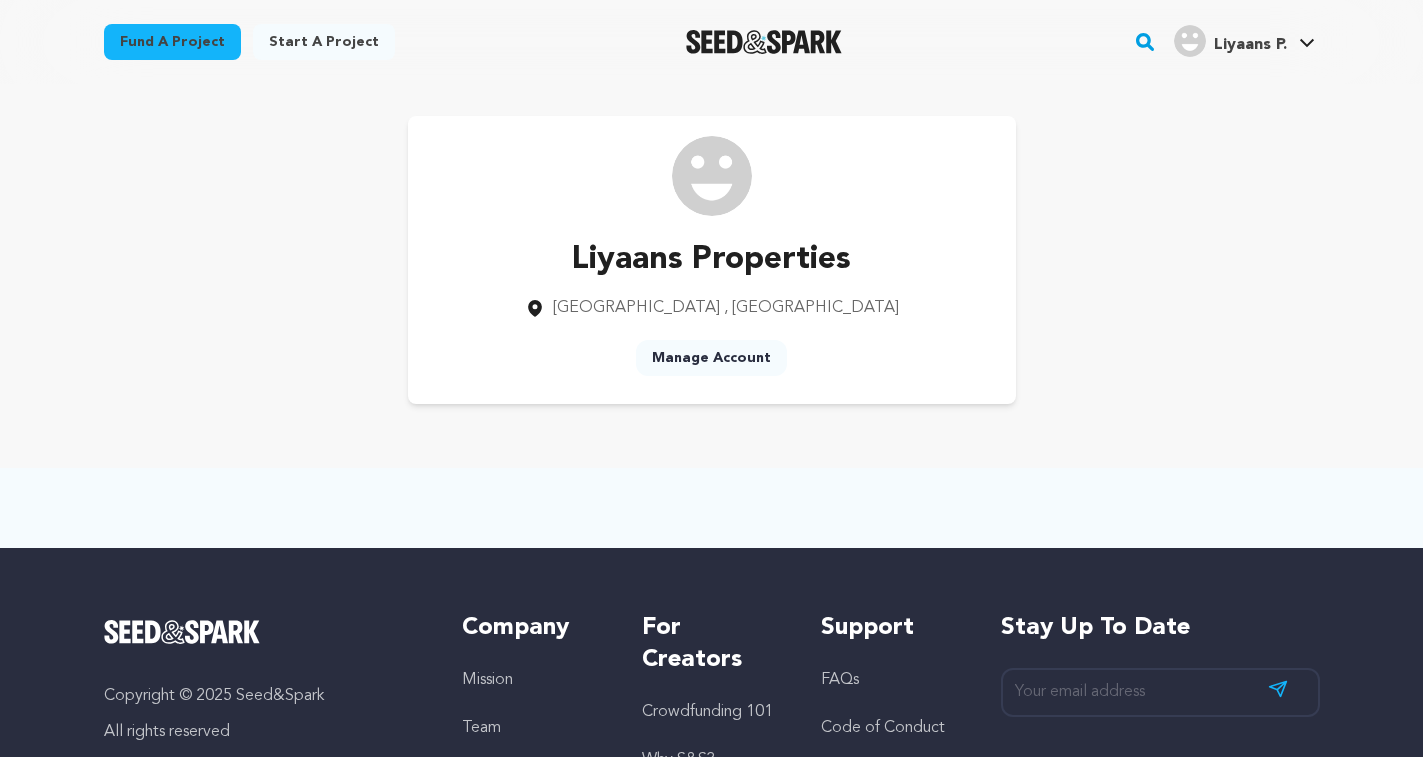 scroll, scrollTop: 0, scrollLeft: 0, axis: both 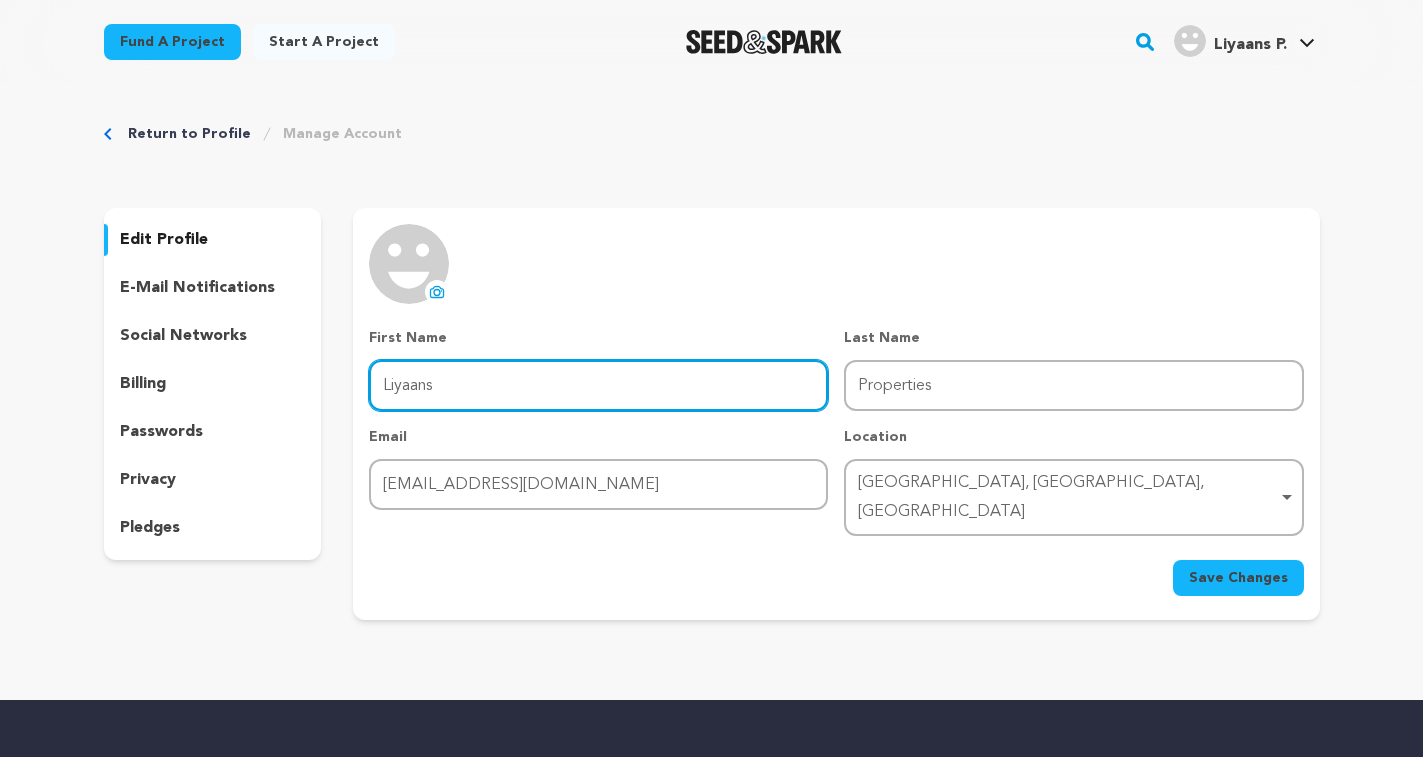 click on "Liyaans" at bounding box center [598, 385] 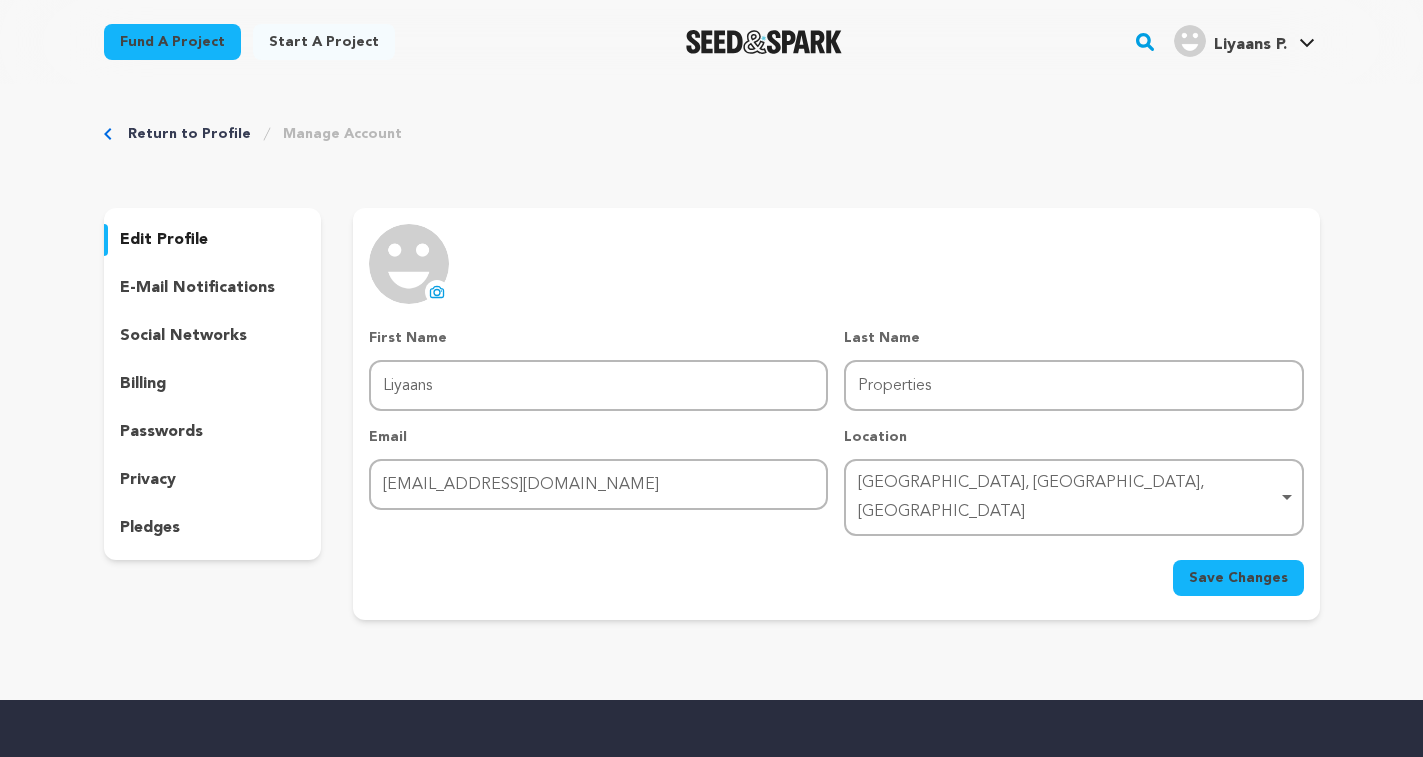 click 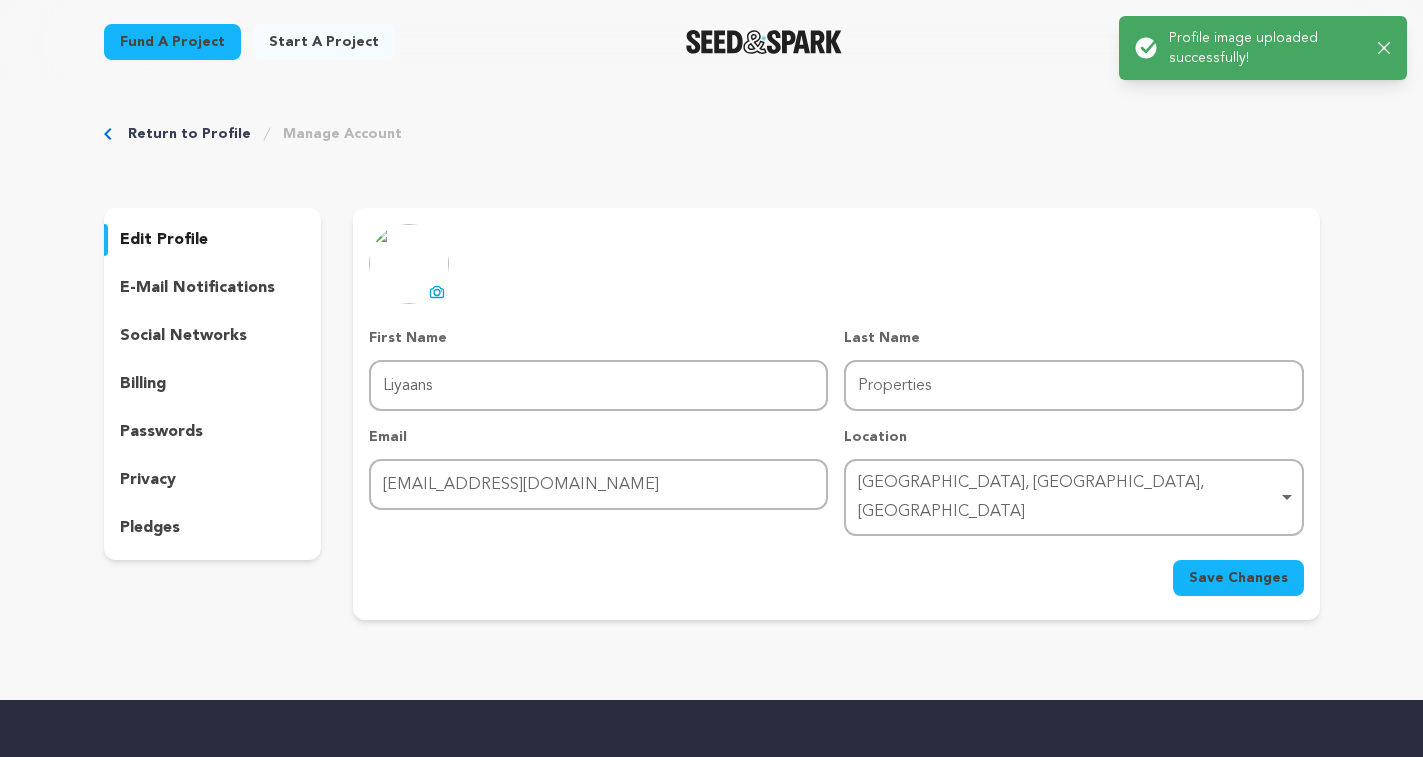 click 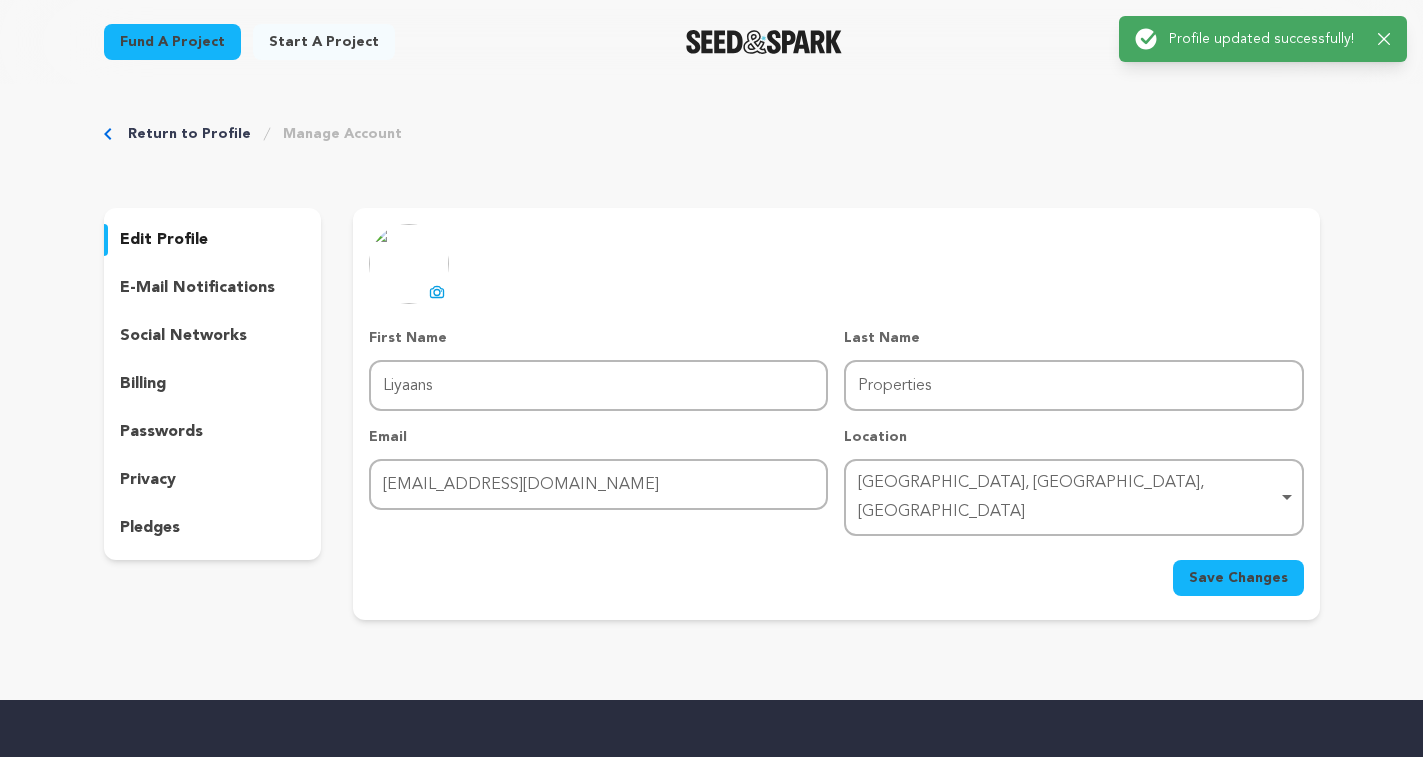 click on "e-mail notifications" at bounding box center [197, 288] 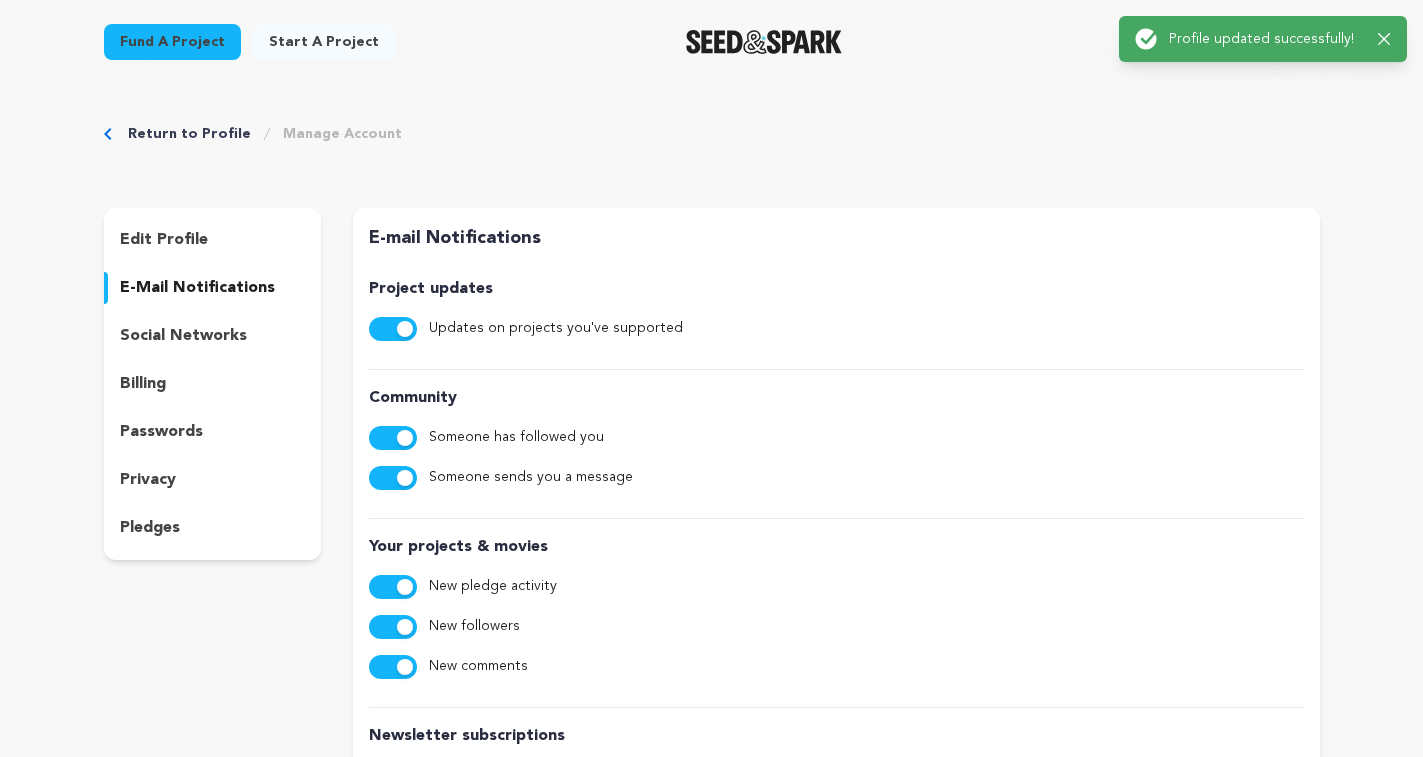 click on "social networks" at bounding box center (183, 336) 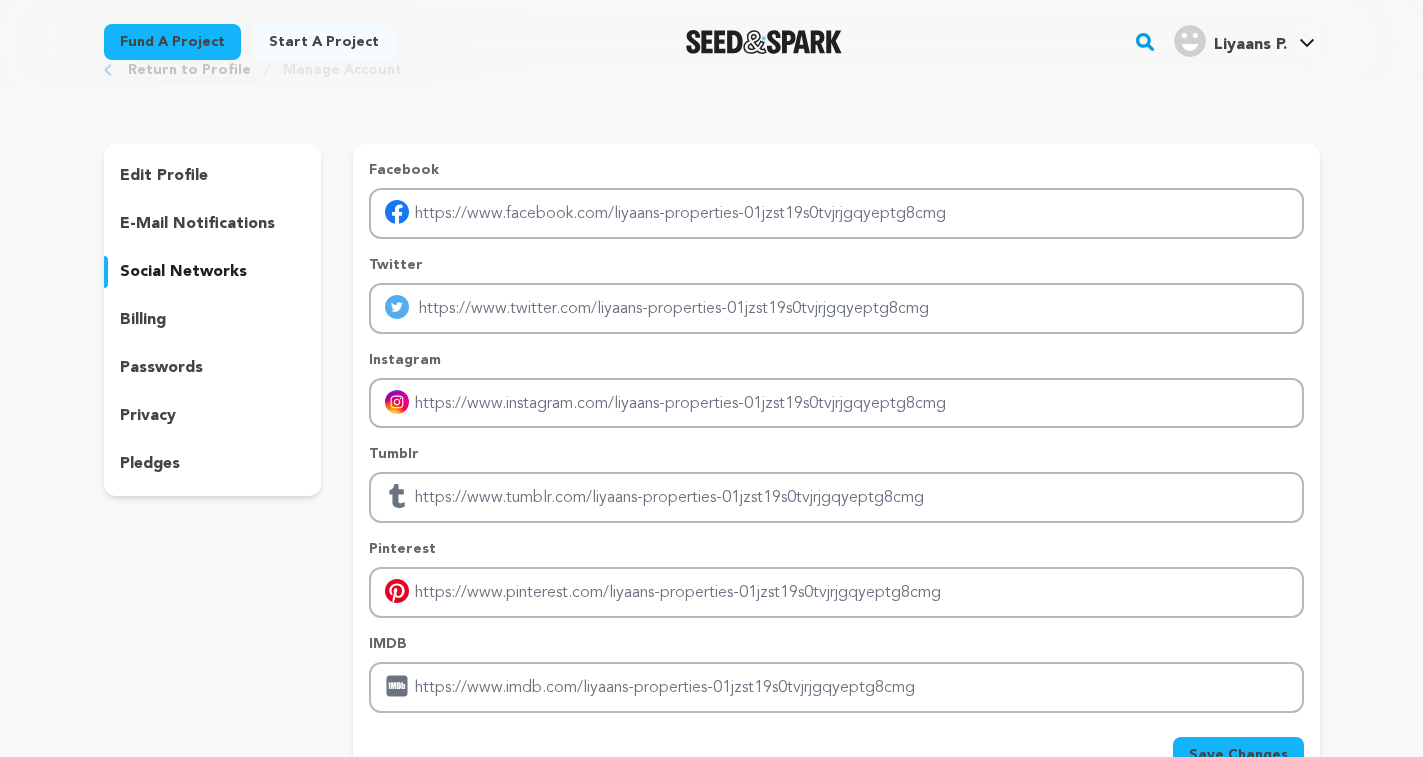 scroll, scrollTop: 100, scrollLeft: 0, axis: vertical 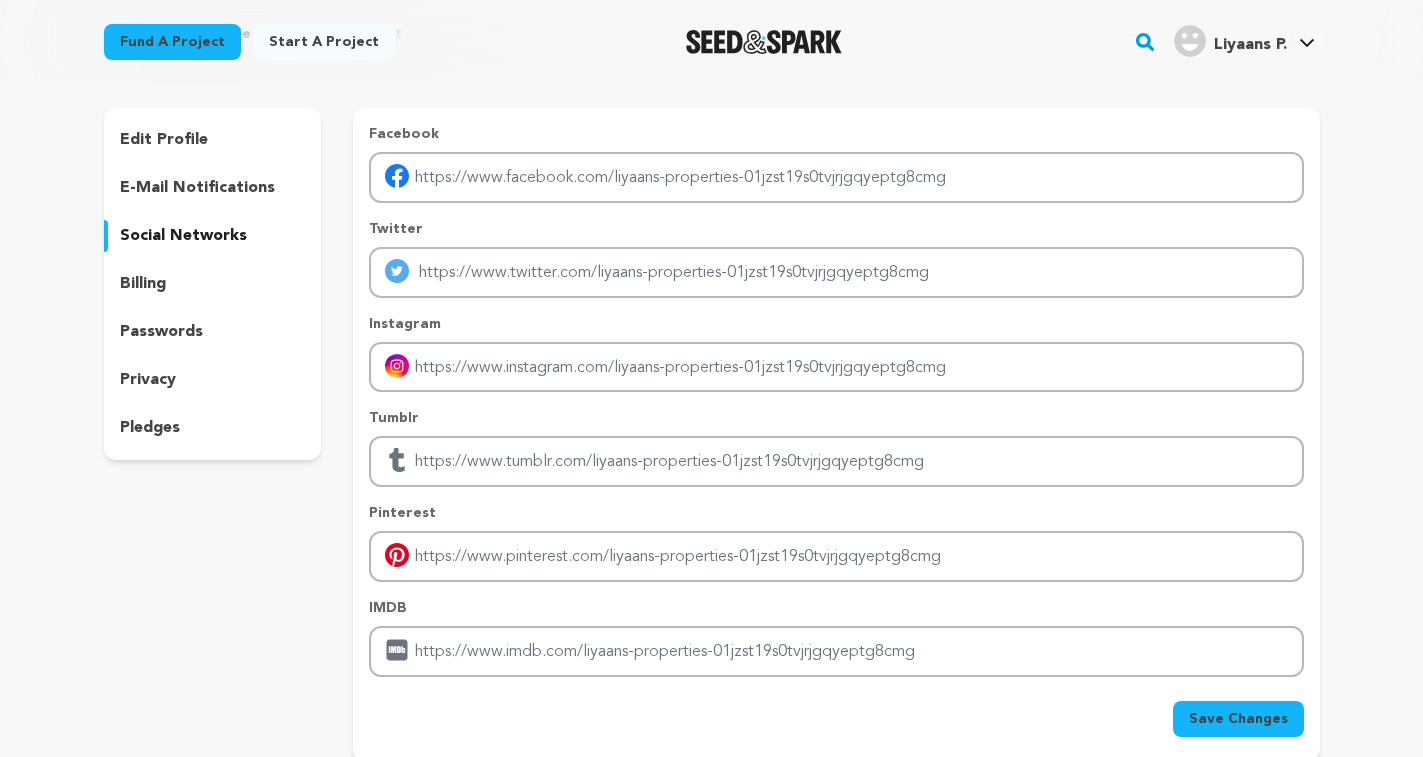 click on "billing" at bounding box center (143, 284) 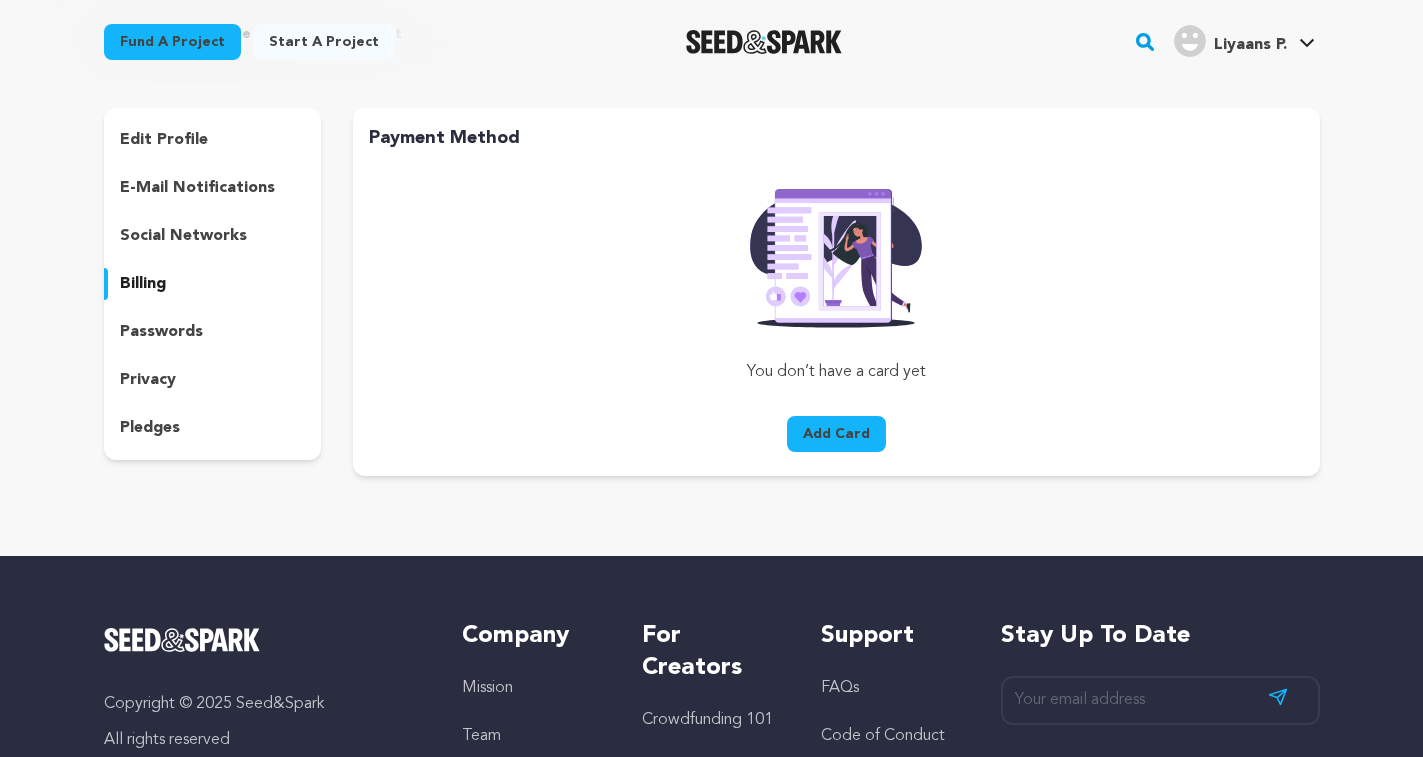click on "passwords" at bounding box center [161, 332] 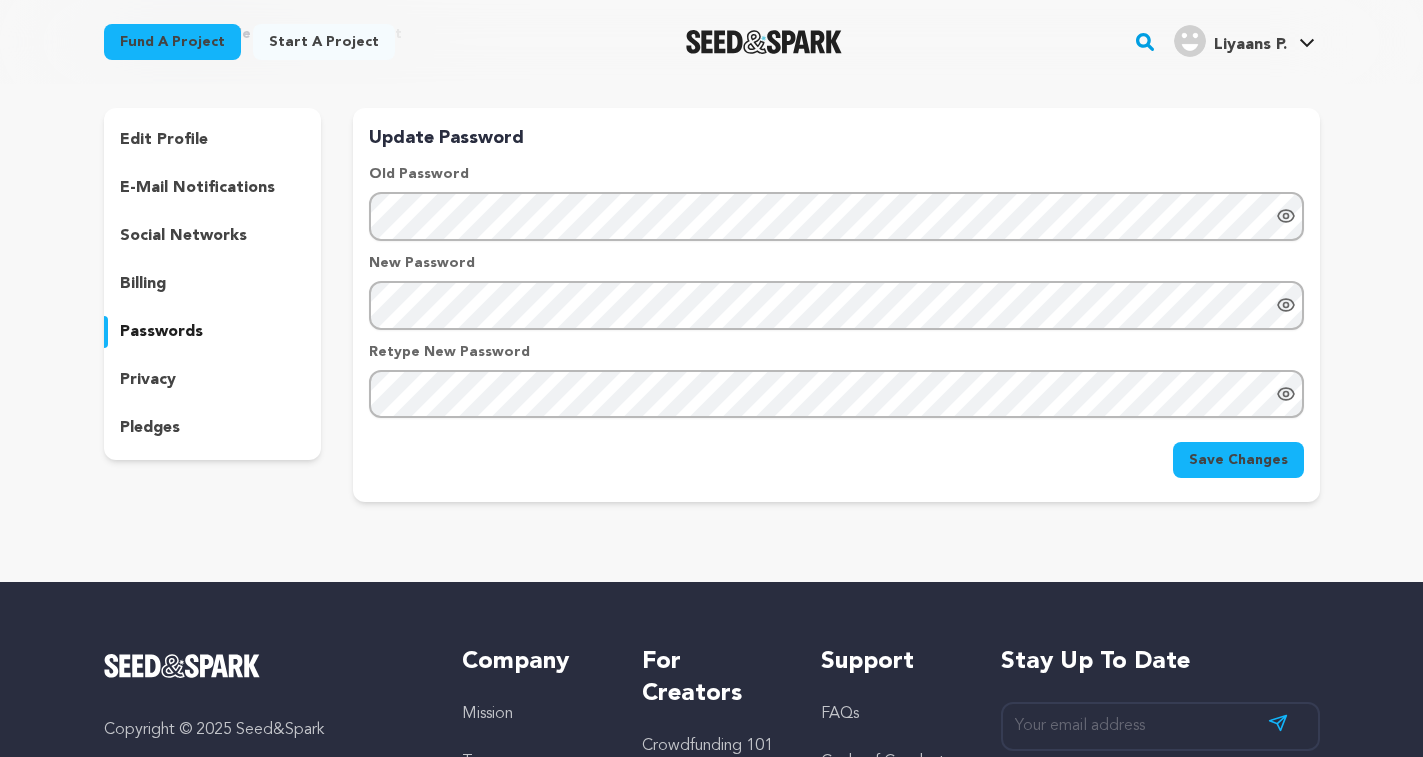 click on "privacy" at bounding box center [148, 380] 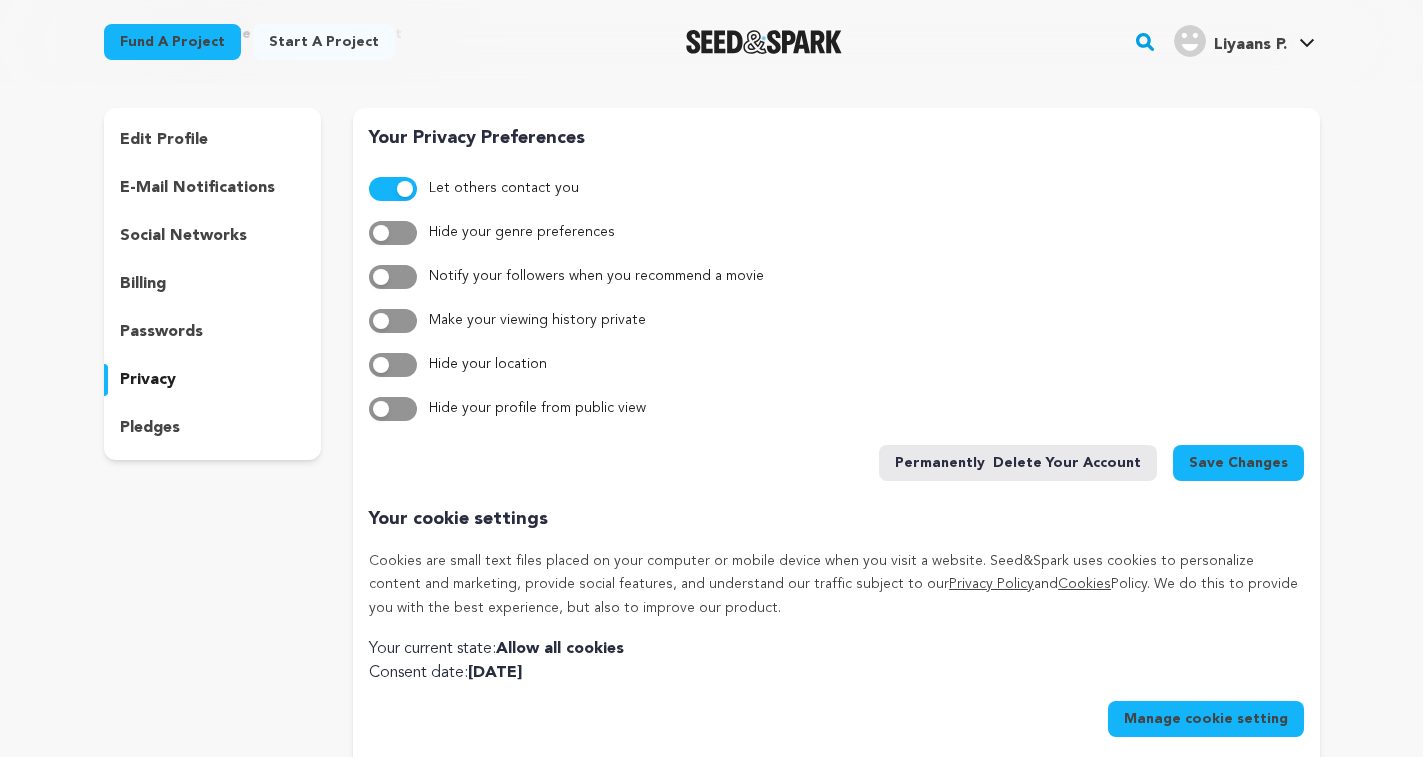 click on "pledges" at bounding box center (150, 428) 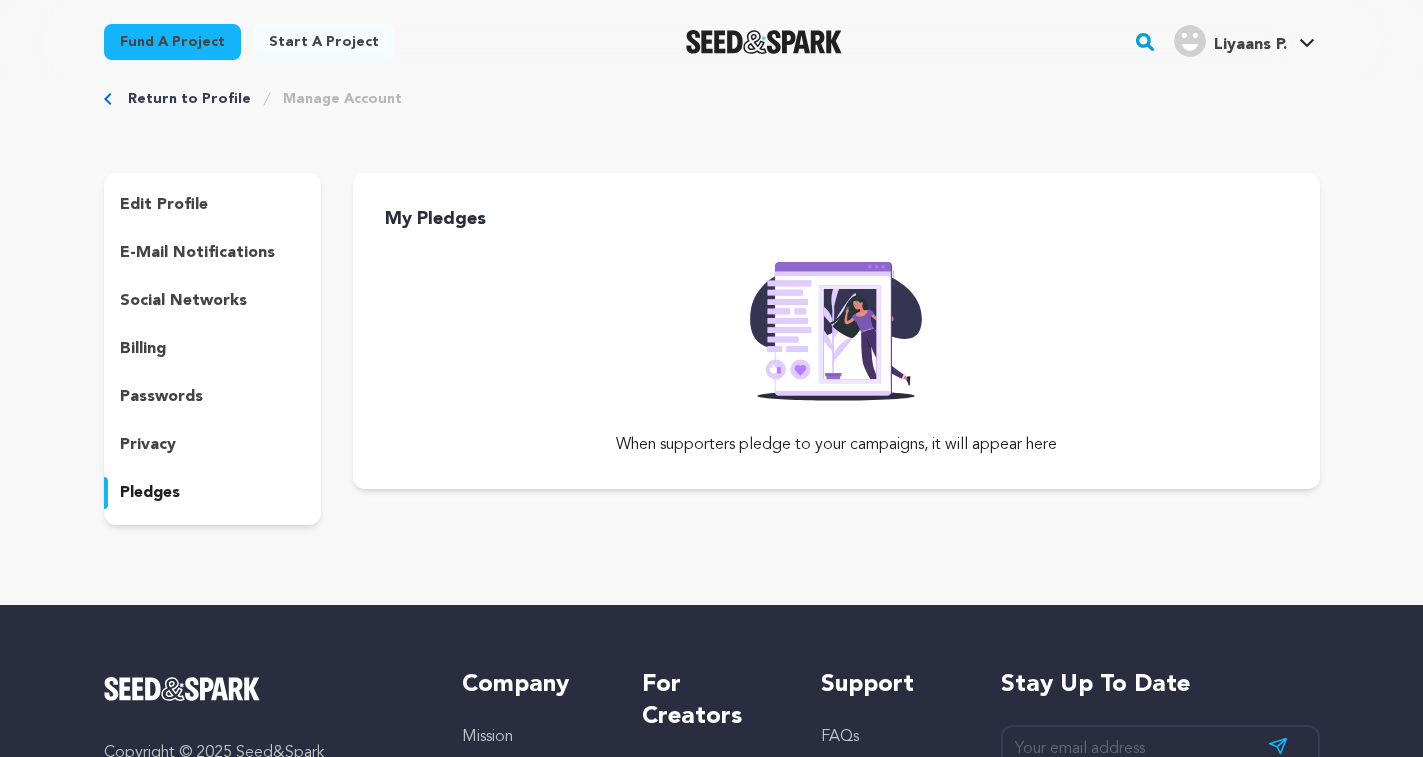 scroll, scrollTop: 0, scrollLeft: 0, axis: both 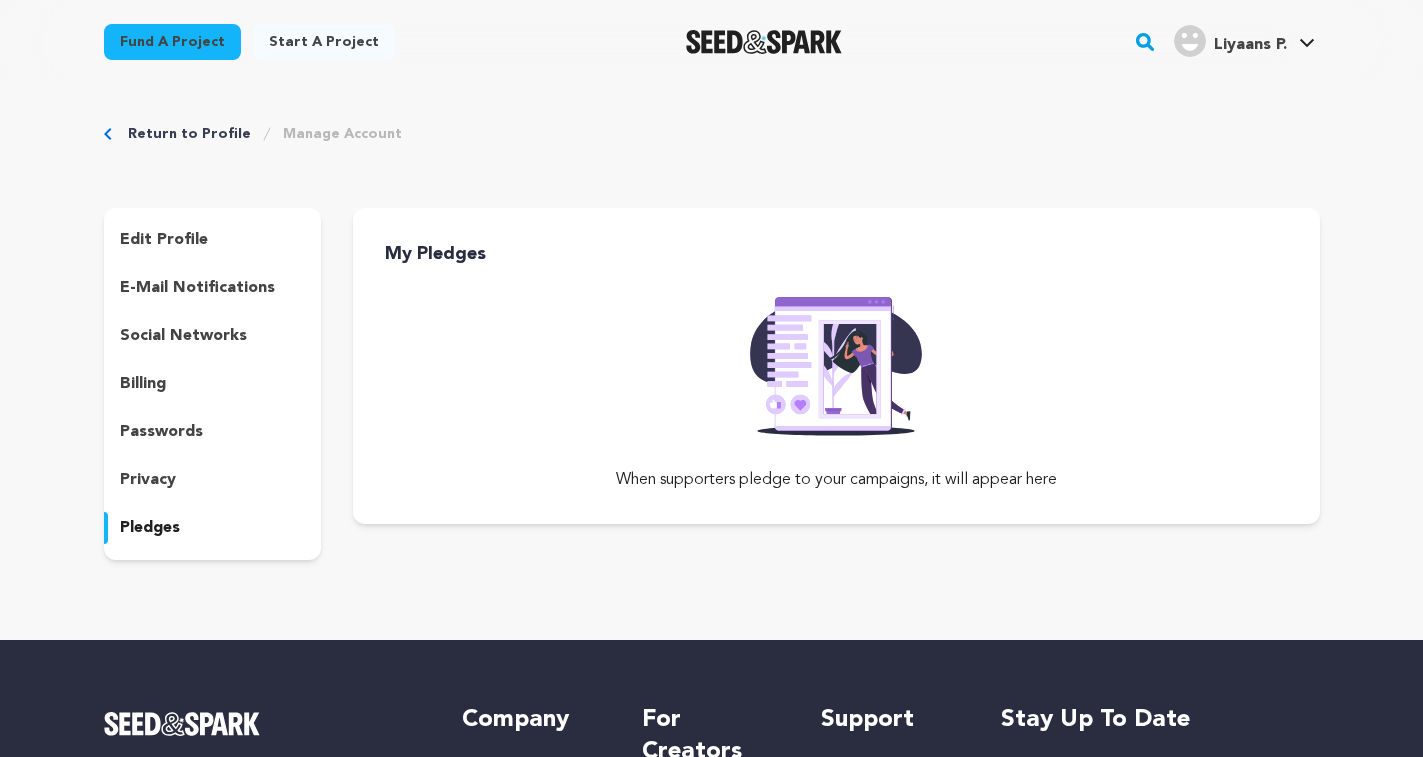click on "edit profile" at bounding box center (164, 240) 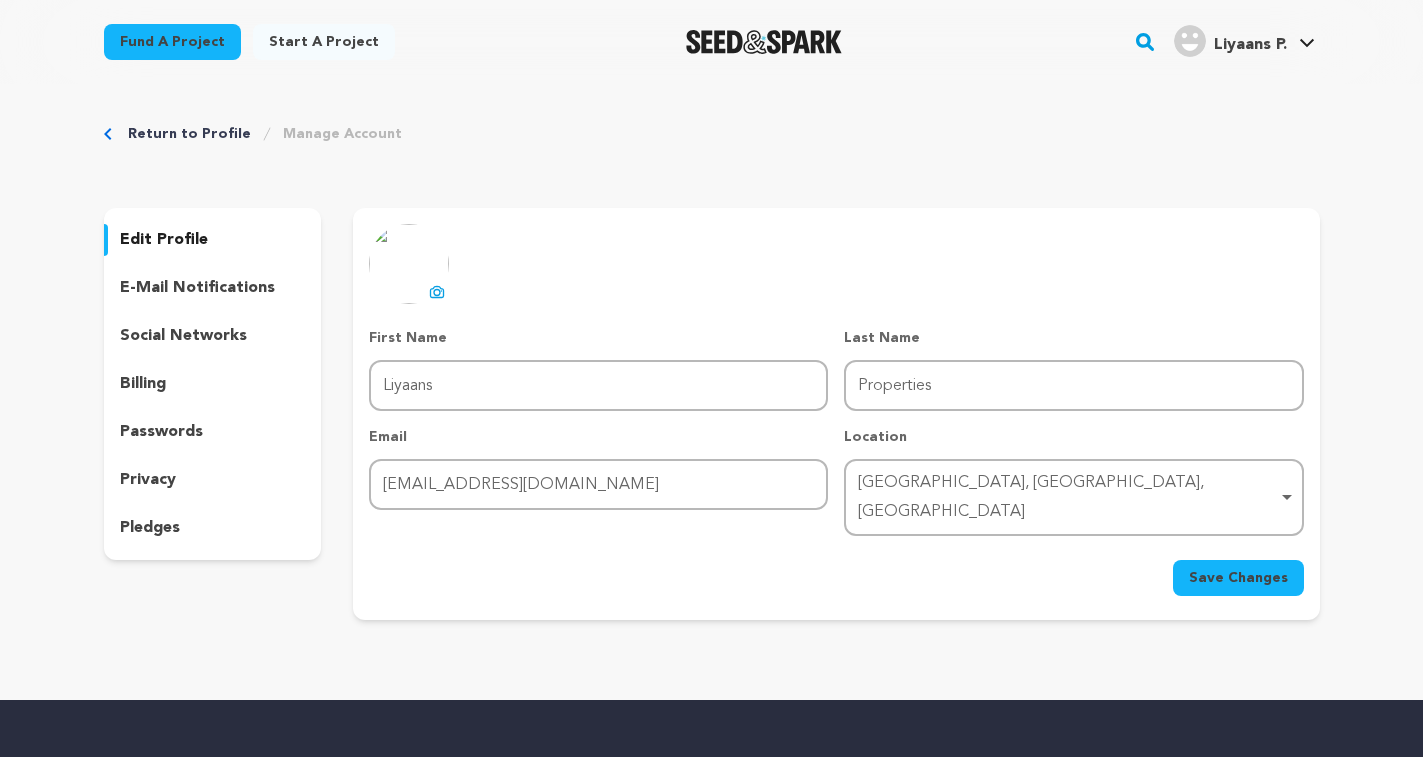click on "e-mail notifications" at bounding box center [197, 288] 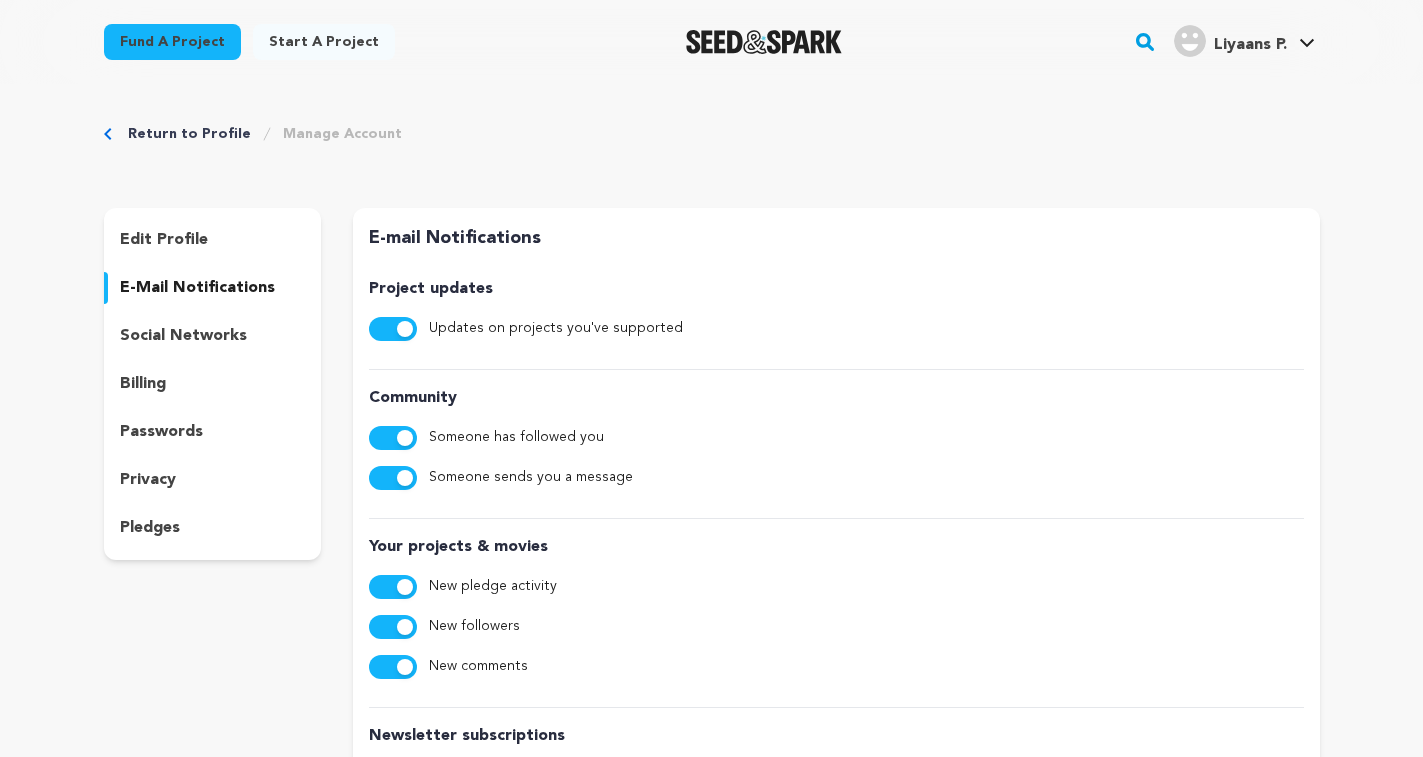 click on "social networks" at bounding box center (183, 336) 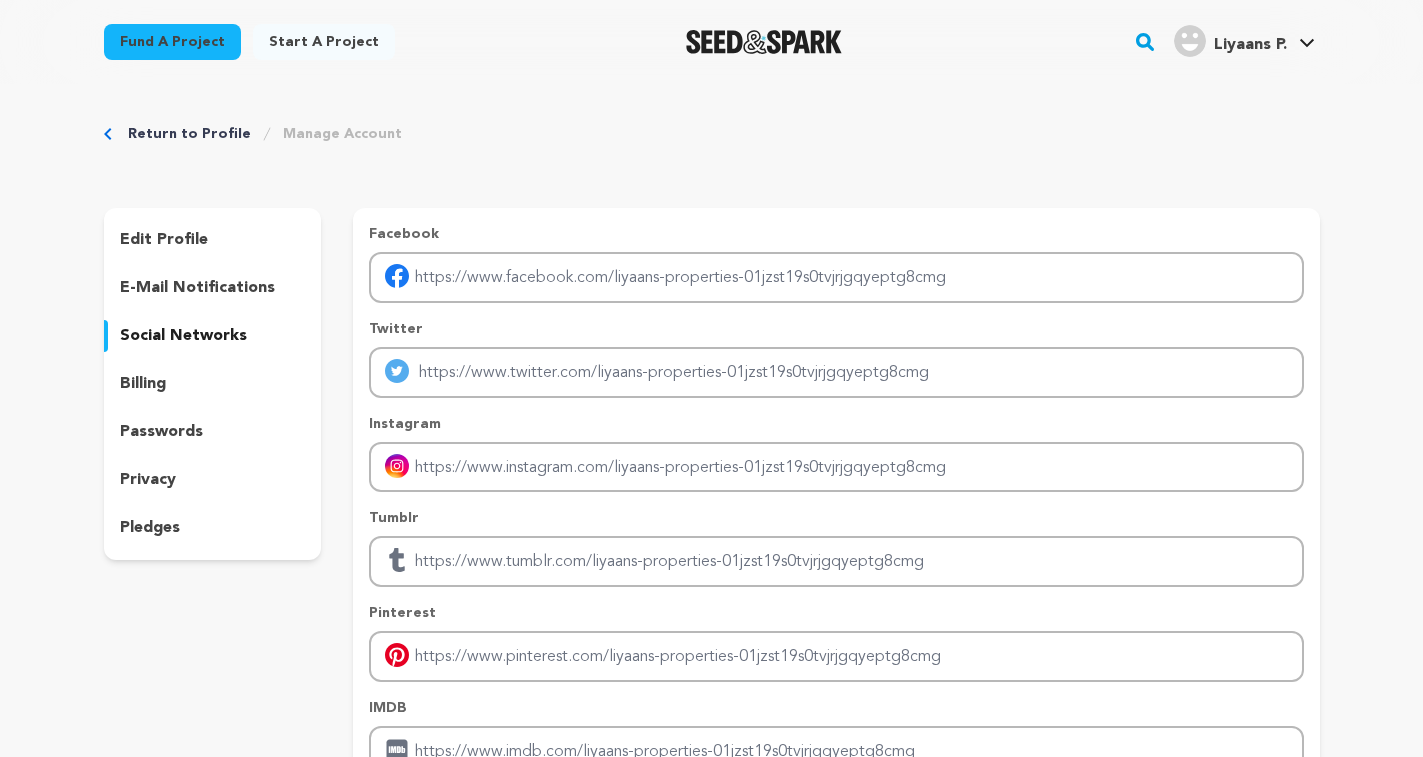 click on "billing" at bounding box center [143, 384] 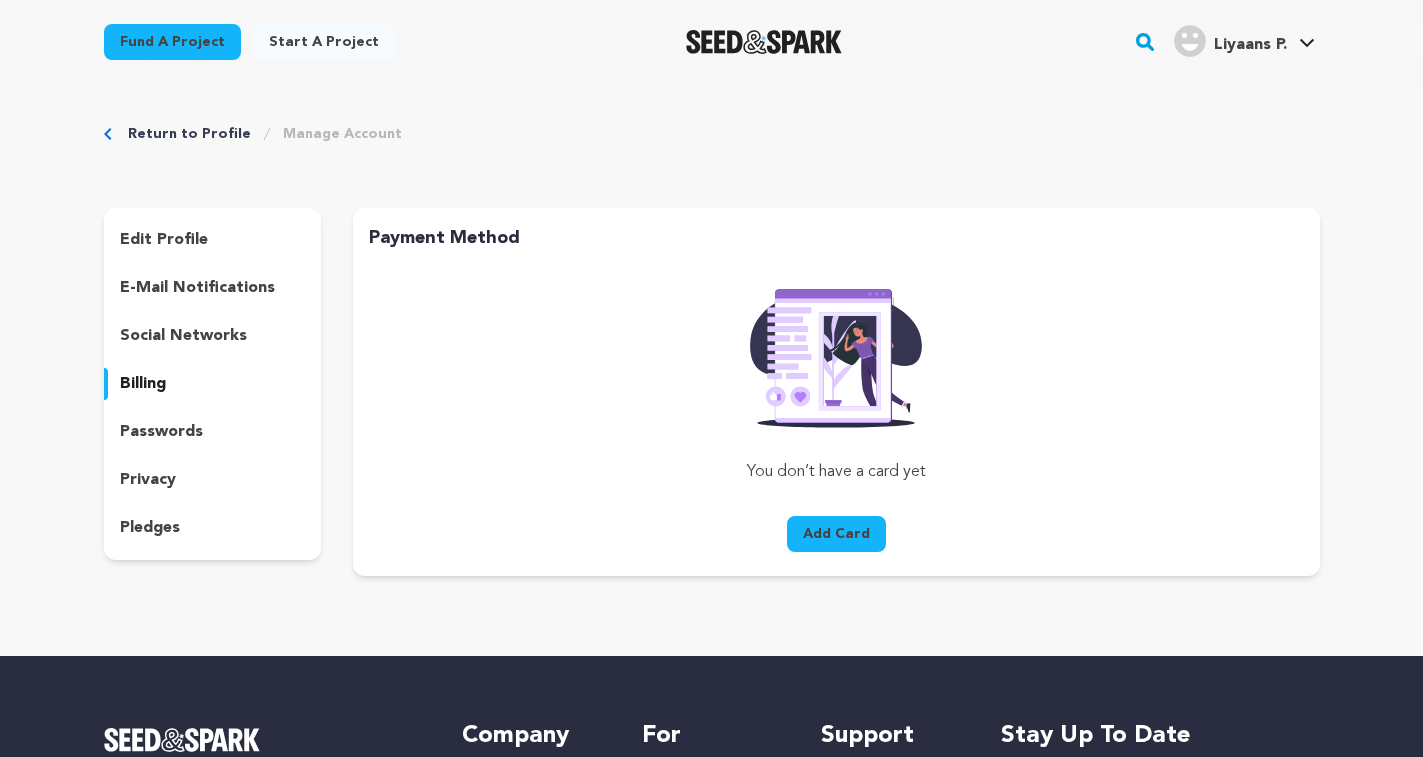 click on "passwords" at bounding box center [161, 432] 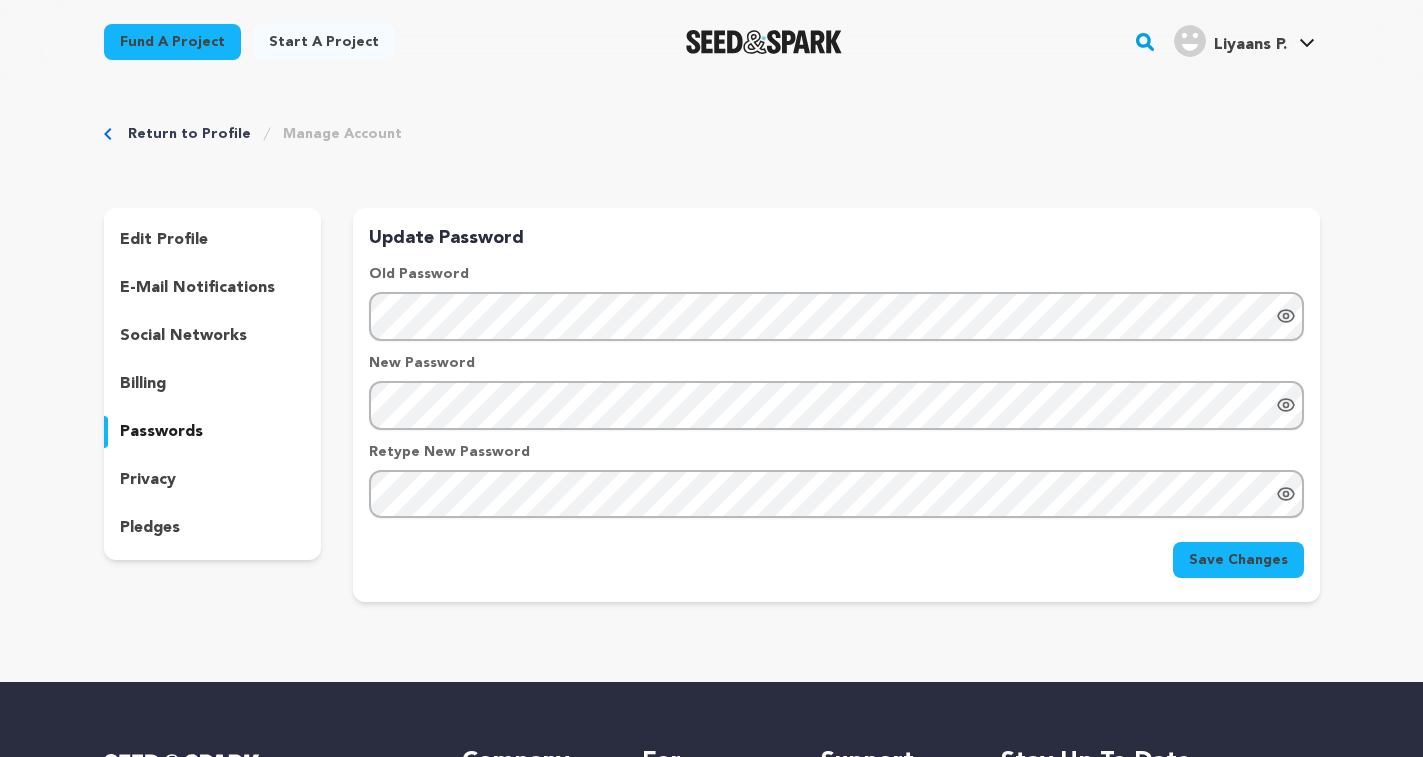 click on "privacy" at bounding box center [148, 480] 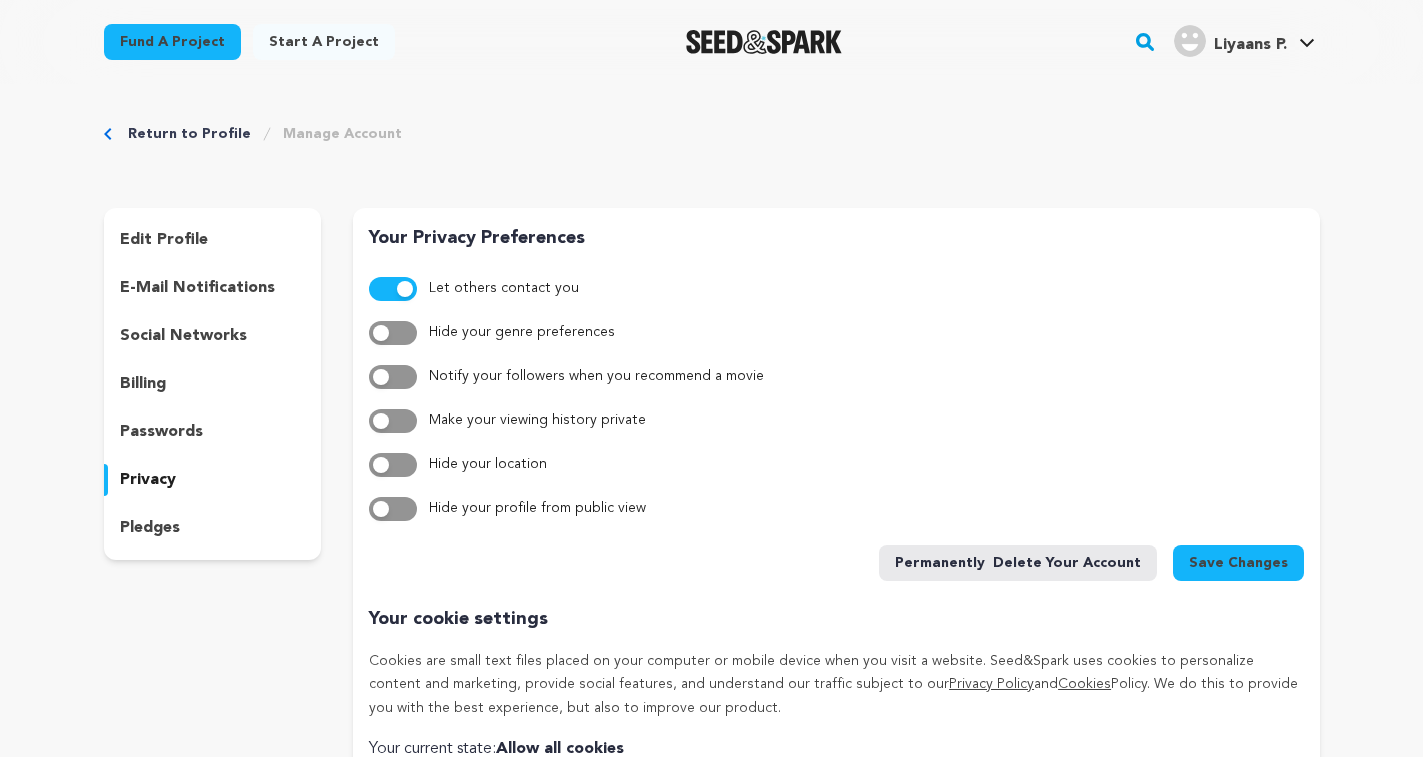 click on "pledges" at bounding box center (150, 528) 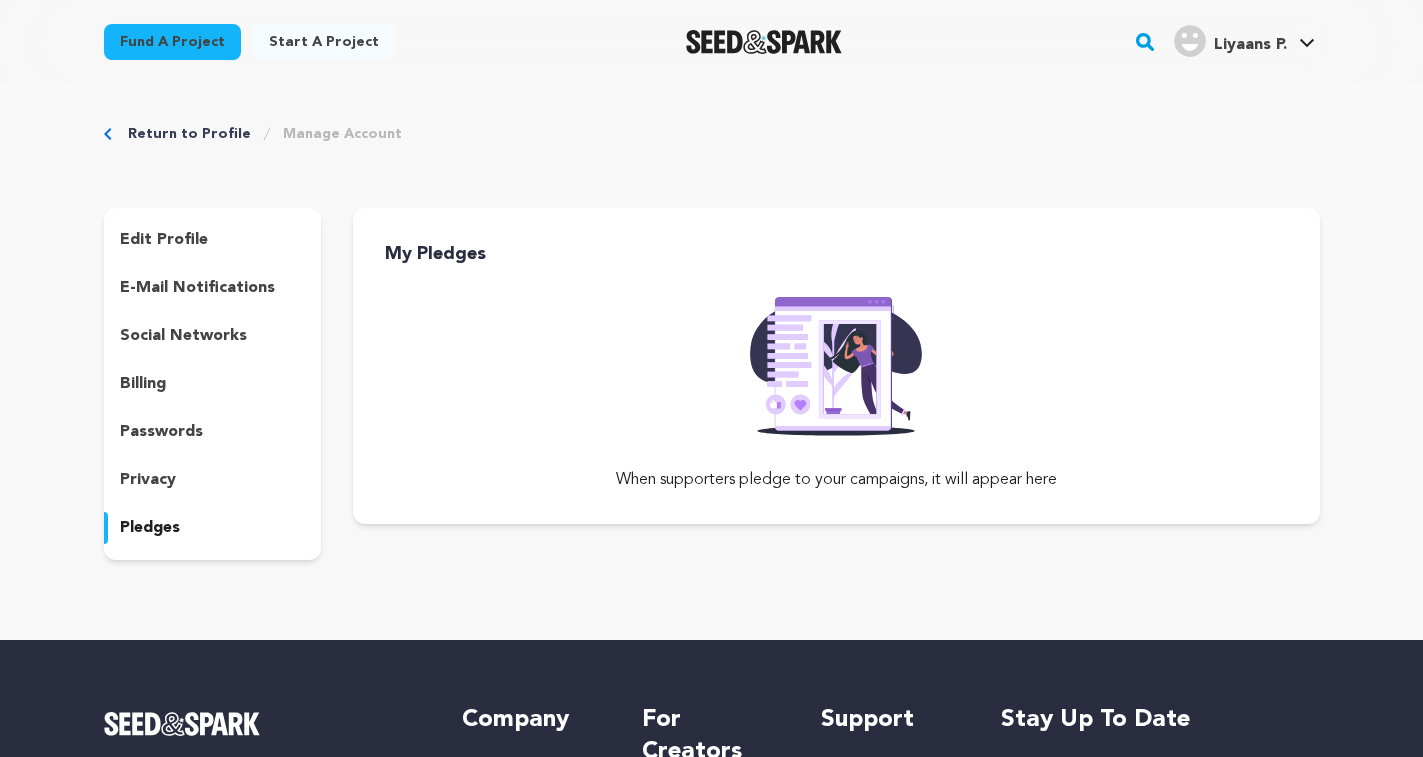 click at bounding box center (836, 360) 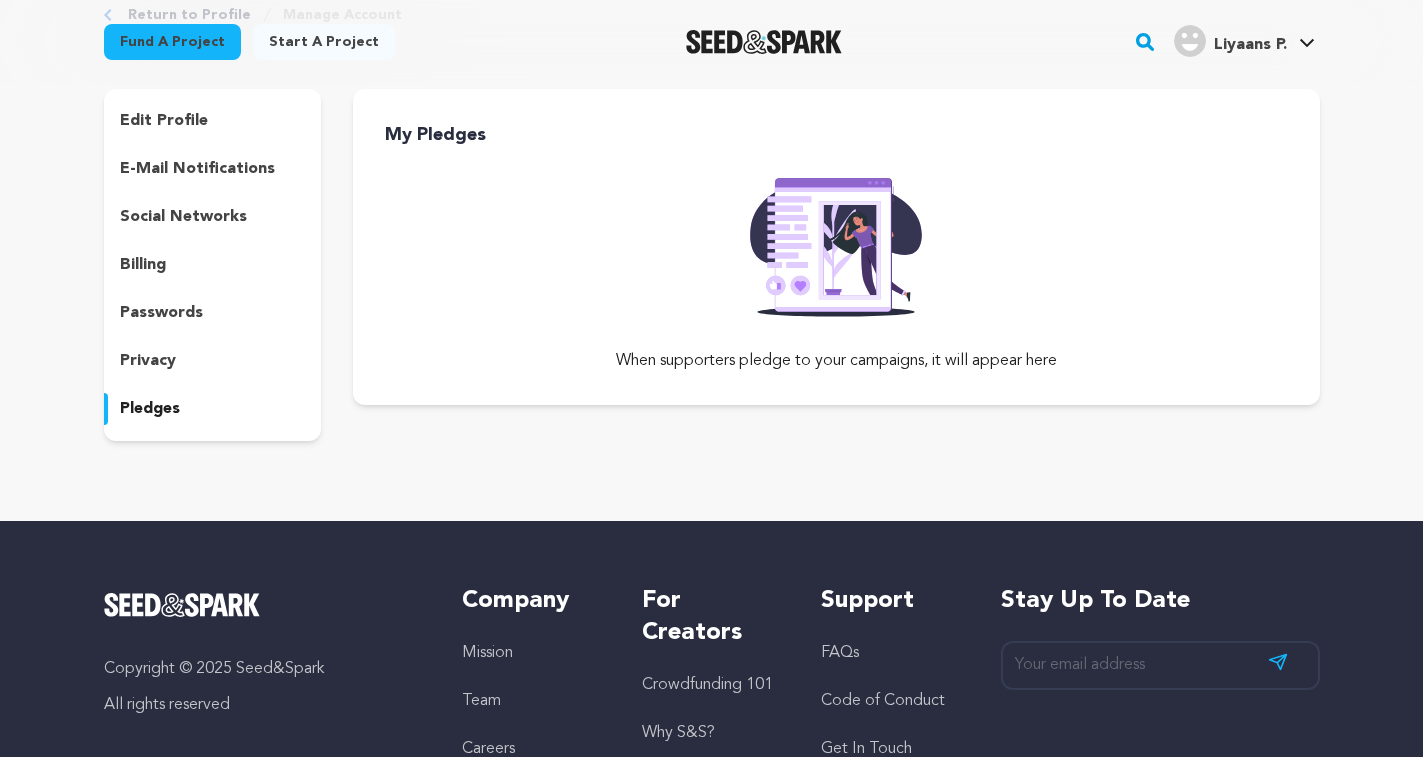 scroll, scrollTop: 0, scrollLeft: 0, axis: both 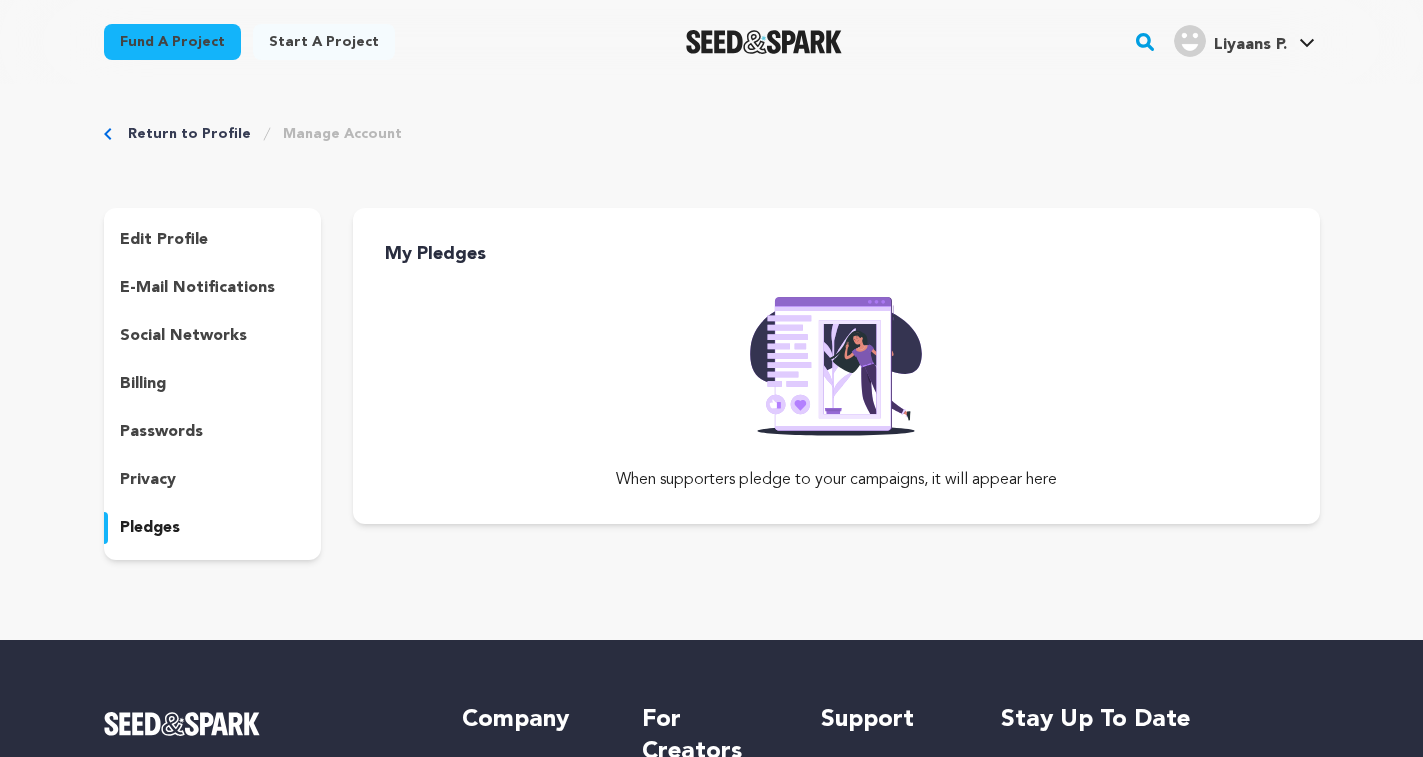click on "edit profile" at bounding box center (164, 240) 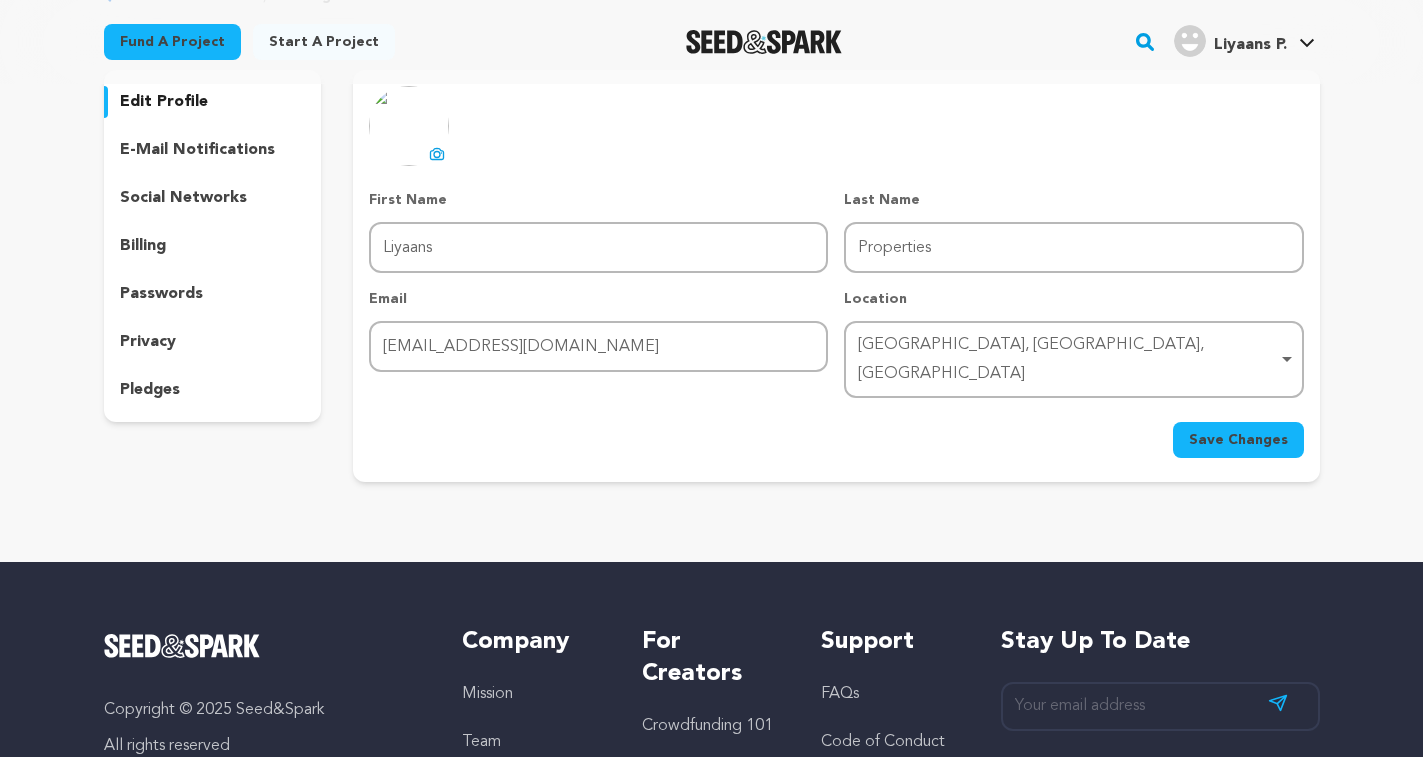 scroll, scrollTop: 0, scrollLeft: 0, axis: both 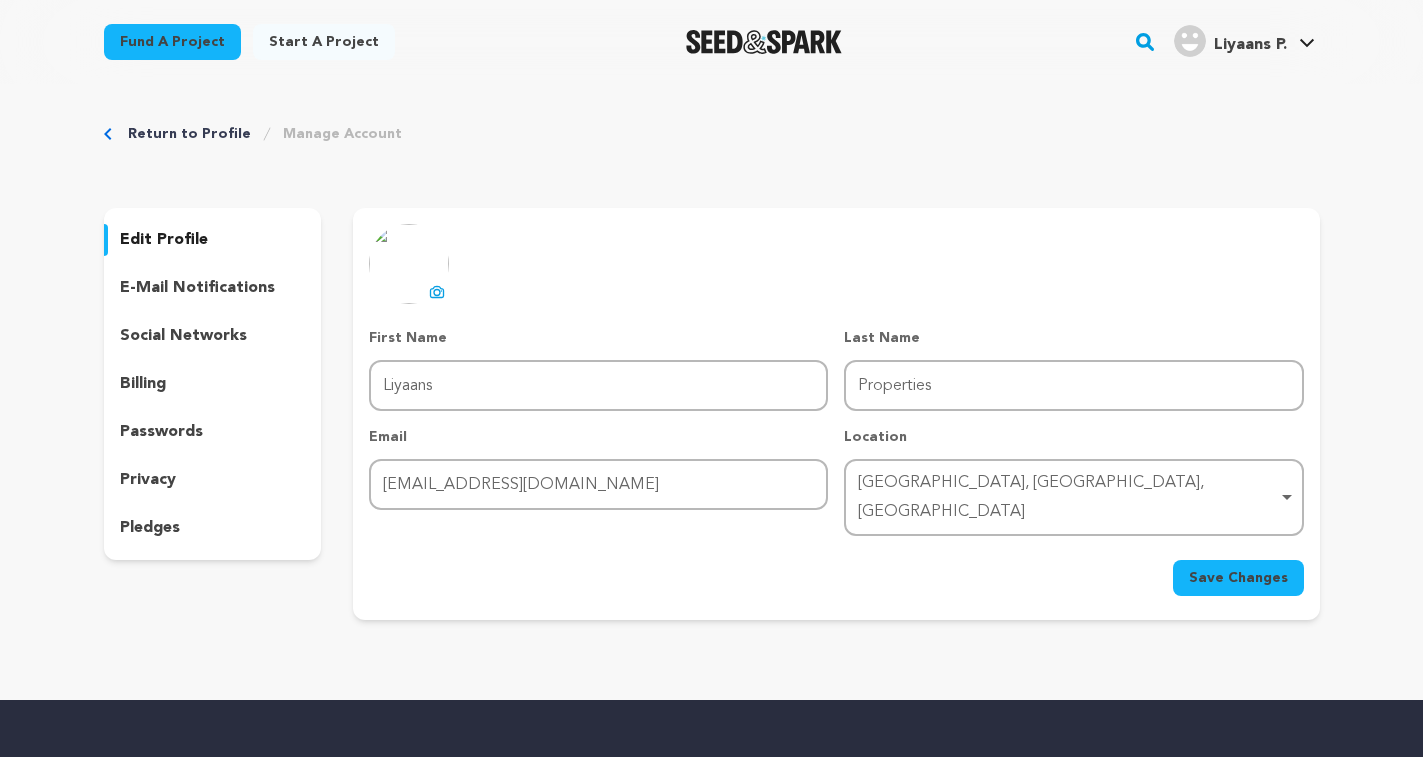 click on "Kolkata, West Bengal, India Remove item" at bounding box center [1073, 498] 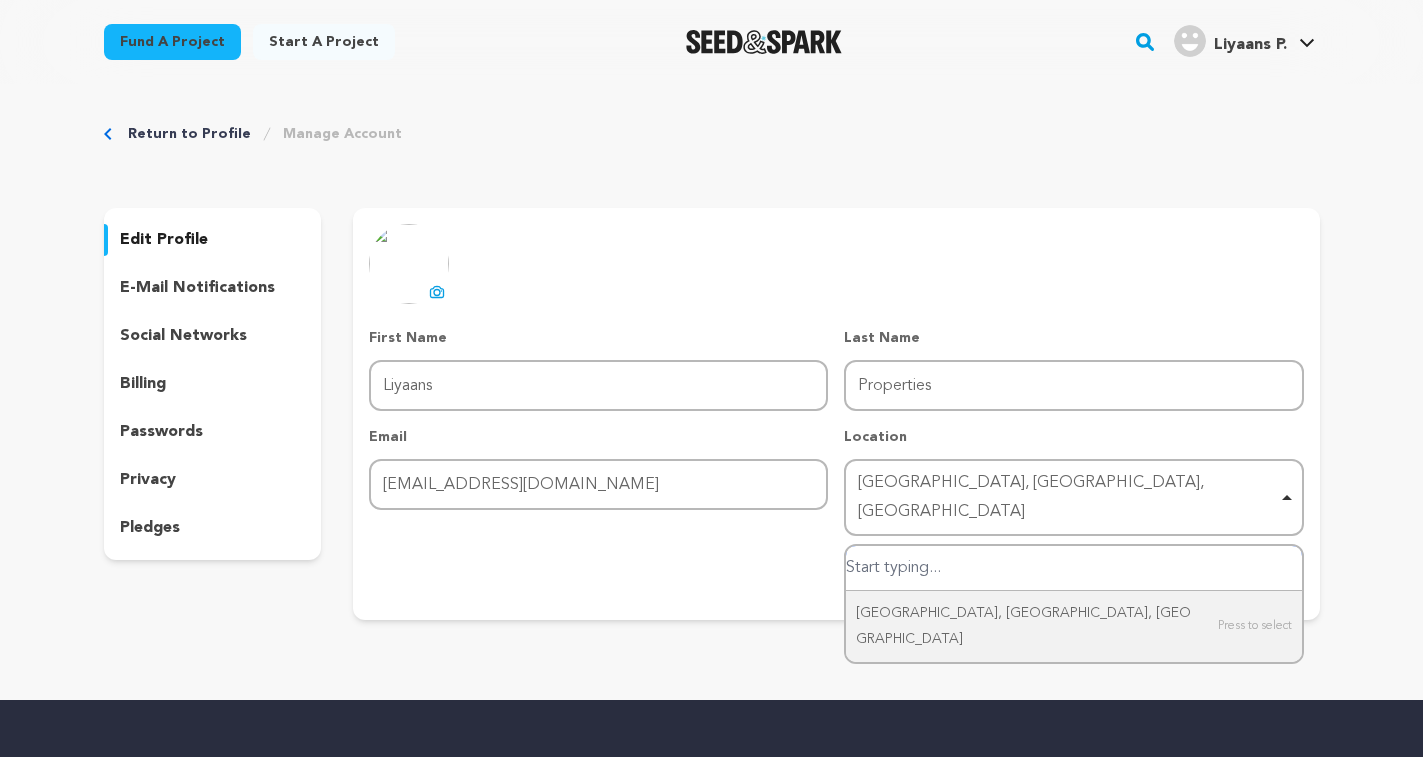 click on "Kolkata, West Bengal, India Remove item" at bounding box center [1073, 498] 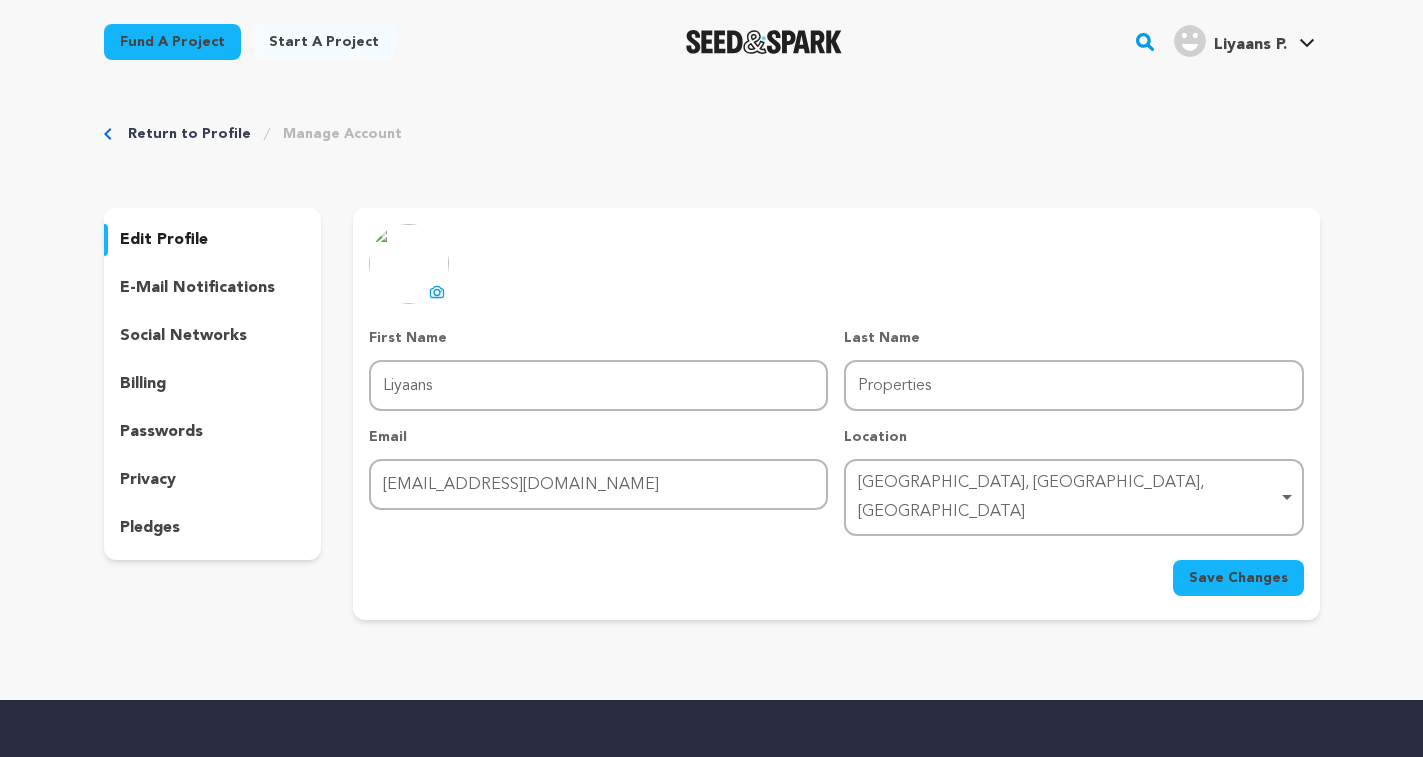 click on "Liyaans P." at bounding box center (1250, 45) 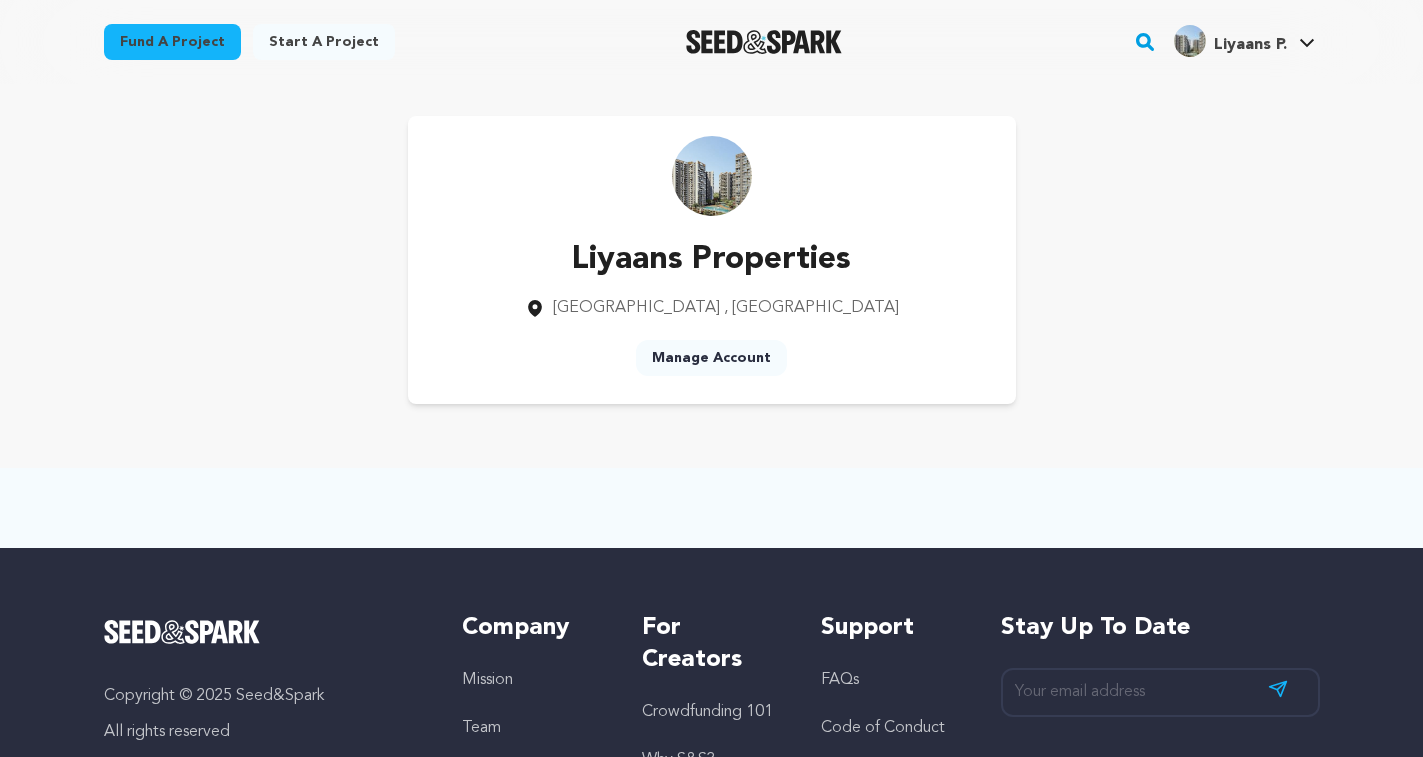 scroll, scrollTop: 0, scrollLeft: 0, axis: both 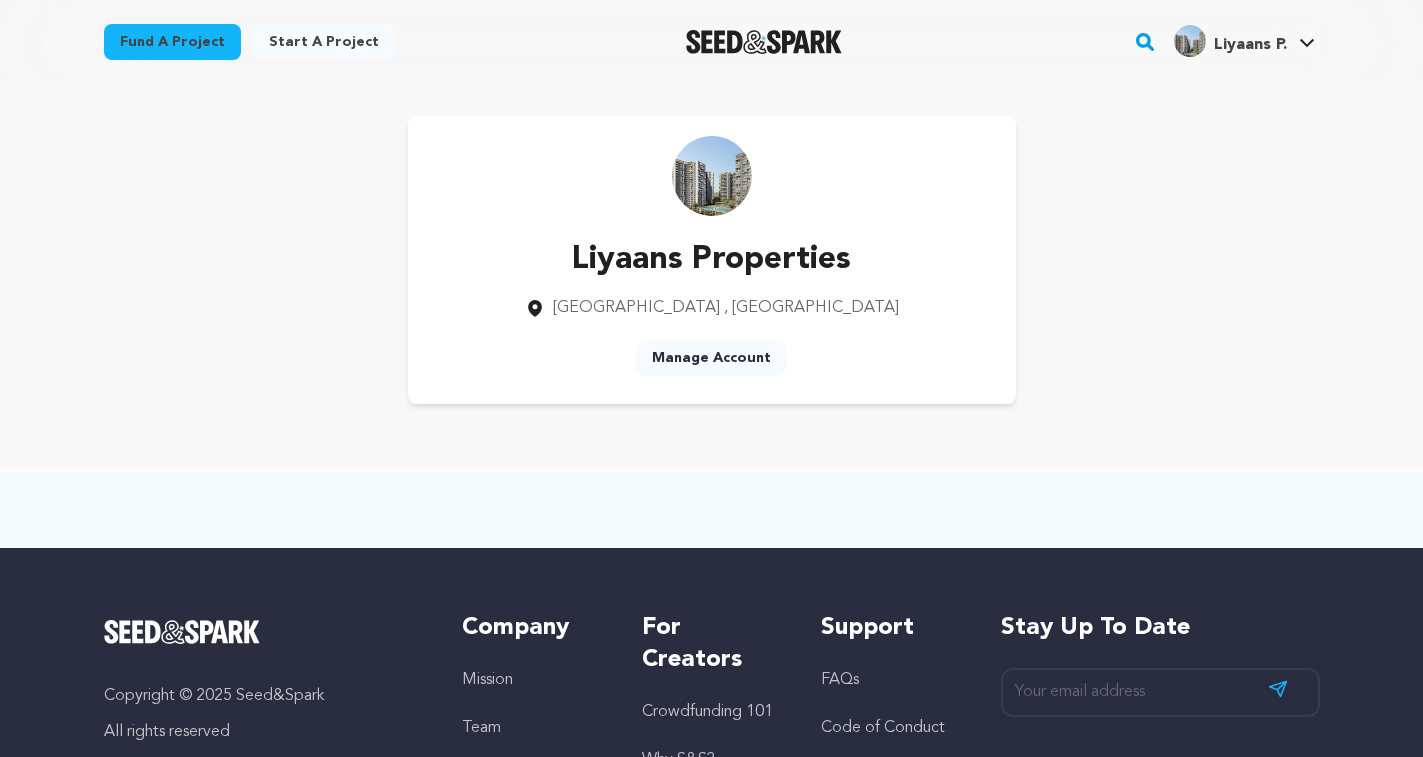 click on "Manage Account" at bounding box center (711, 358) 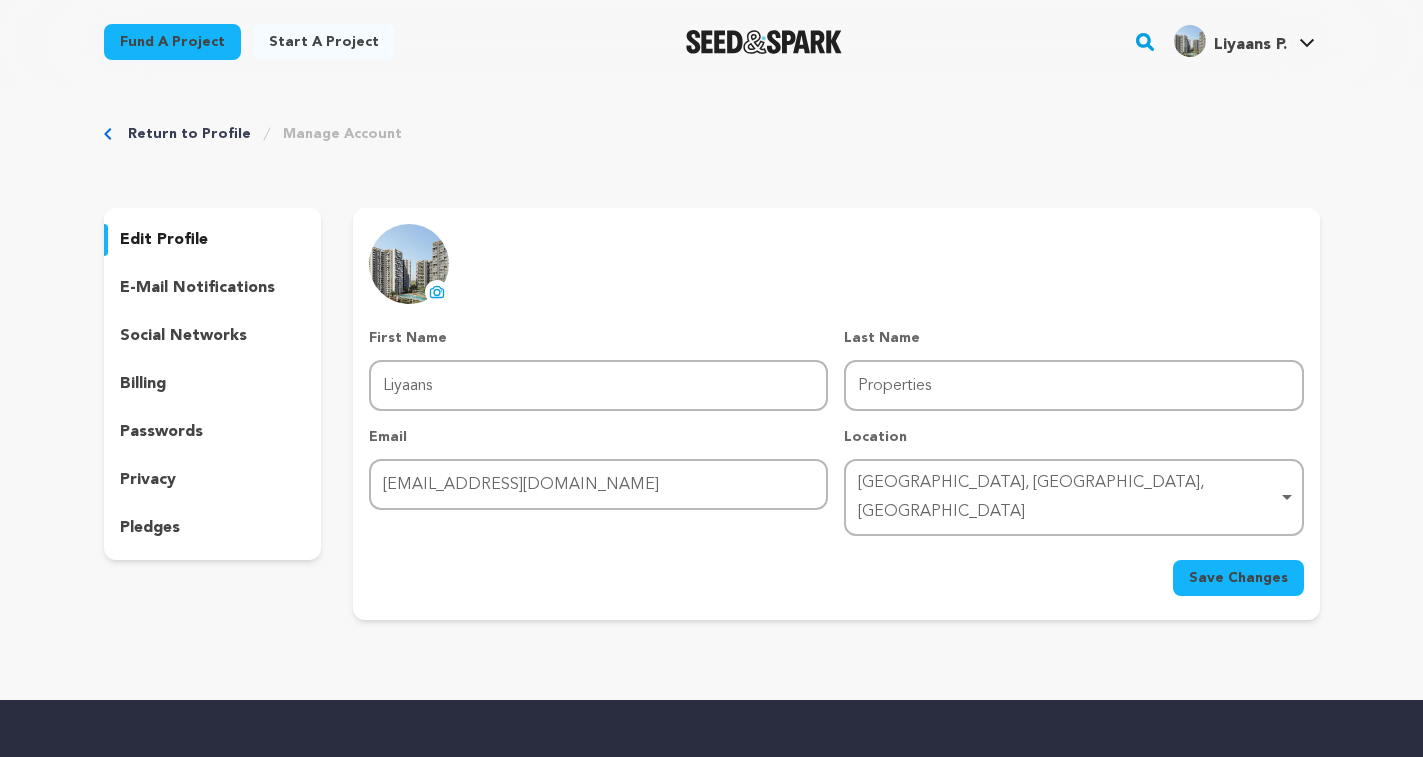 scroll, scrollTop: 0, scrollLeft: 0, axis: both 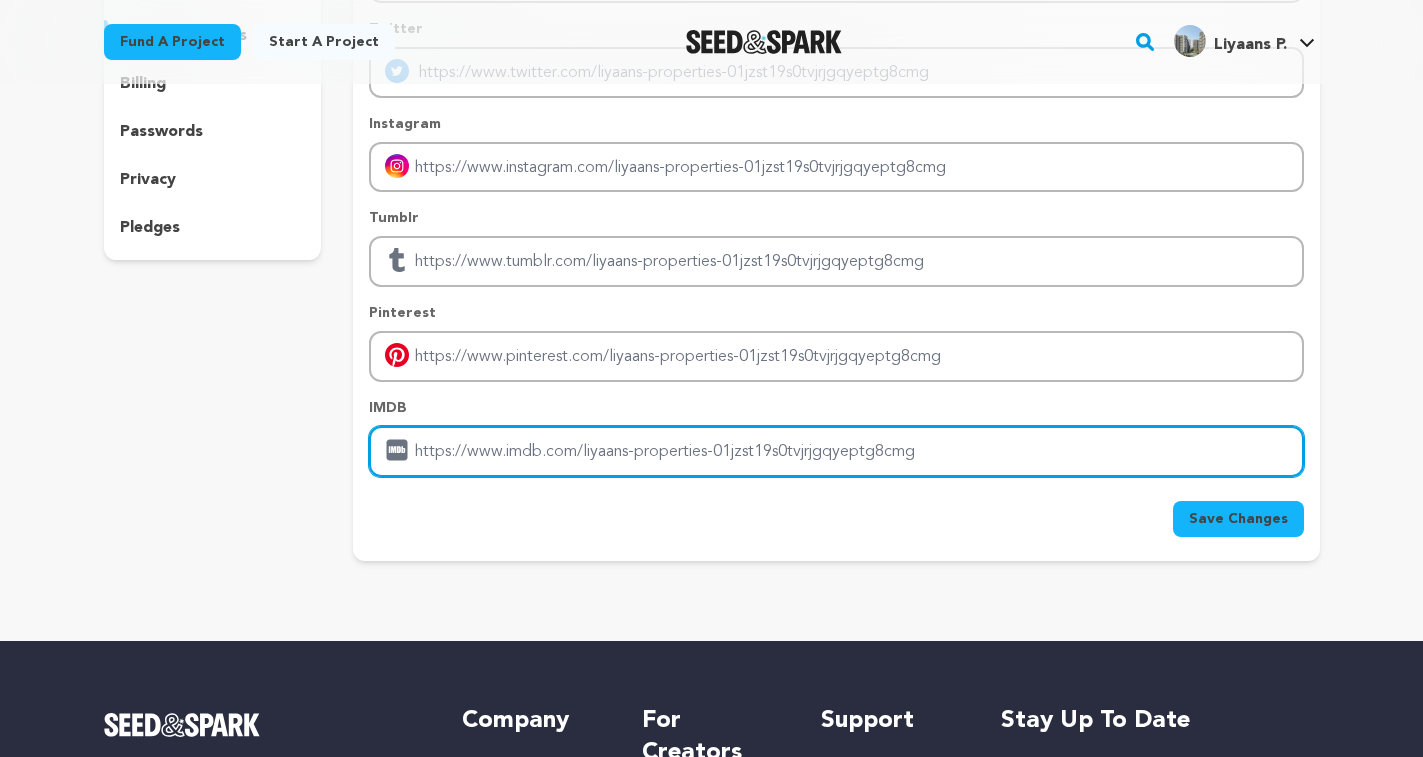 click at bounding box center [836, 451] 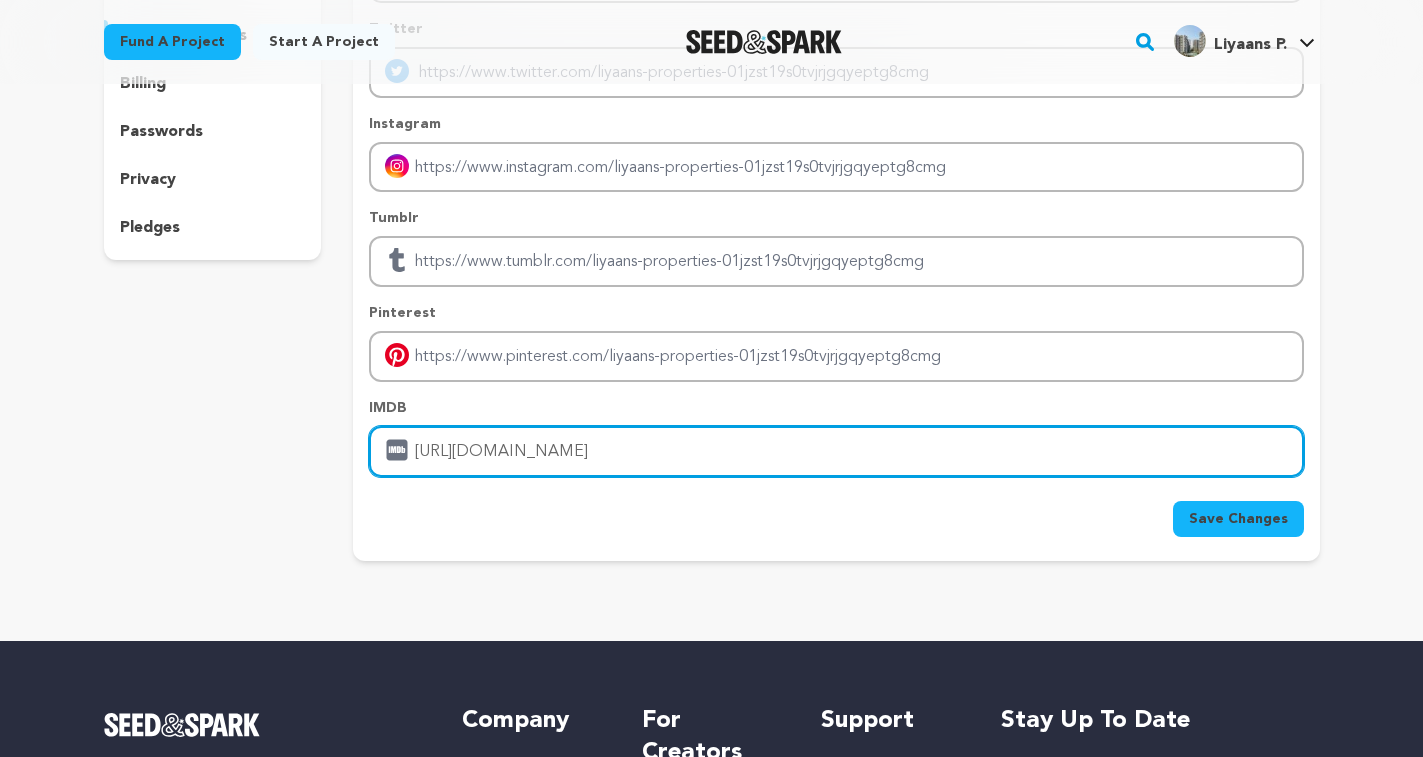 type on "https://www.liyaans.com/project/godrej-blue-new-alipore" 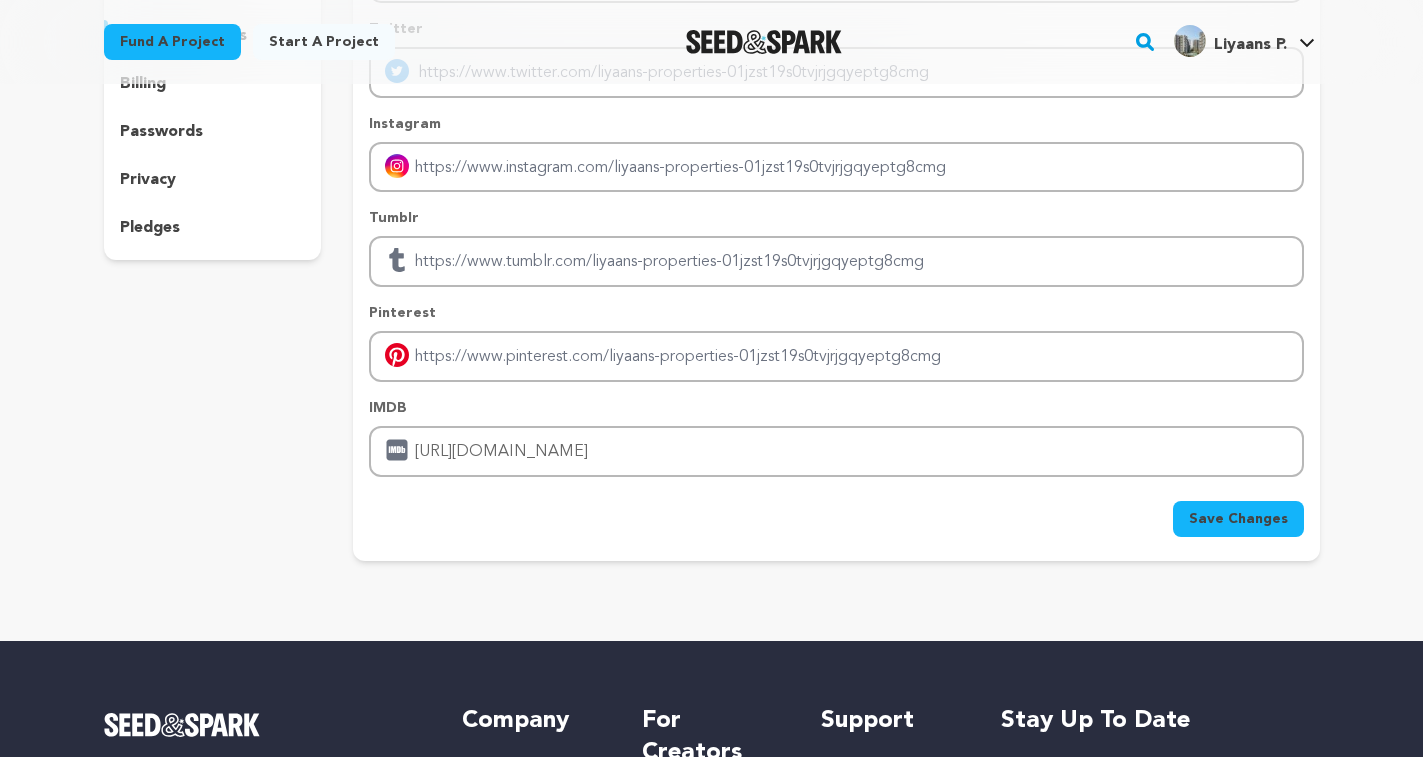click on "Save Changes" at bounding box center [1238, 519] 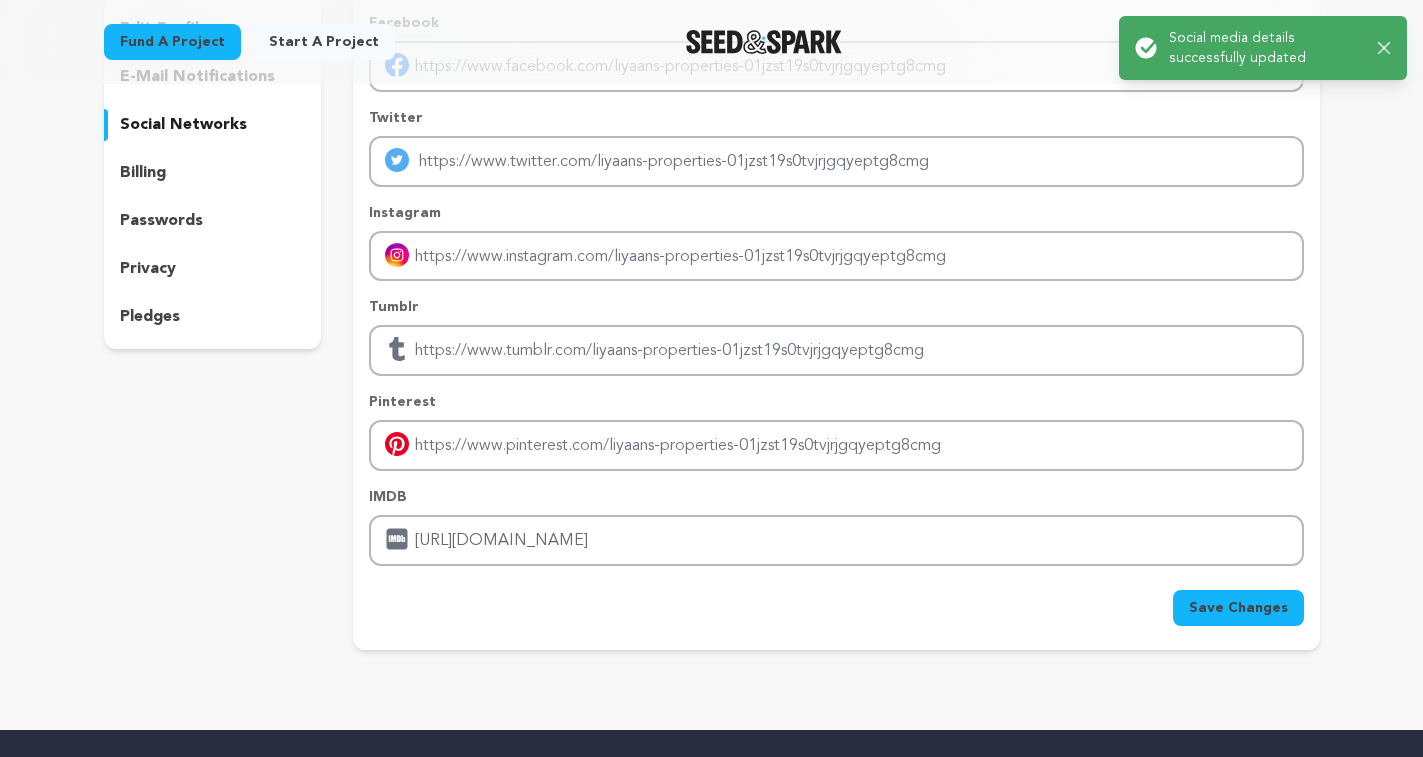 scroll, scrollTop: 0, scrollLeft: 0, axis: both 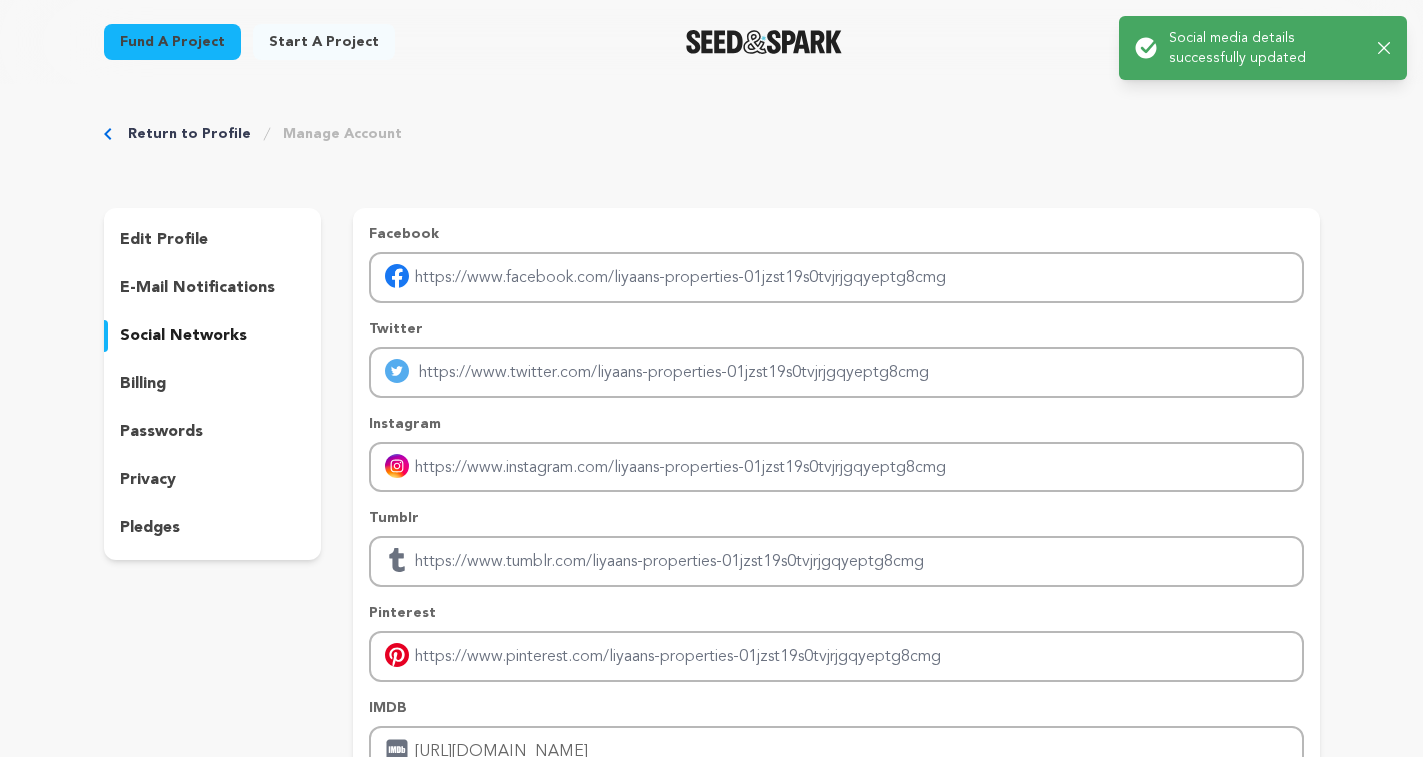 click on "Return to Profile
Manage Account
edit profile
e-mail notifications
social networks
billing
passwords
privacy" at bounding box center [712, 496] 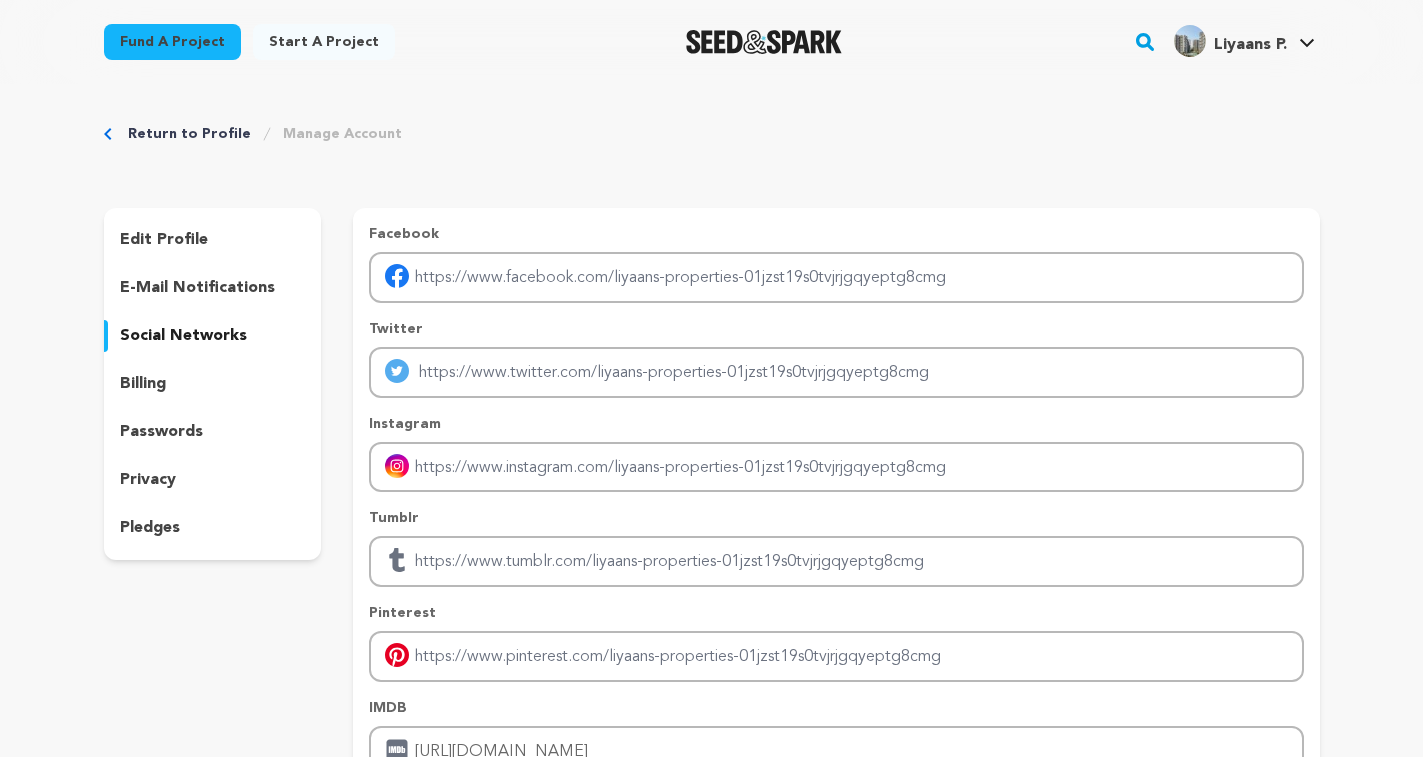 click on "Success:
Info:
Warning:
Error:
Social media details successfully updated
Close notification" at bounding box center (1263, 48) 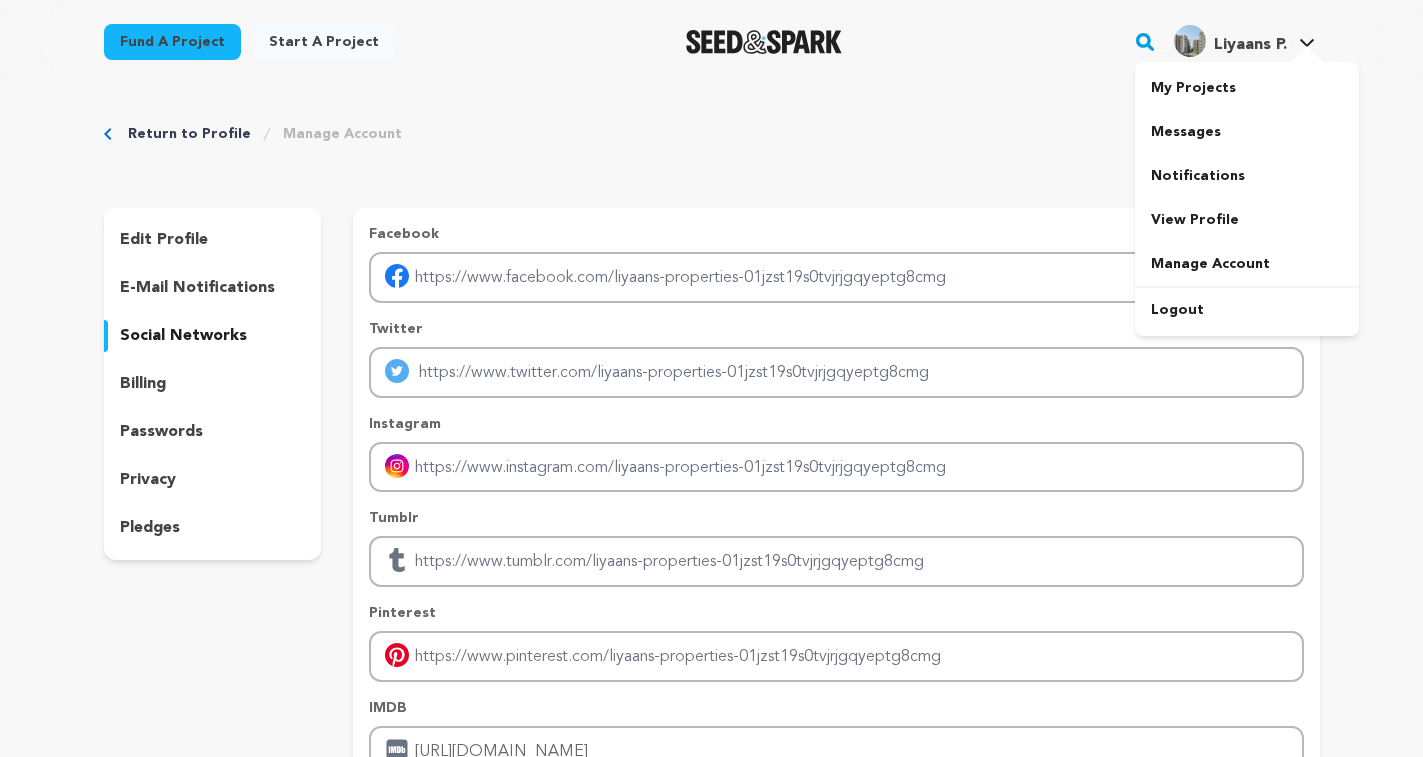 click at bounding box center (1307, 56) 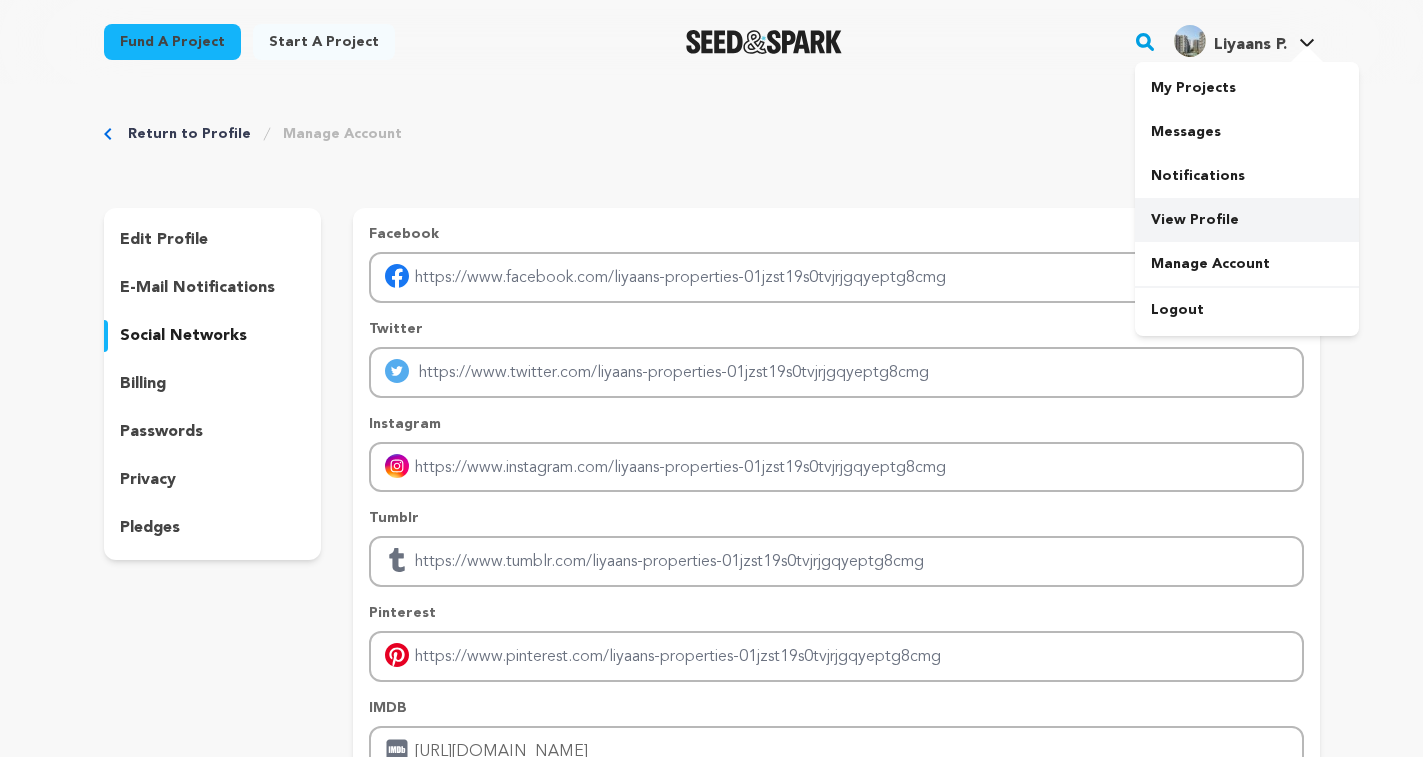 click on "View Profile" at bounding box center (1247, 220) 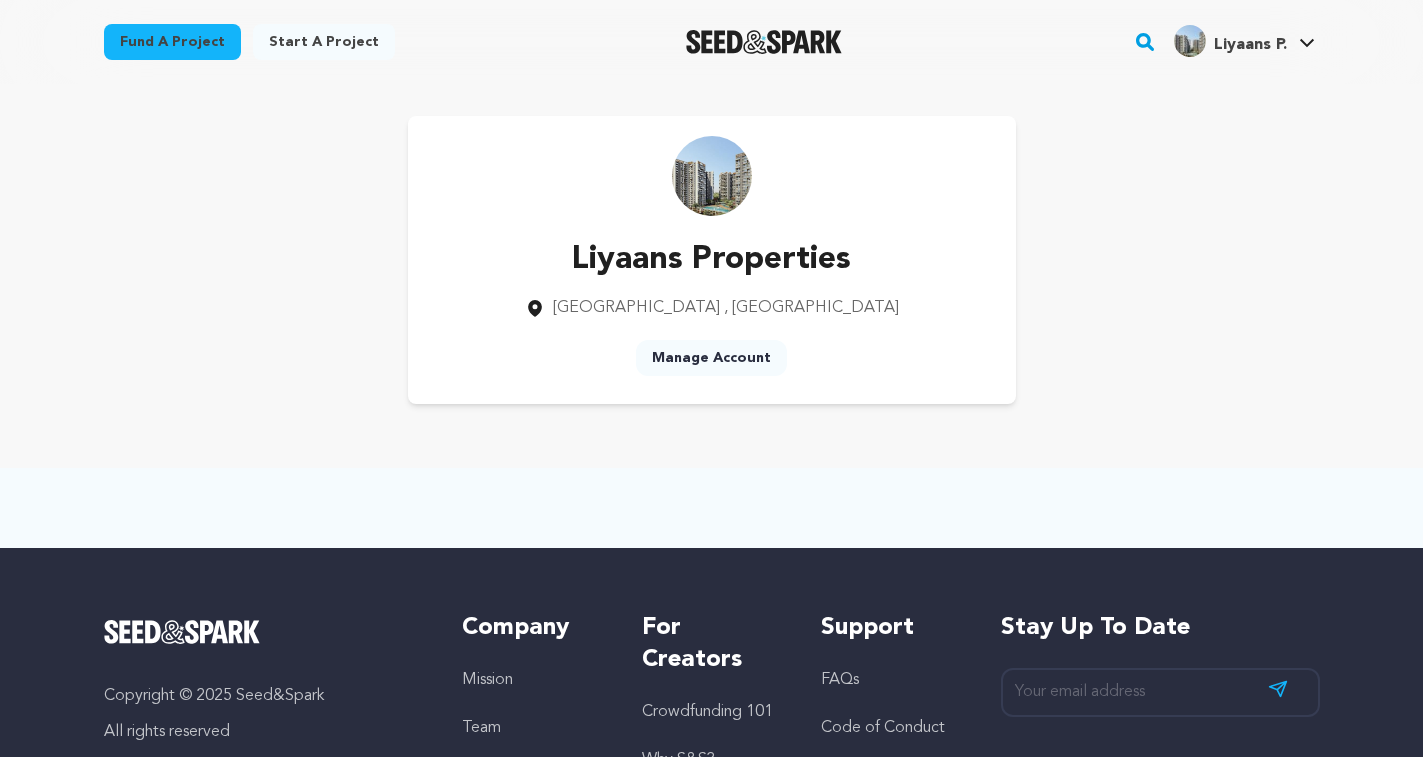 scroll, scrollTop: 0, scrollLeft: 0, axis: both 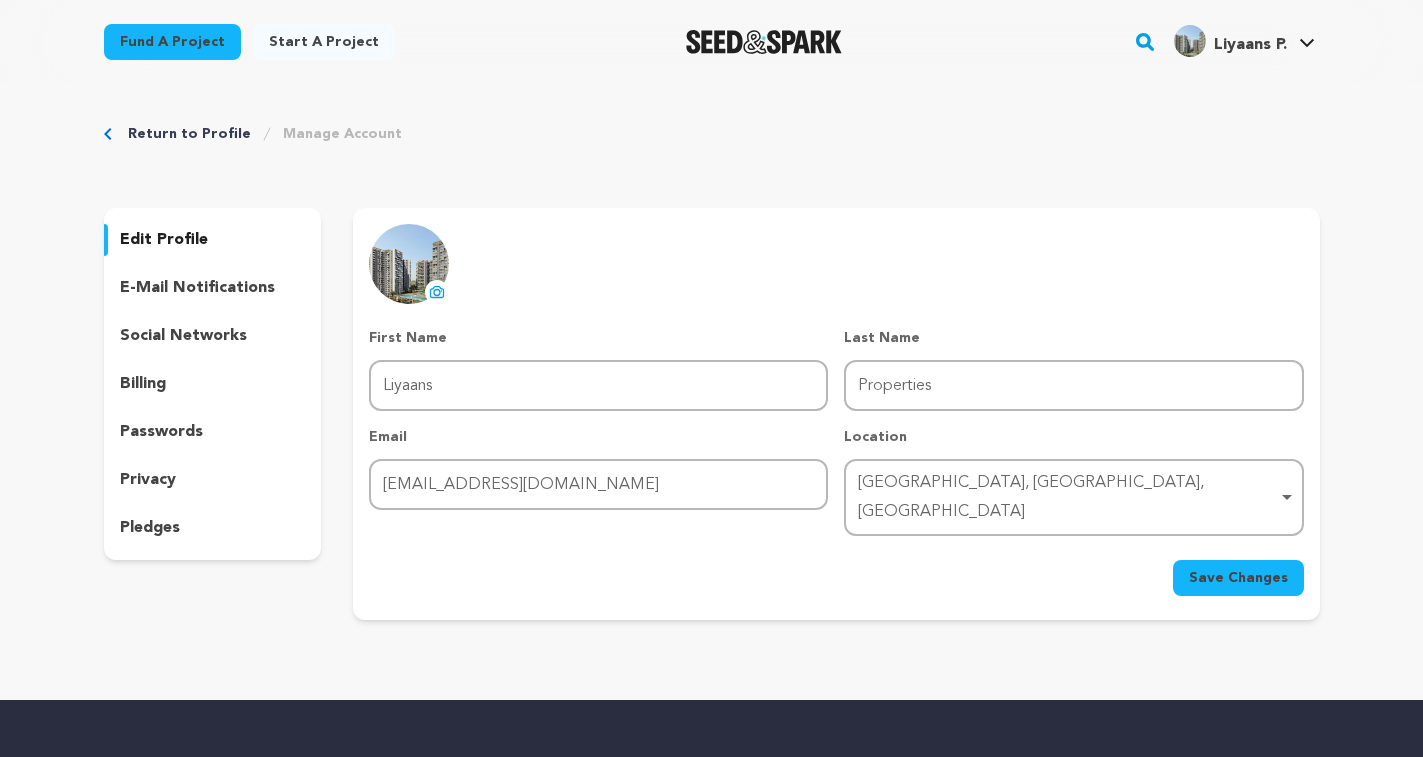 click on "social networks" at bounding box center [183, 336] 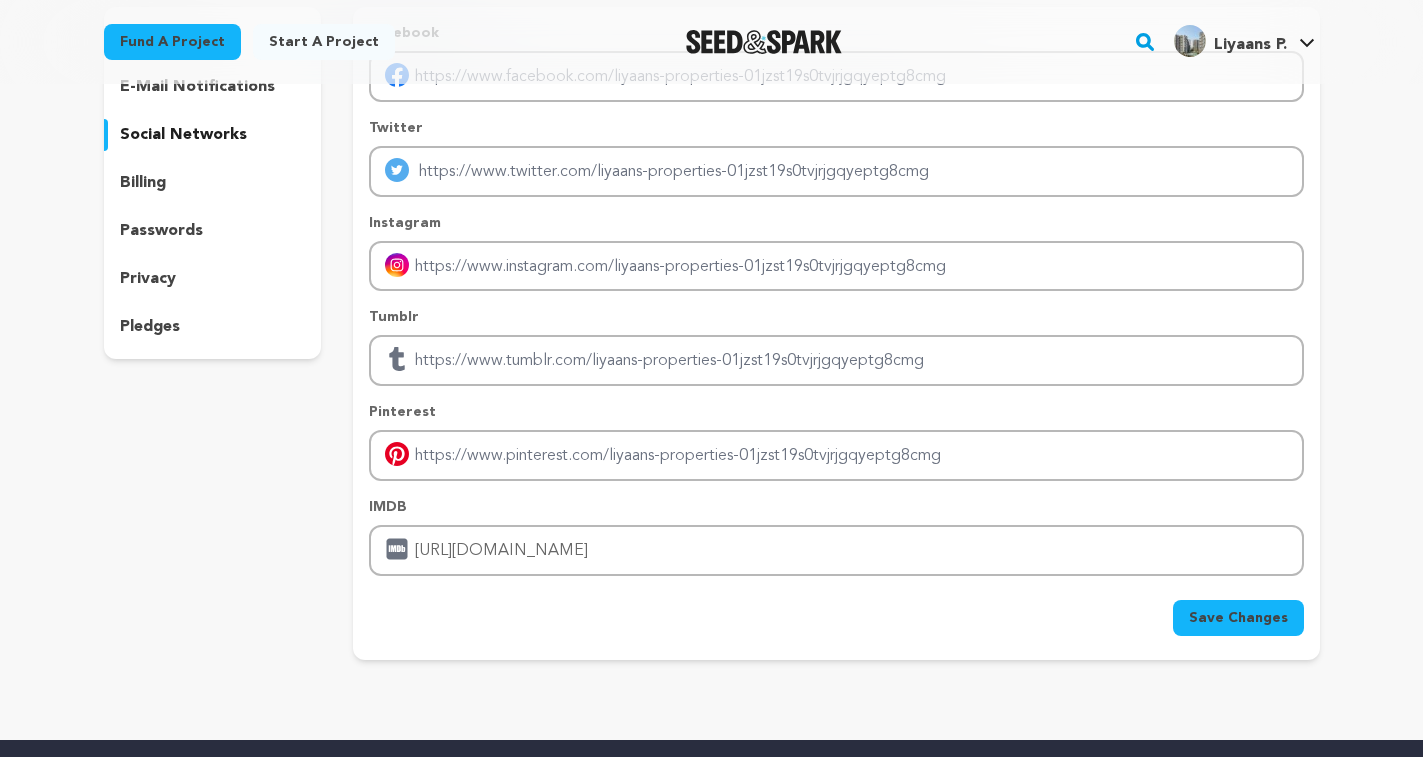scroll, scrollTop: 200, scrollLeft: 0, axis: vertical 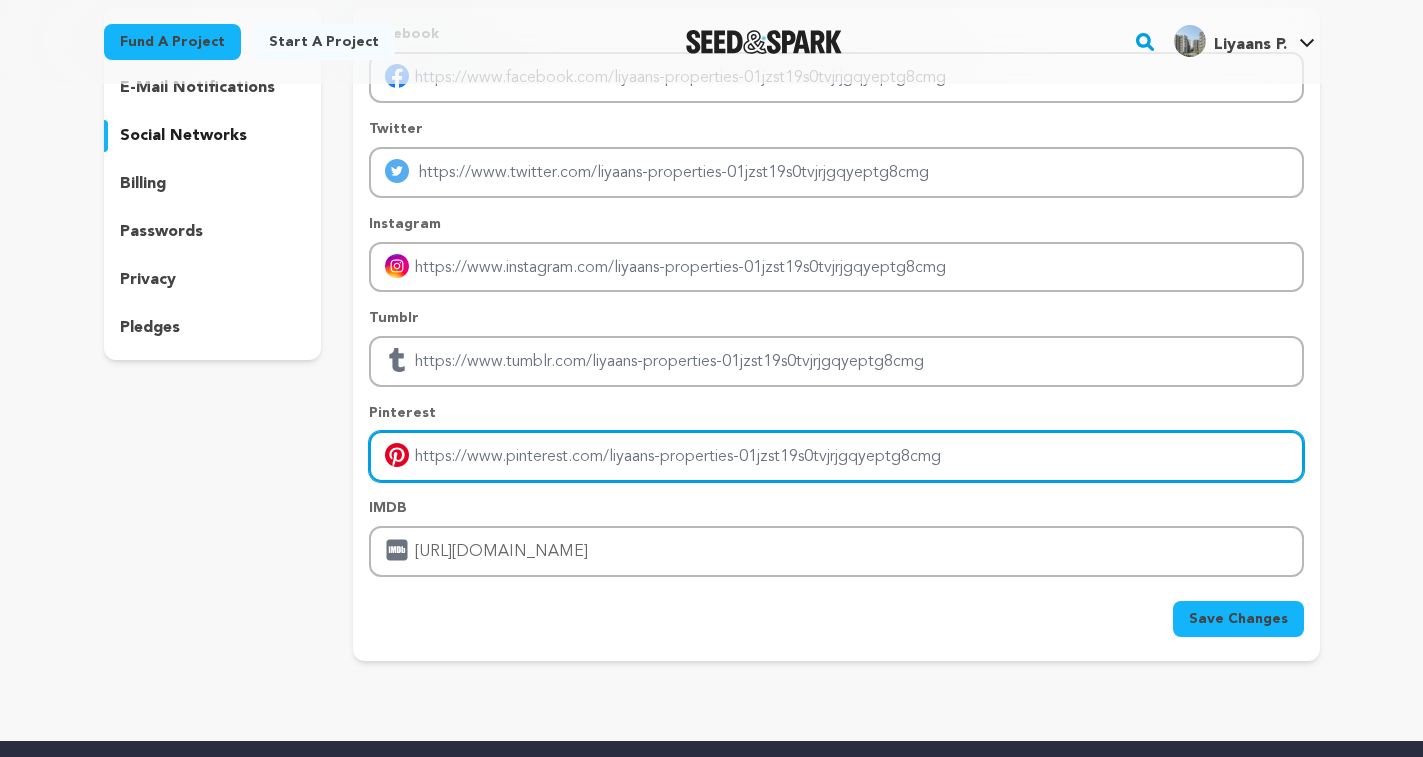 click at bounding box center (836, 456) 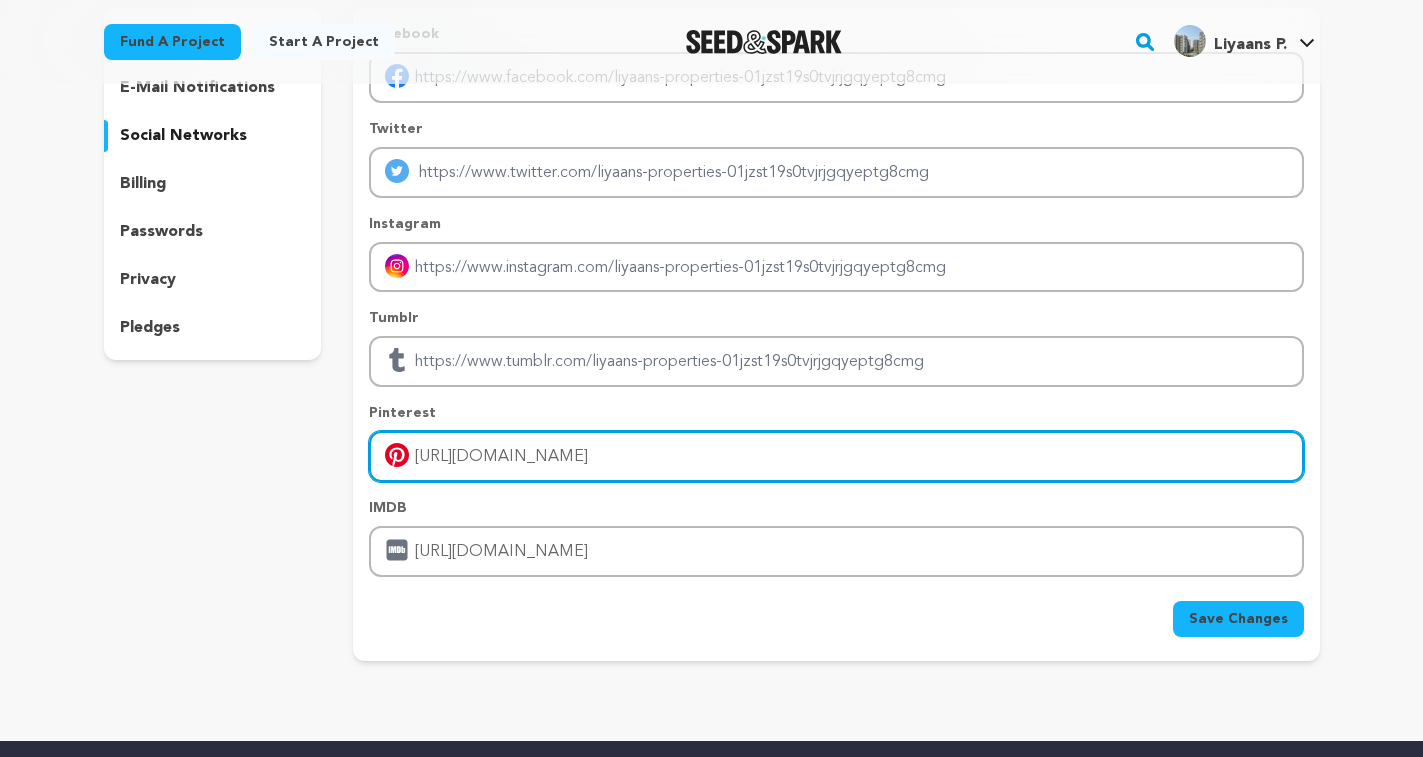 type on "https://www.liyaans.com/project/godrej-blue-new-alipore" 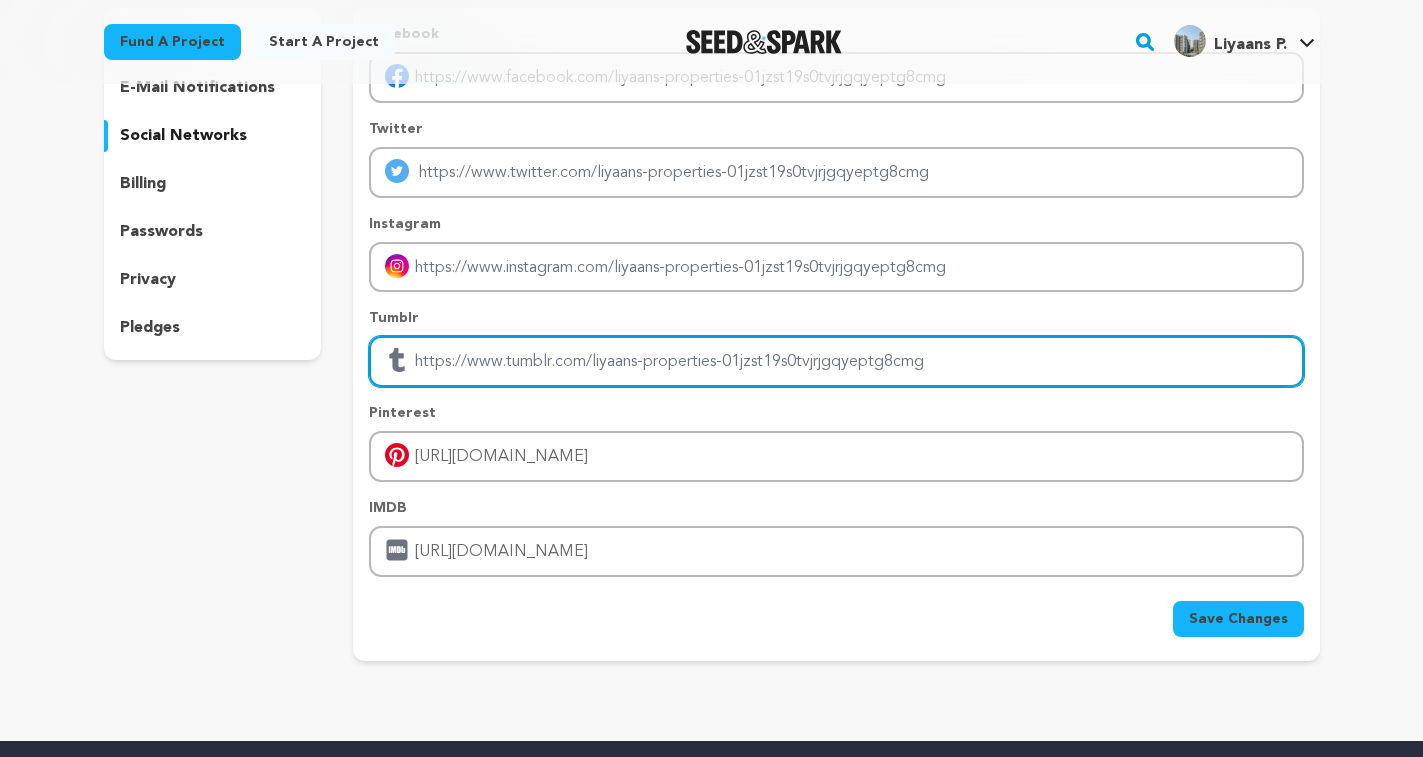 click at bounding box center [836, 361] 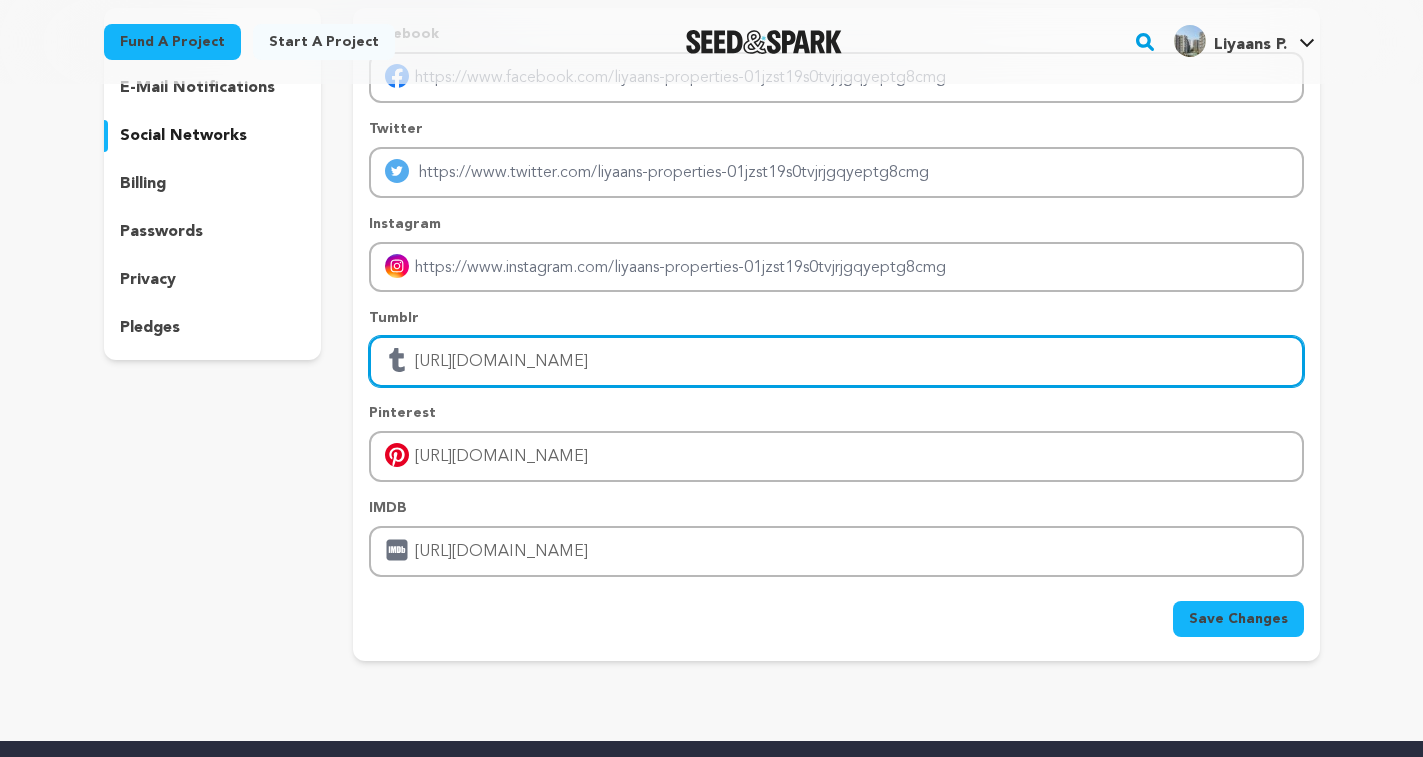 type on "https://www.liyaans.com/project/godrej-blue-new-alipore" 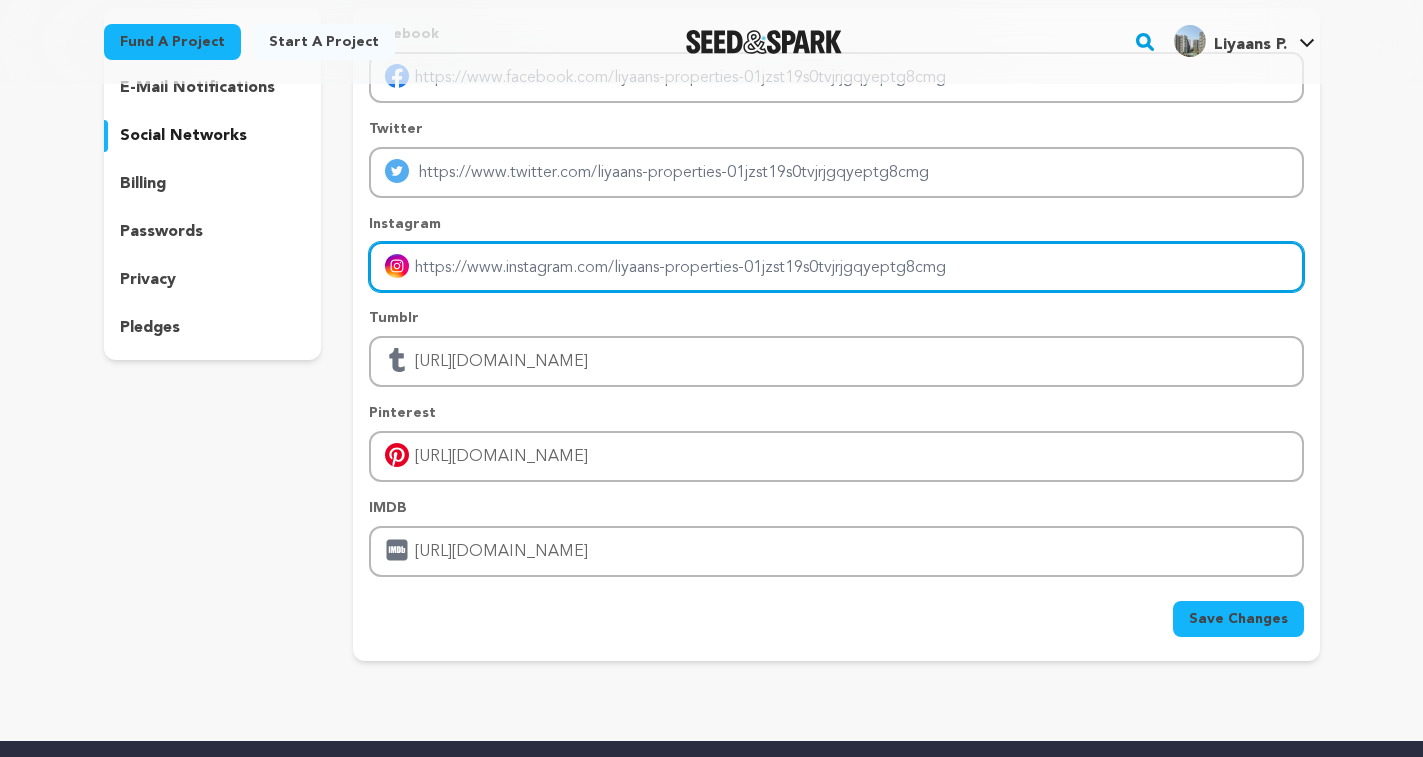 click at bounding box center (836, 267) 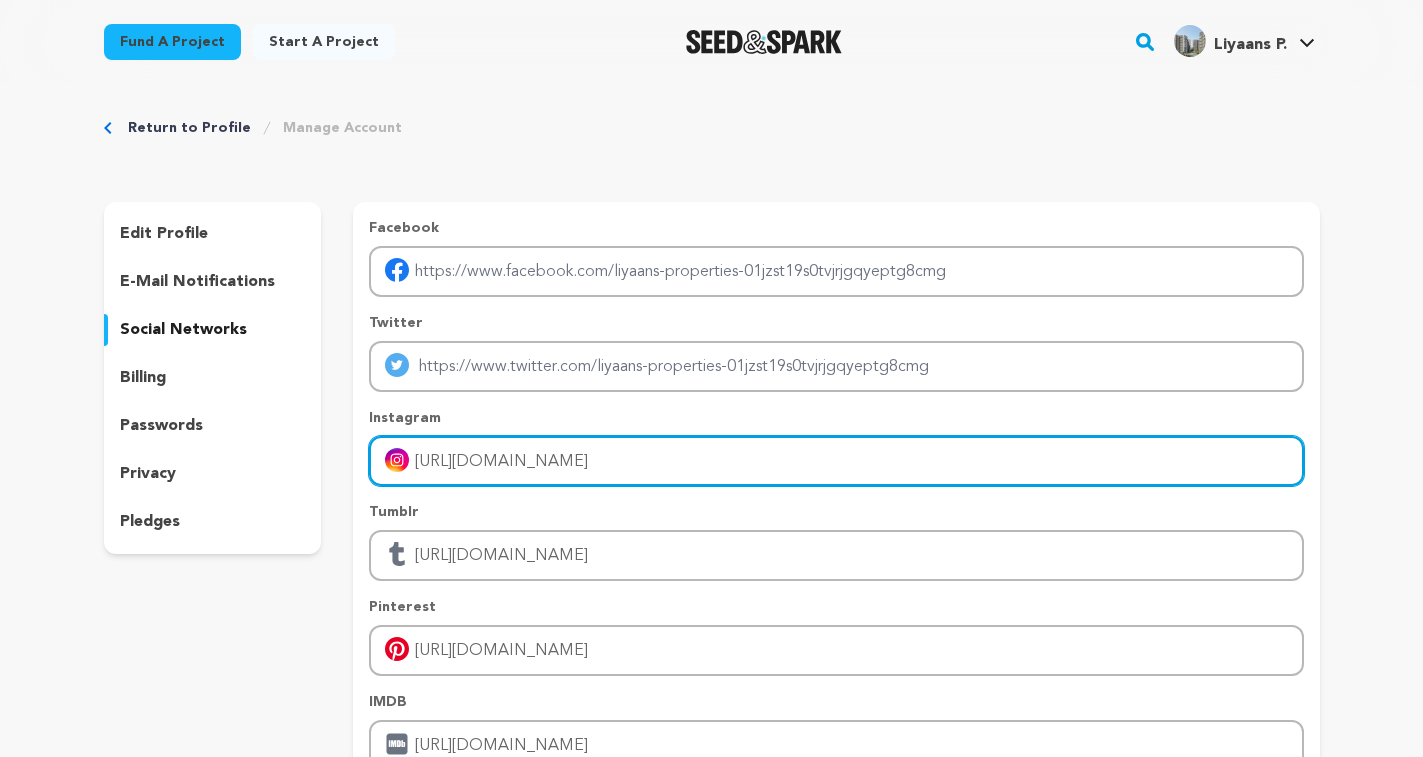 scroll, scrollTop: 0, scrollLeft: 0, axis: both 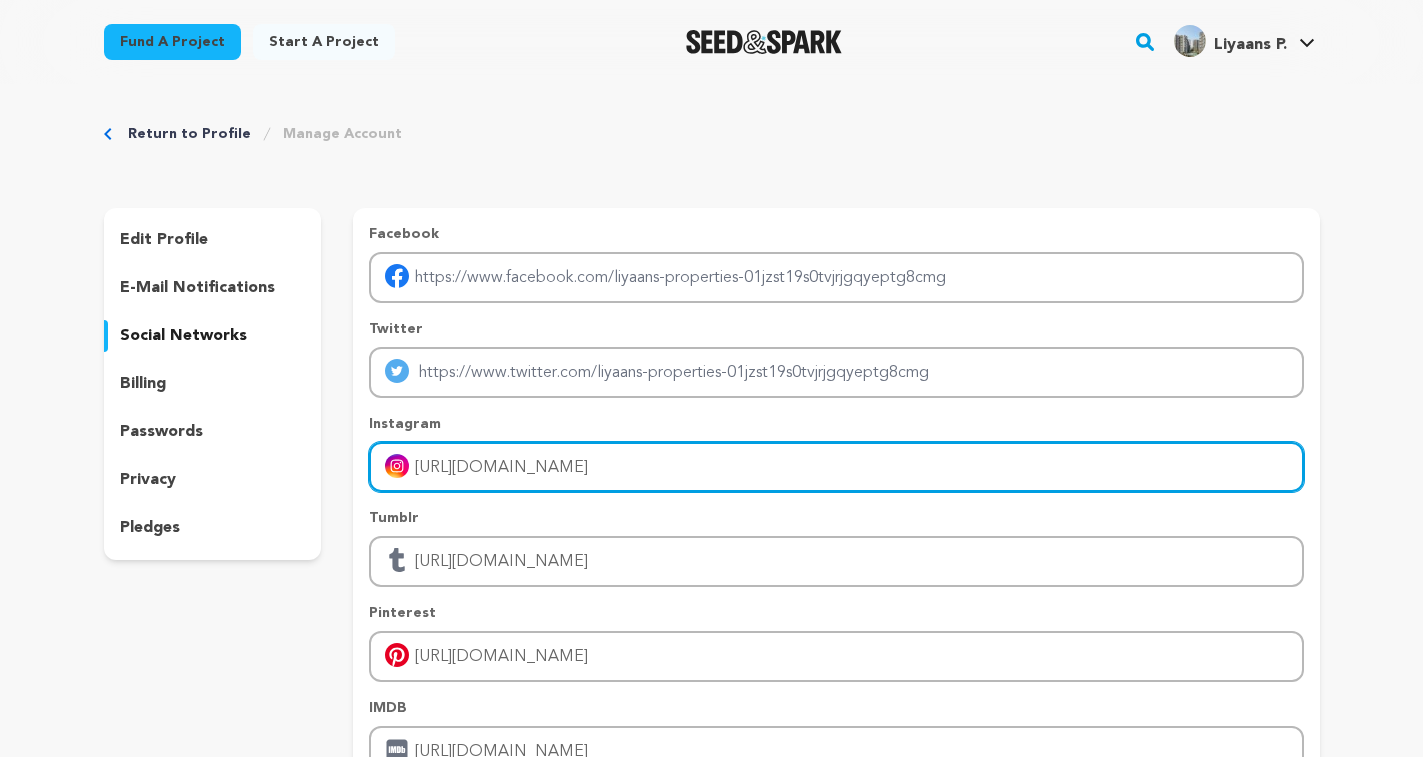 type on "https://www.liyaans.com/project/godrej-blue-new-alipore" 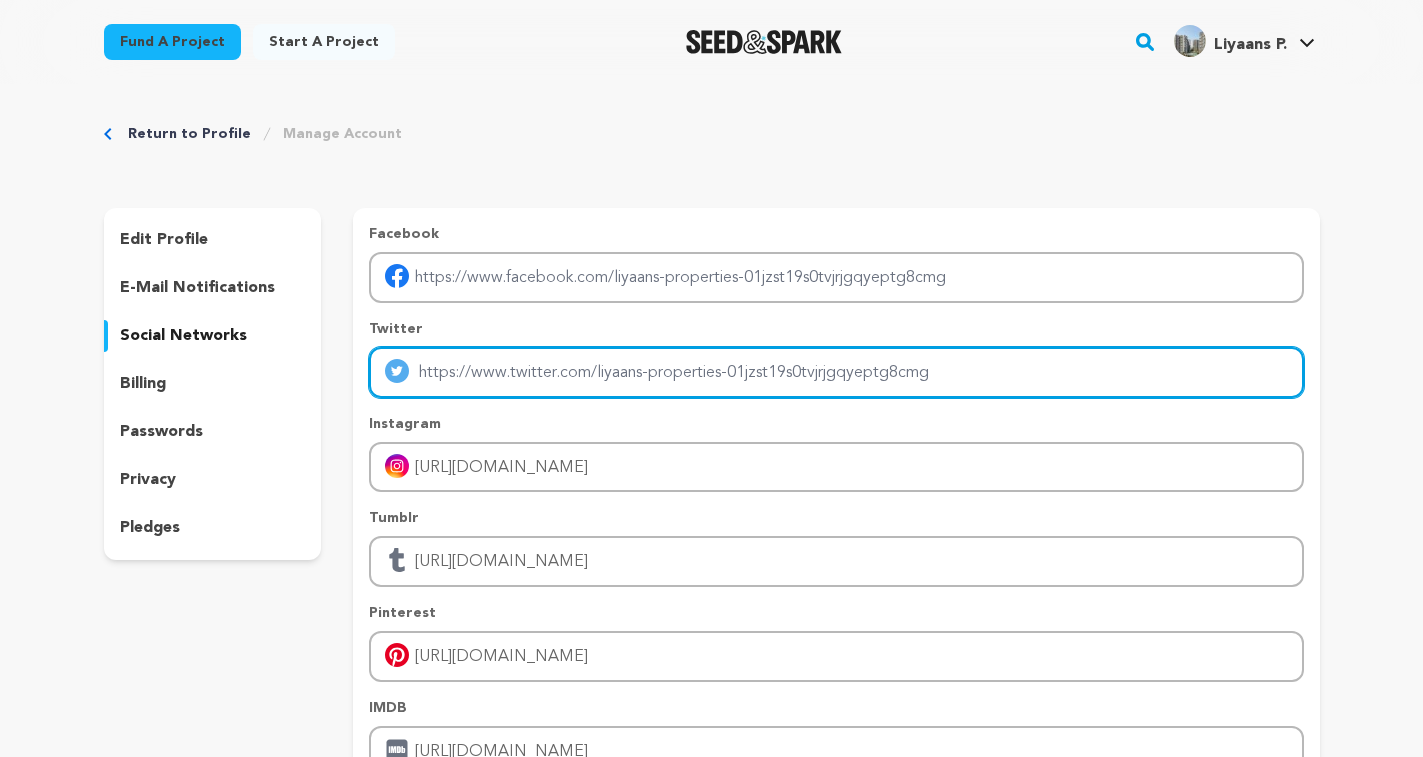 click at bounding box center [836, 372] 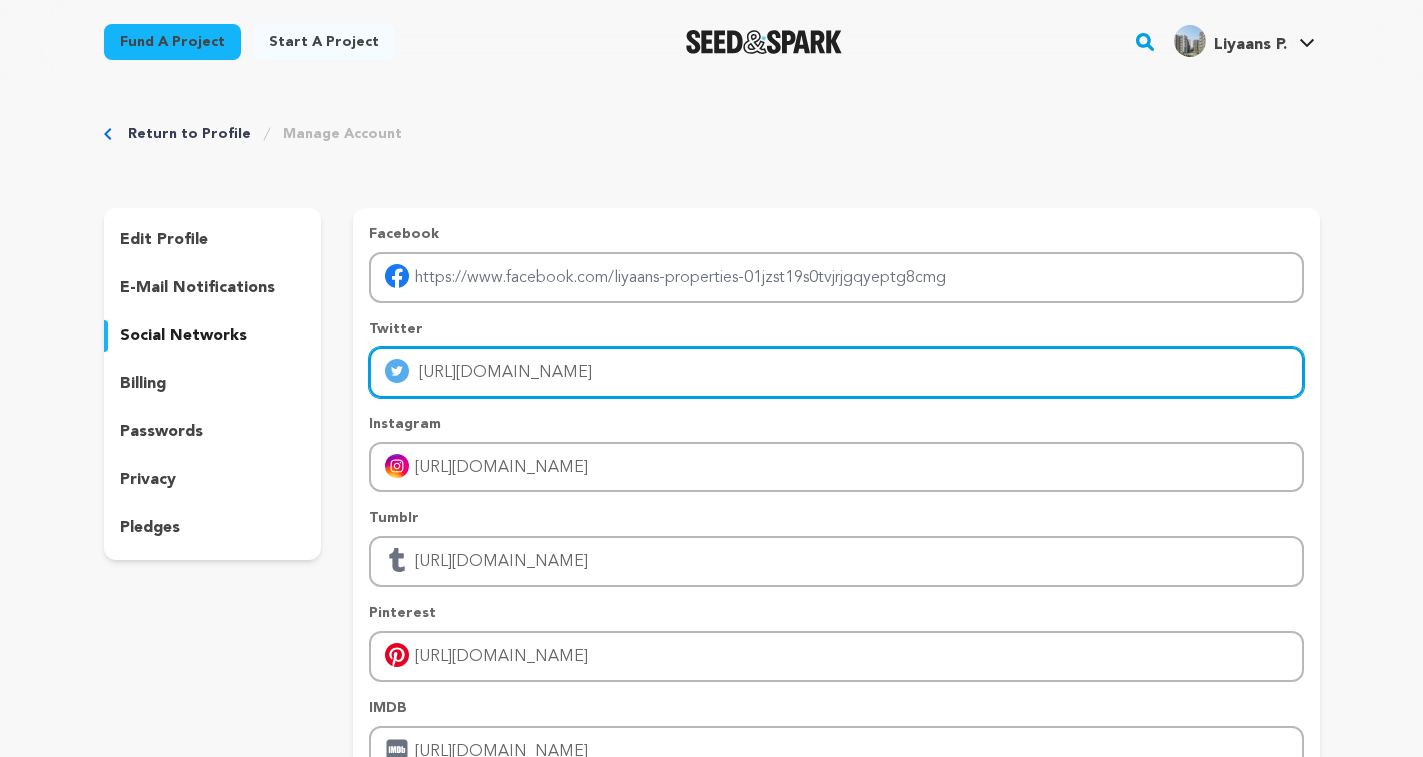 type on "https://www.liyaans.com/project/godrej-blue-new-alipore" 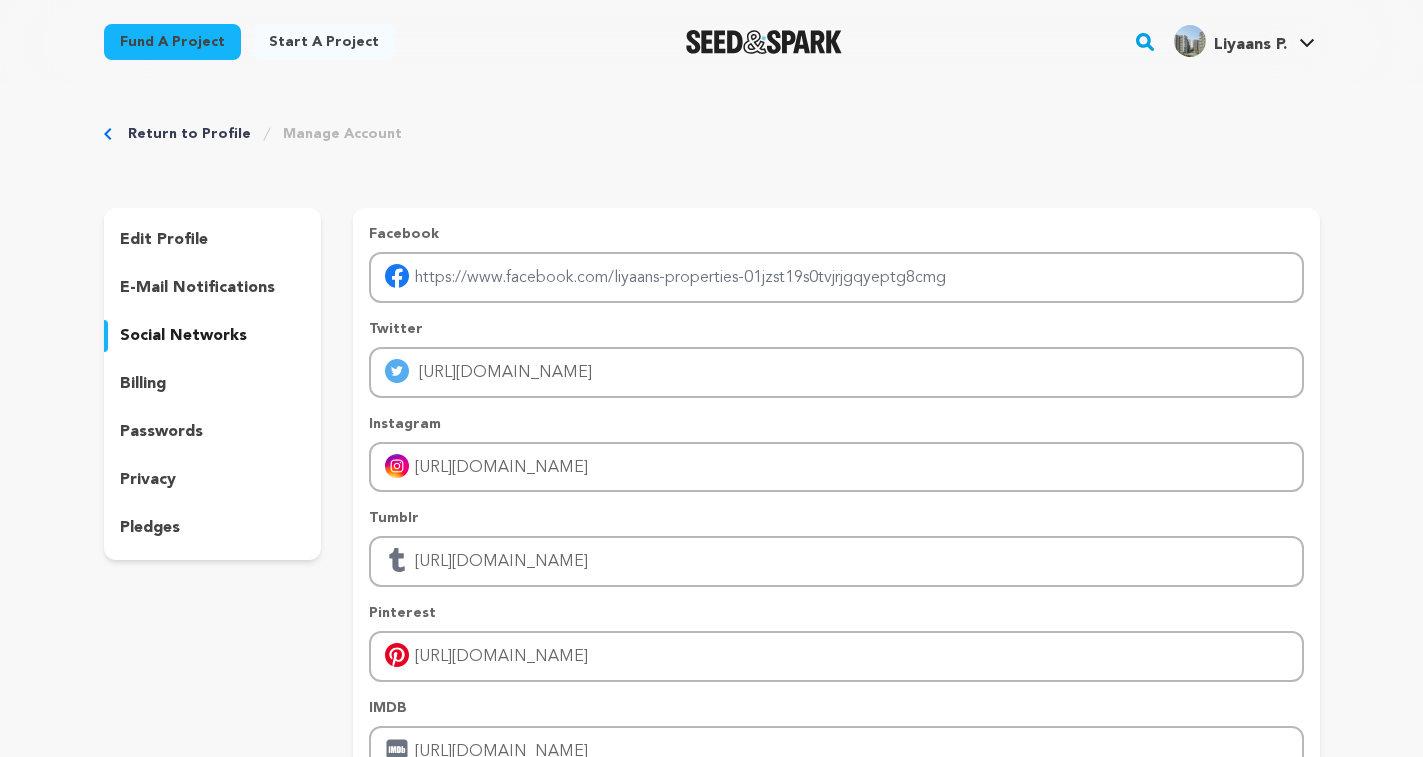 click on "Facebook
Twitter
https://www.liyaans.com/project/godrej-blue-new-alipore
Instagram
https://www.liyaans.com/project/godrej-blue-new-alipore
Tumblr
https://www.liyaans.com/project/godrej-blue-new-alipore
IMDB" at bounding box center [836, 500] 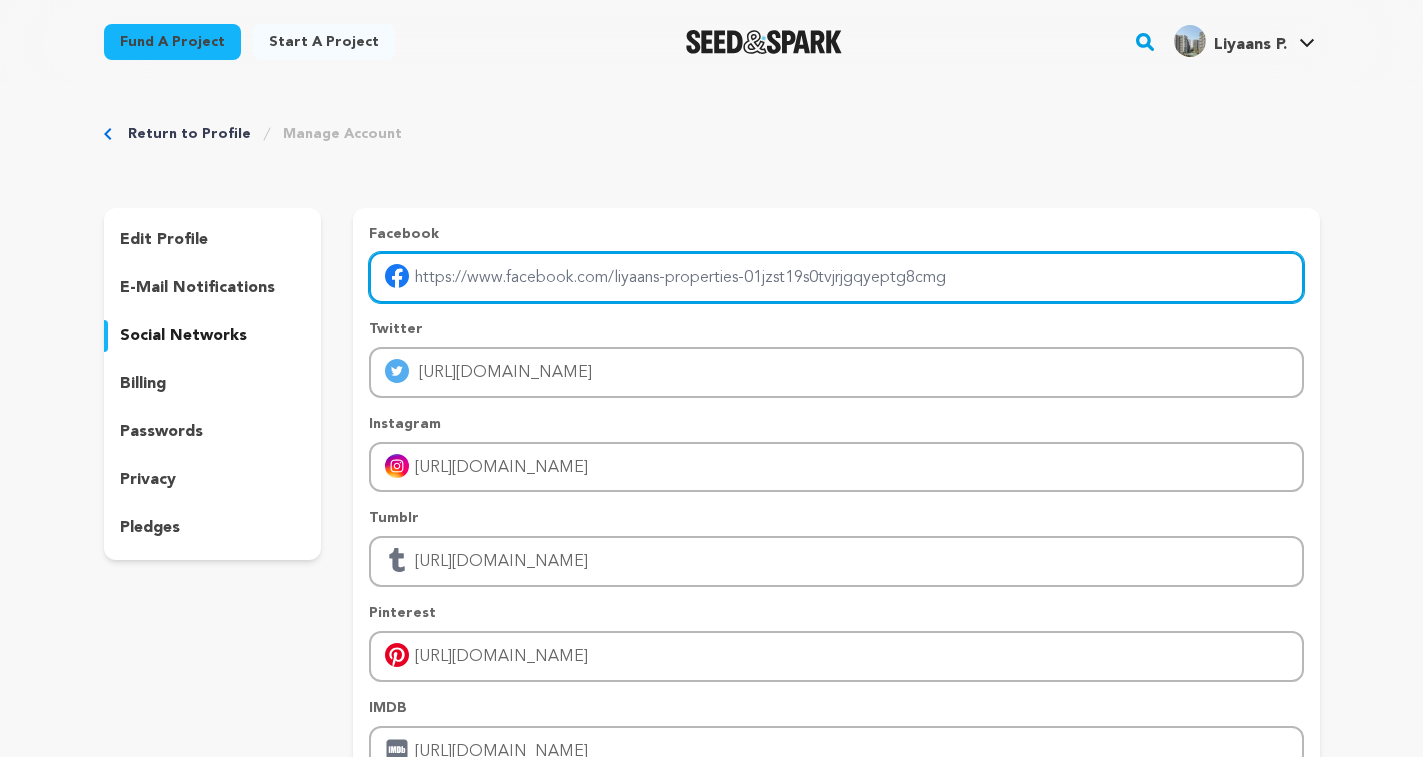 click at bounding box center [836, 277] 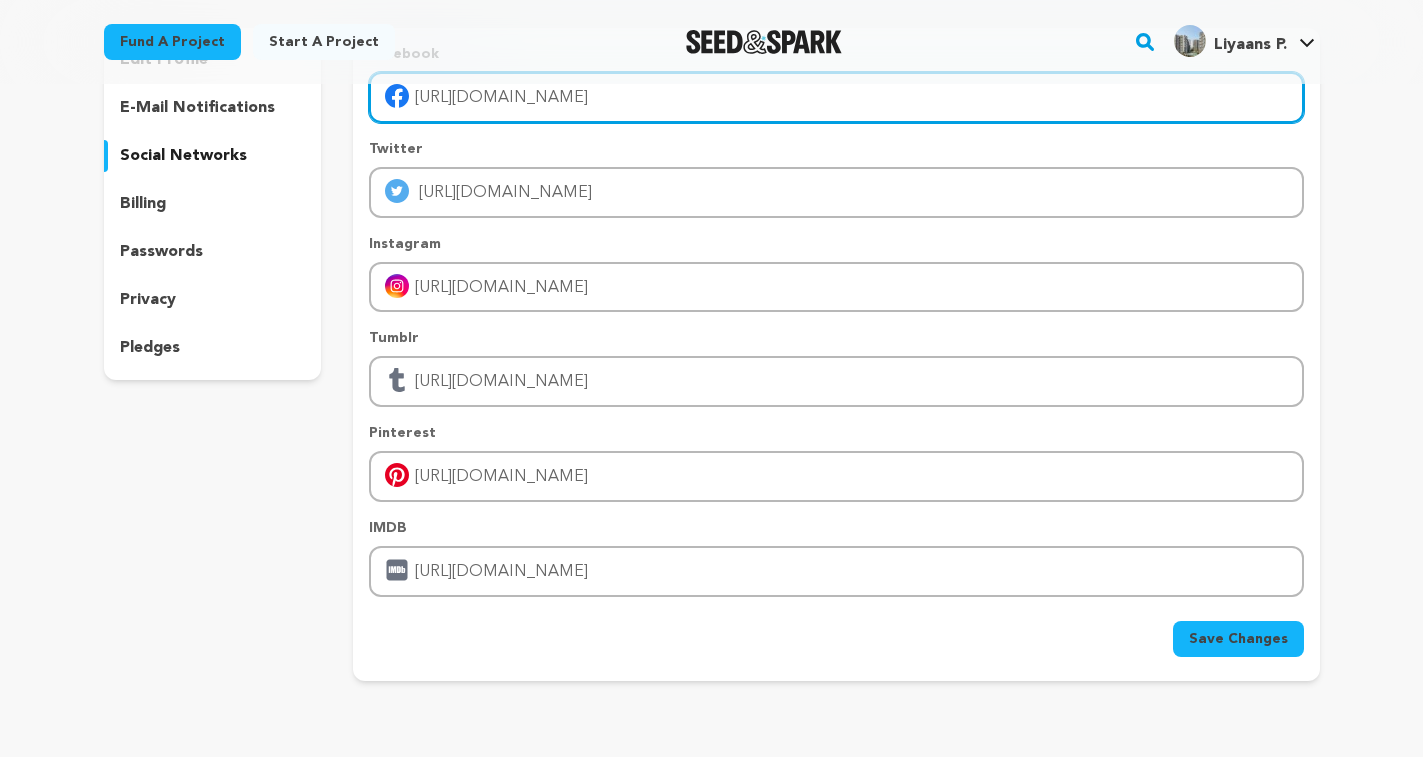scroll, scrollTop: 400, scrollLeft: 0, axis: vertical 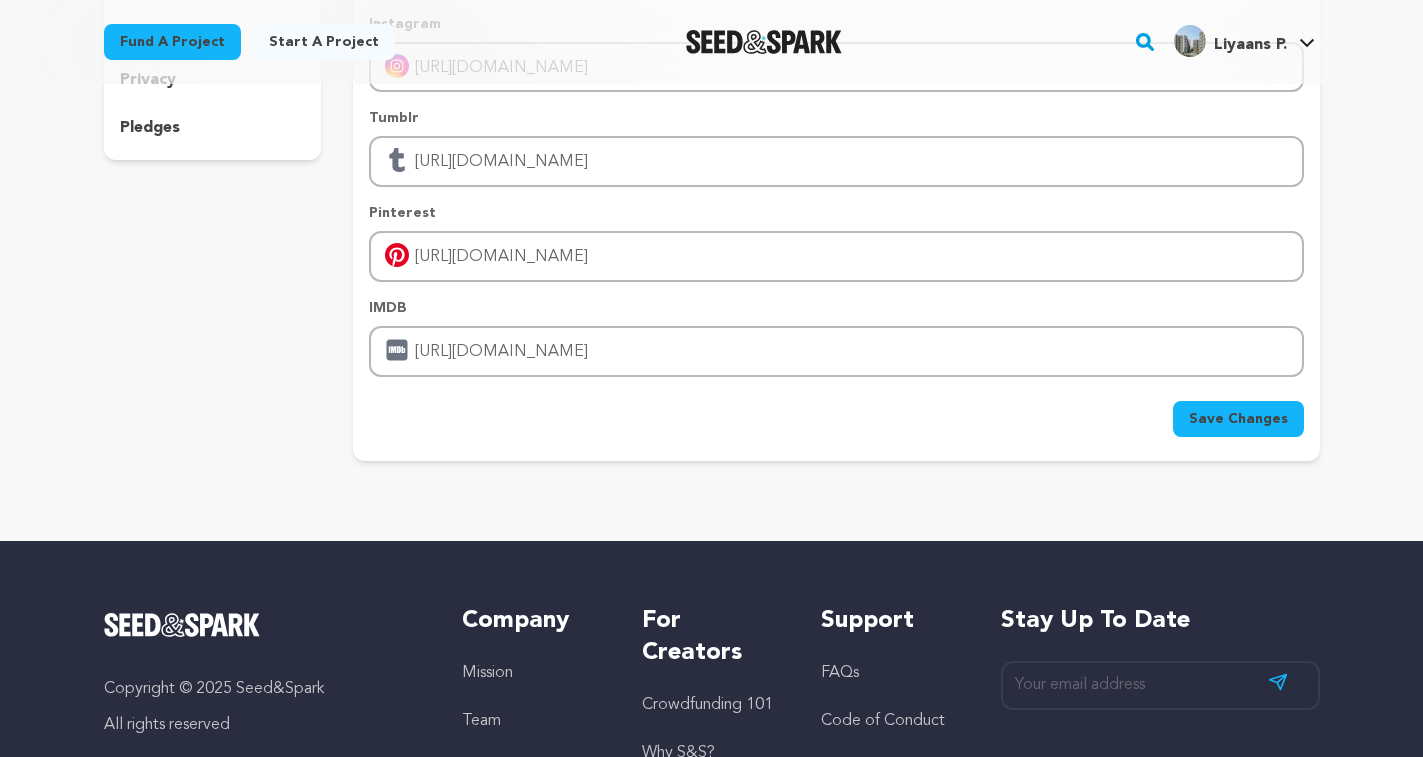 type on "https://www.liyaans.com/project/godrej-blue-new-alipore" 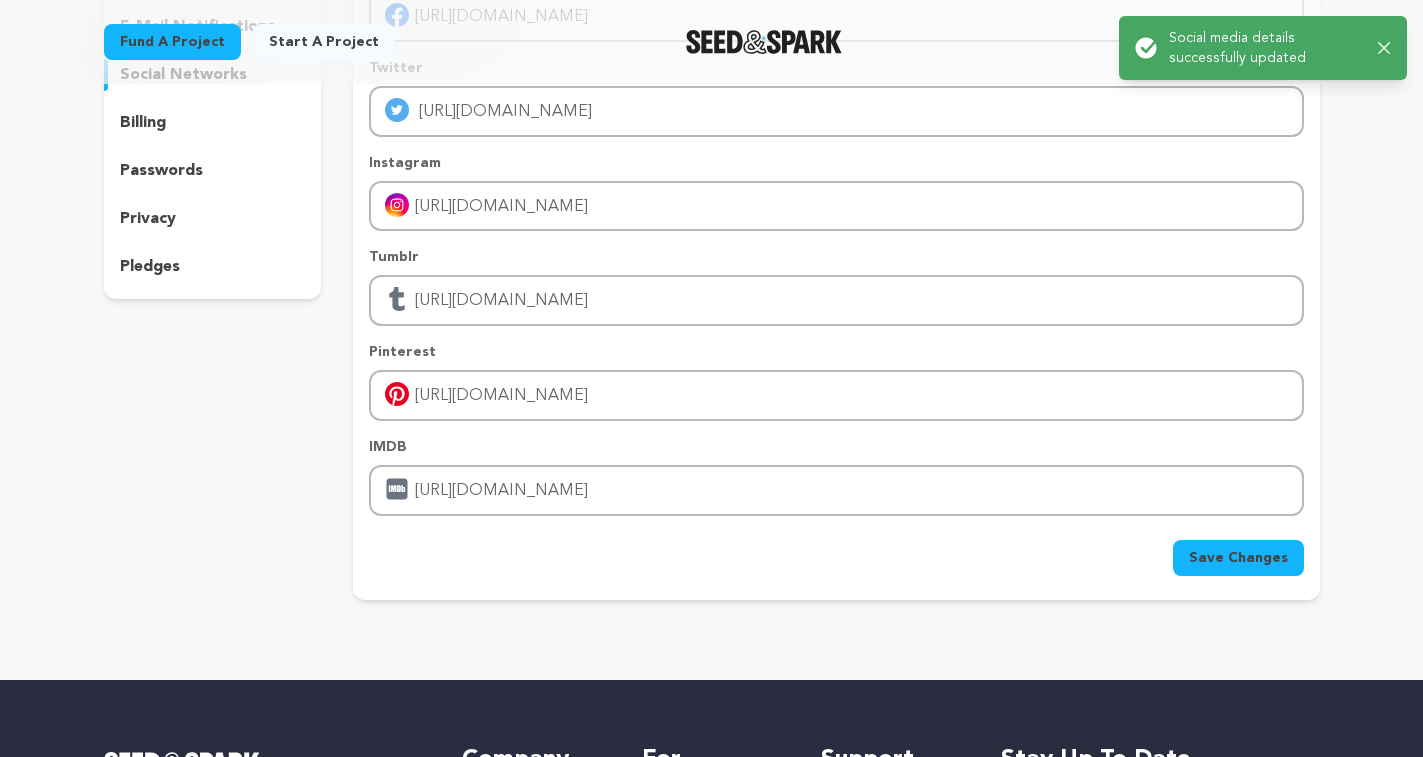 scroll, scrollTop: 0, scrollLeft: 0, axis: both 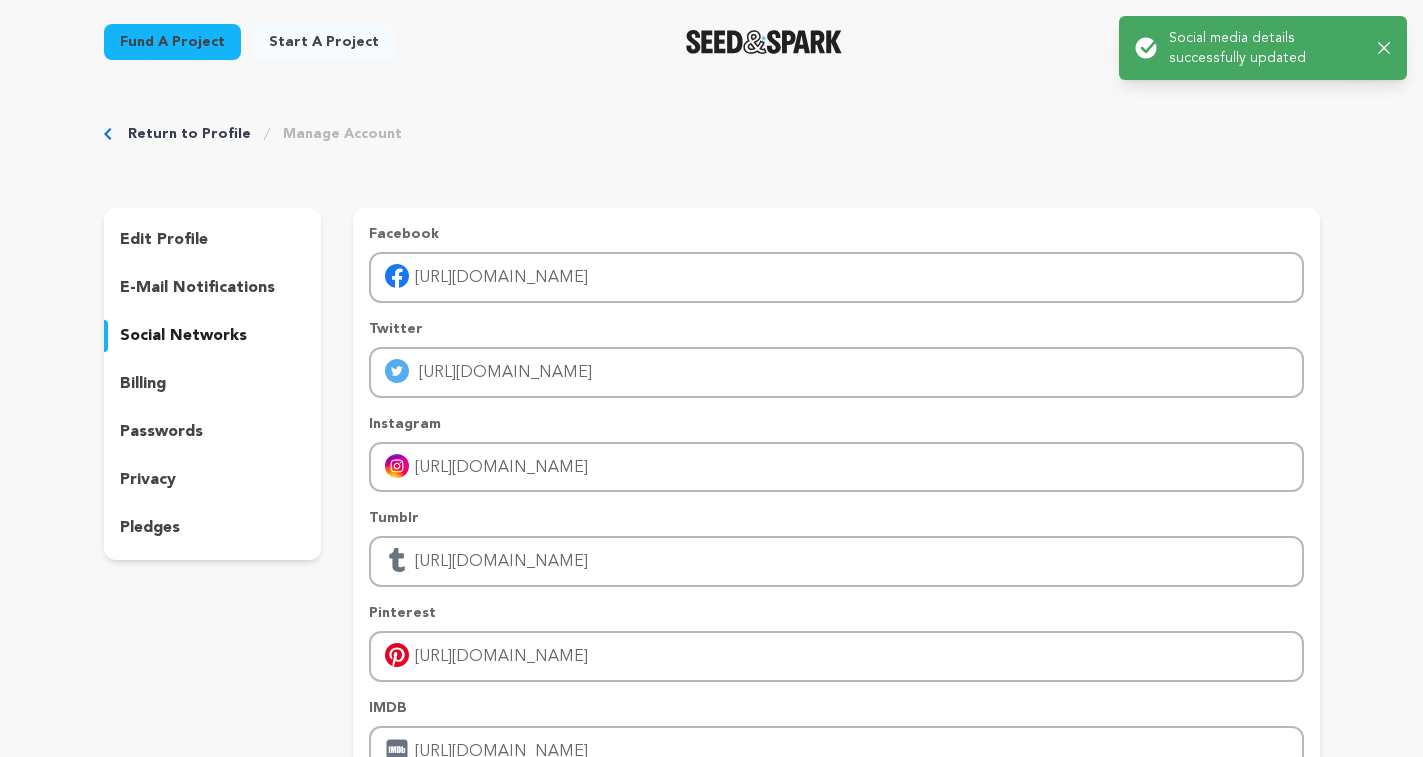 click on "Success:
Info:
Warning:
Error:
Social media details successfully updated
Close notification" at bounding box center (1263, 48) 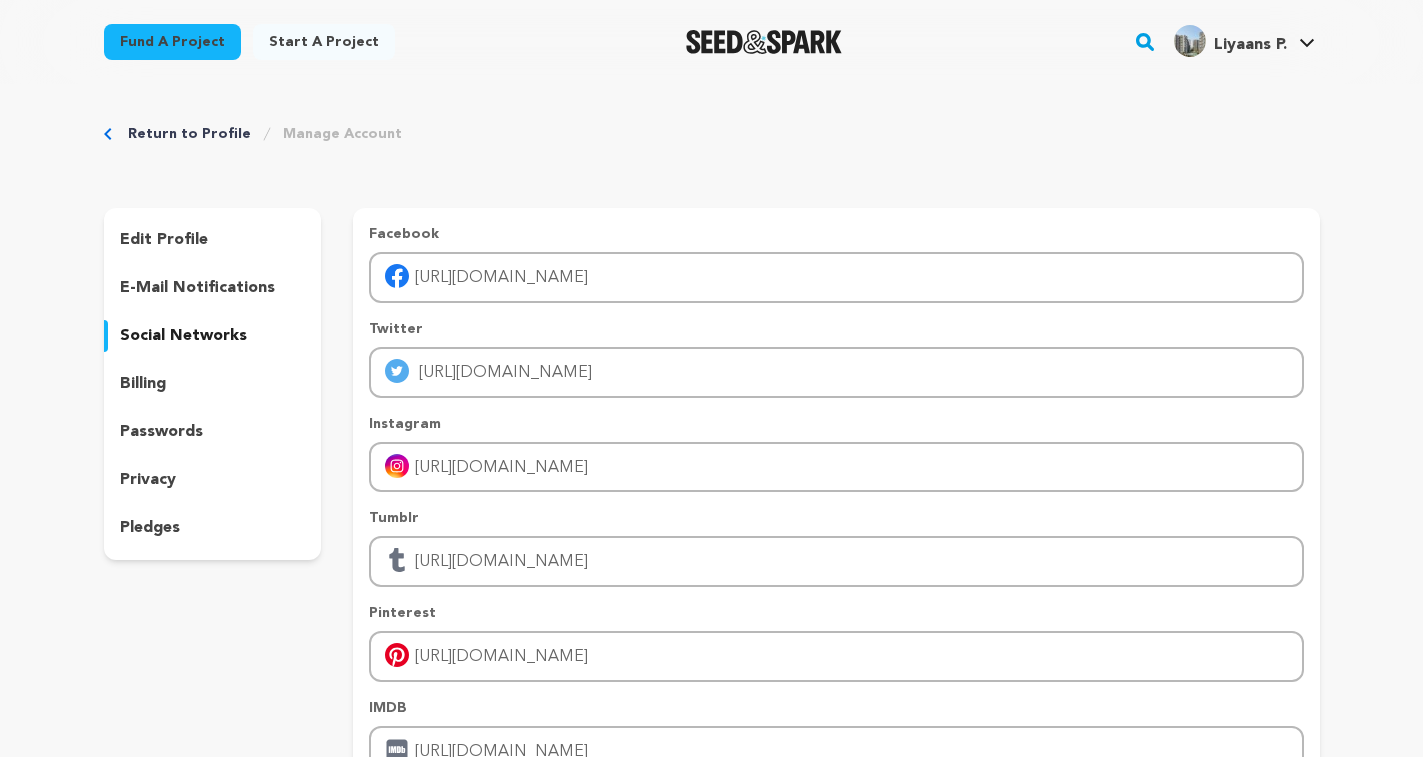 click on "Liyaans P.
Liyaans P." at bounding box center (1244, 39) 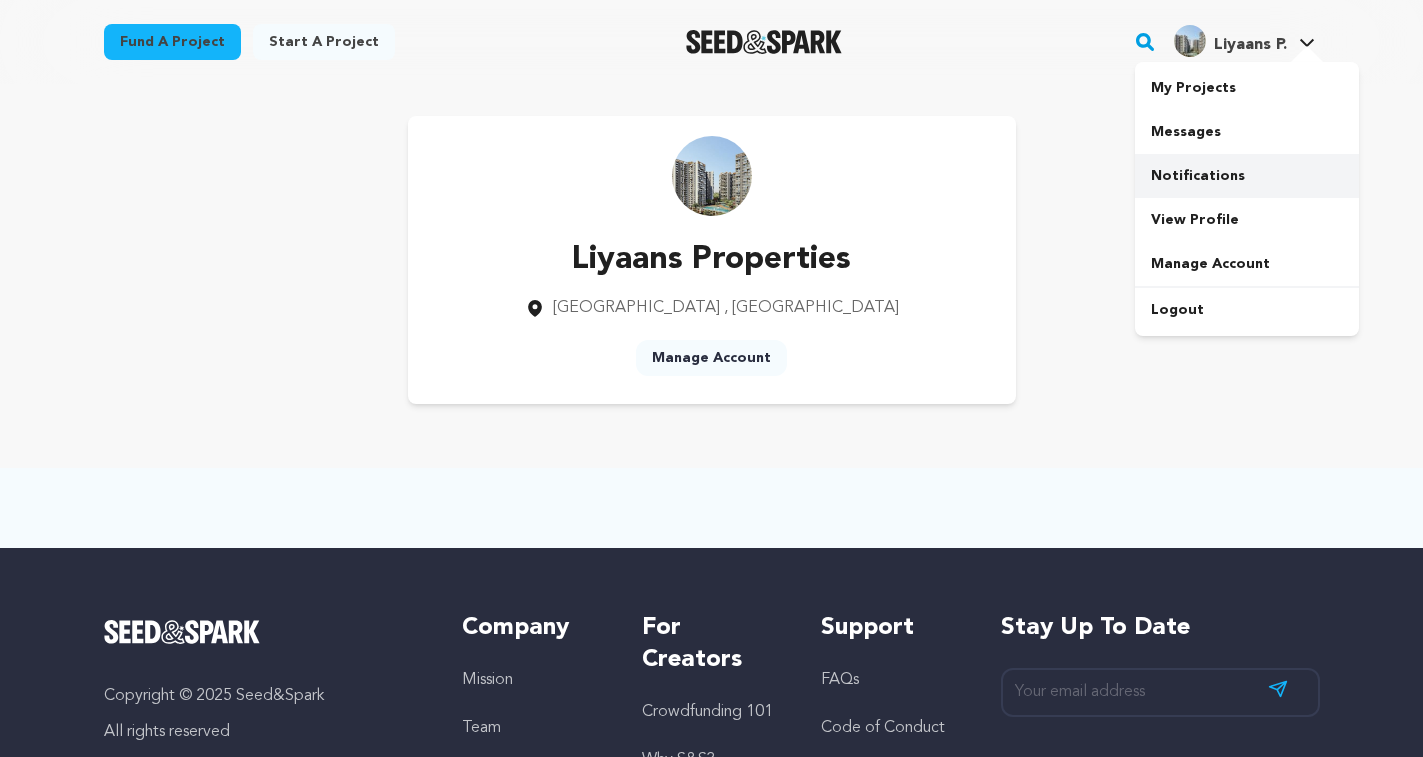 scroll, scrollTop: 0, scrollLeft: 0, axis: both 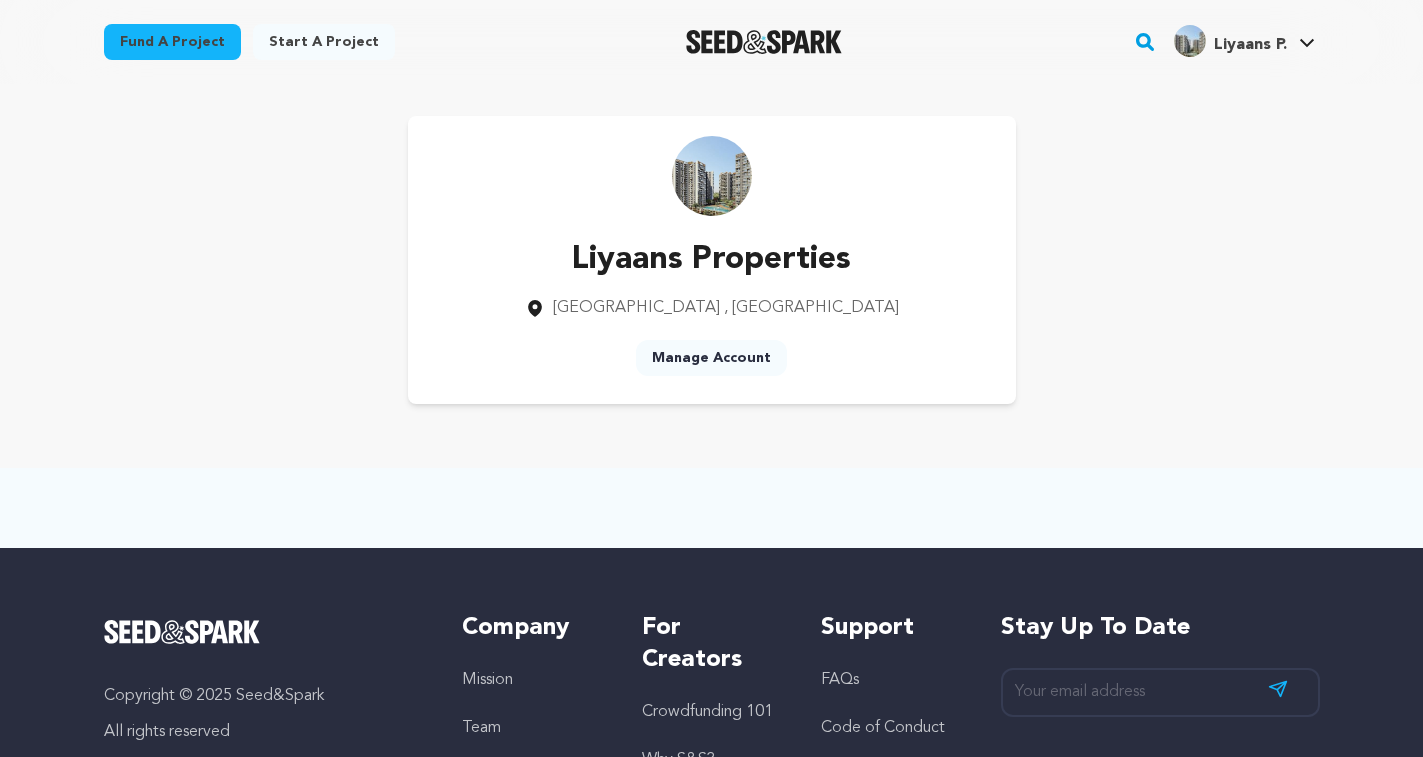click on "Start a project" at bounding box center (324, 42) 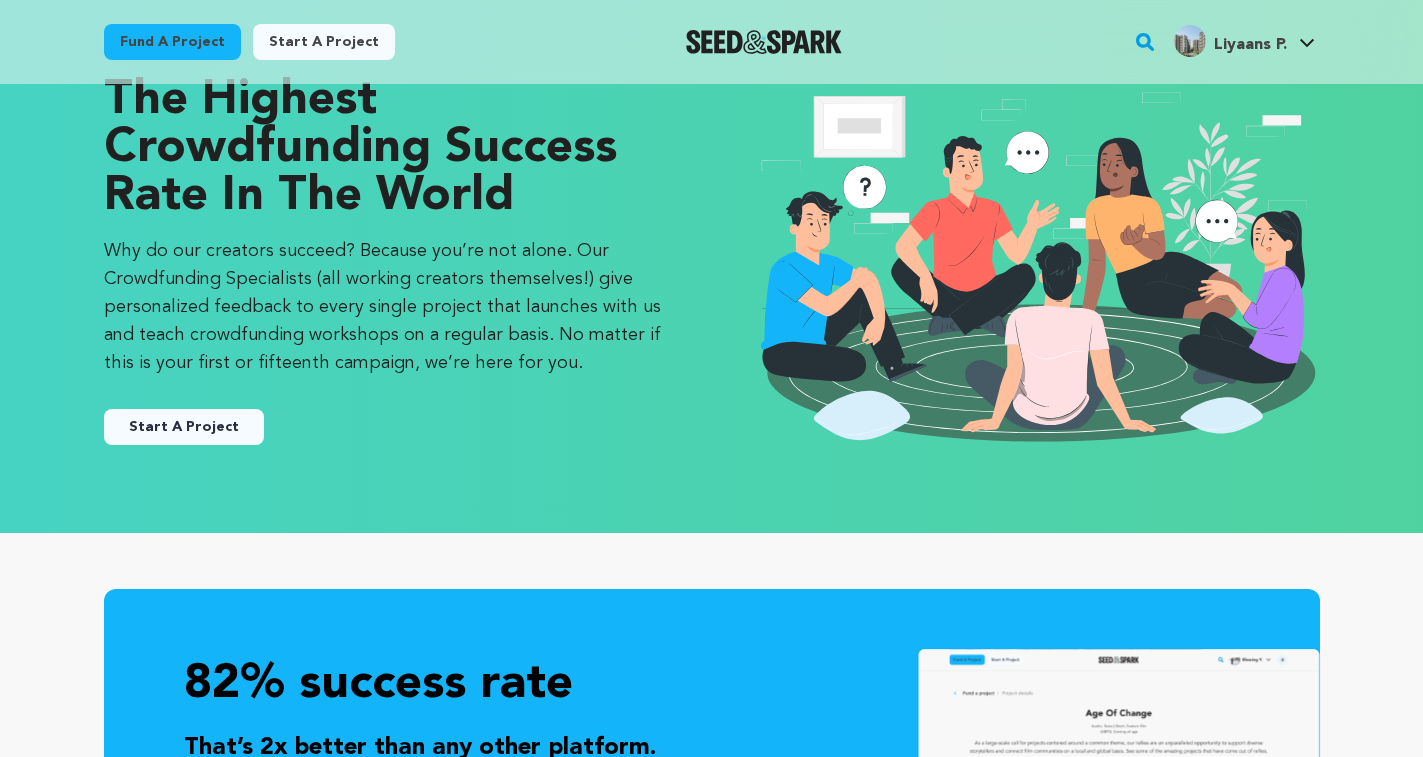 scroll, scrollTop: 0, scrollLeft: 0, axis: both 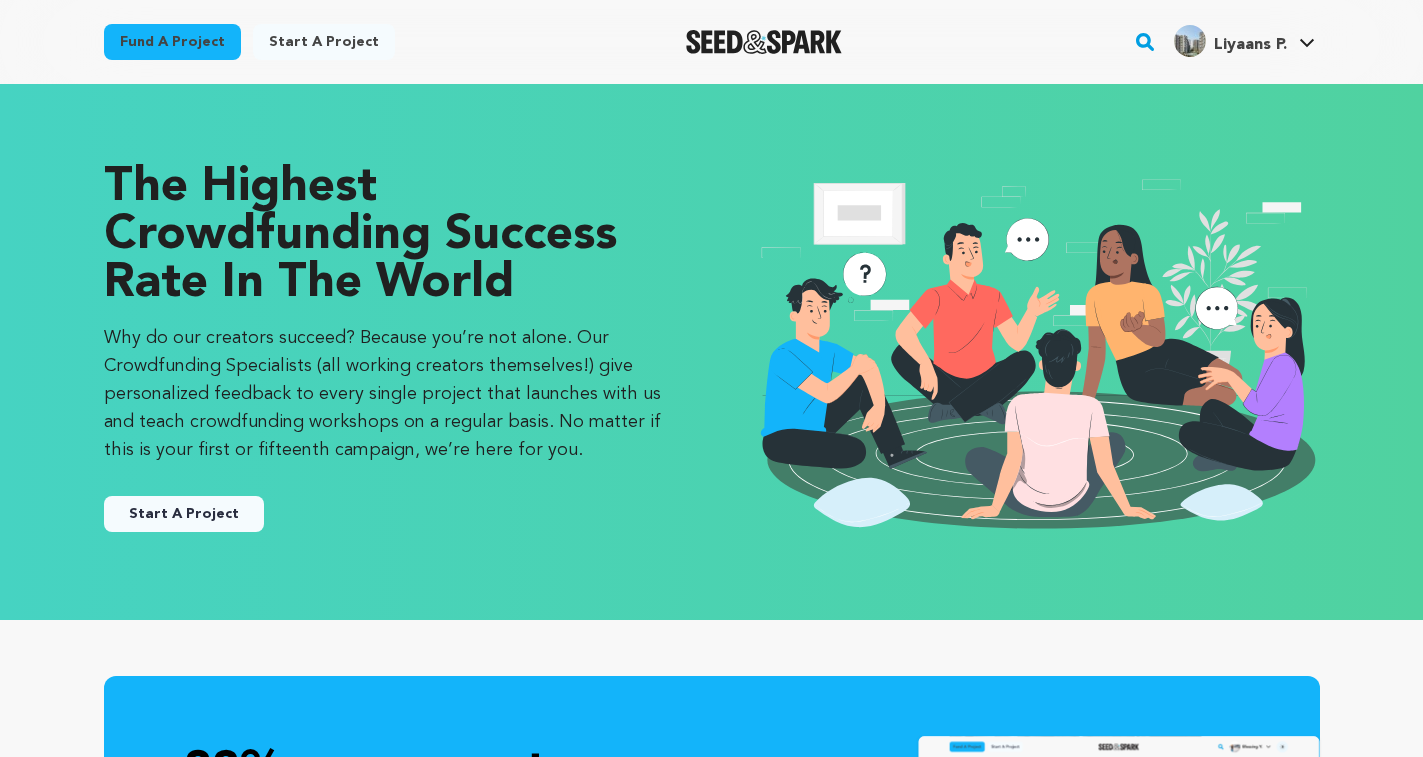 click on "Start A Project" at bounding box center (184, 514) 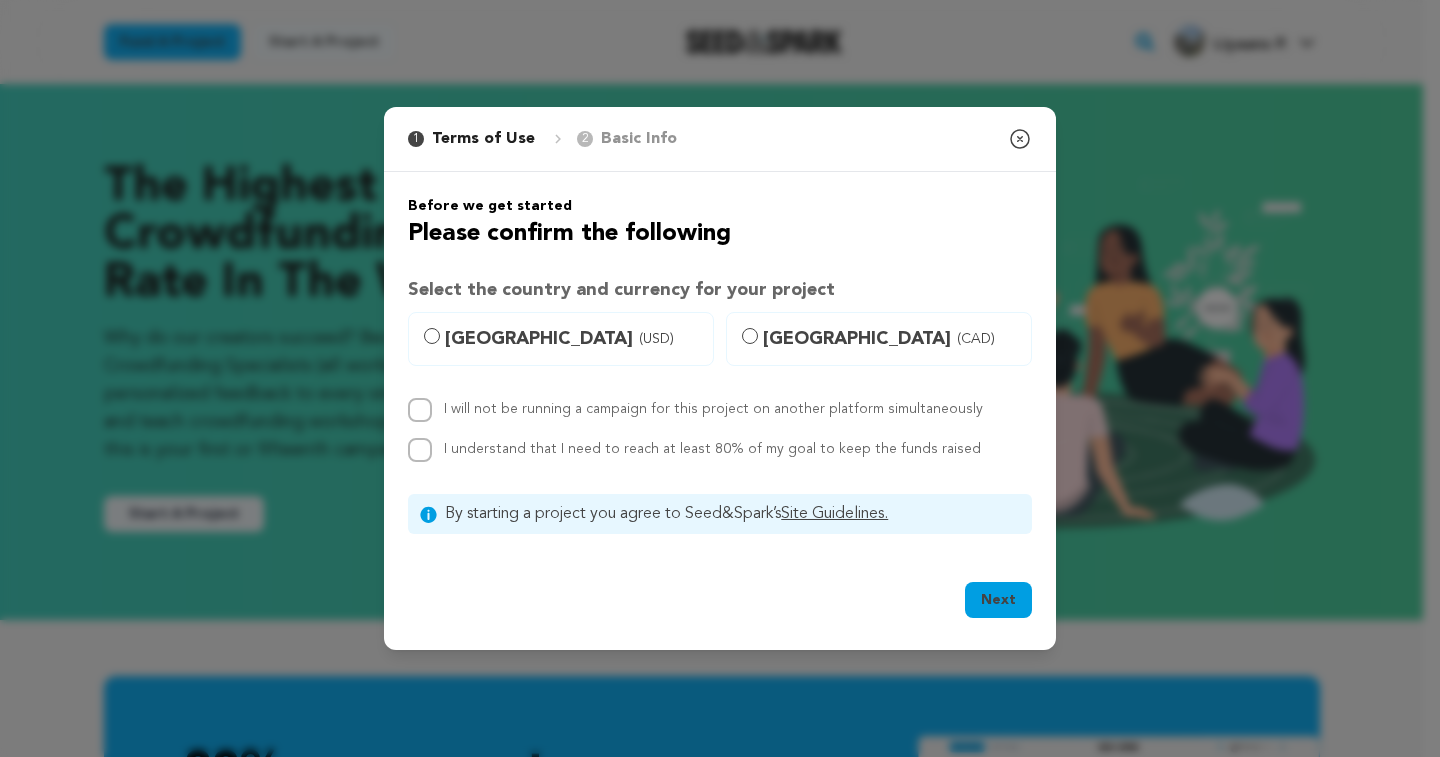 click 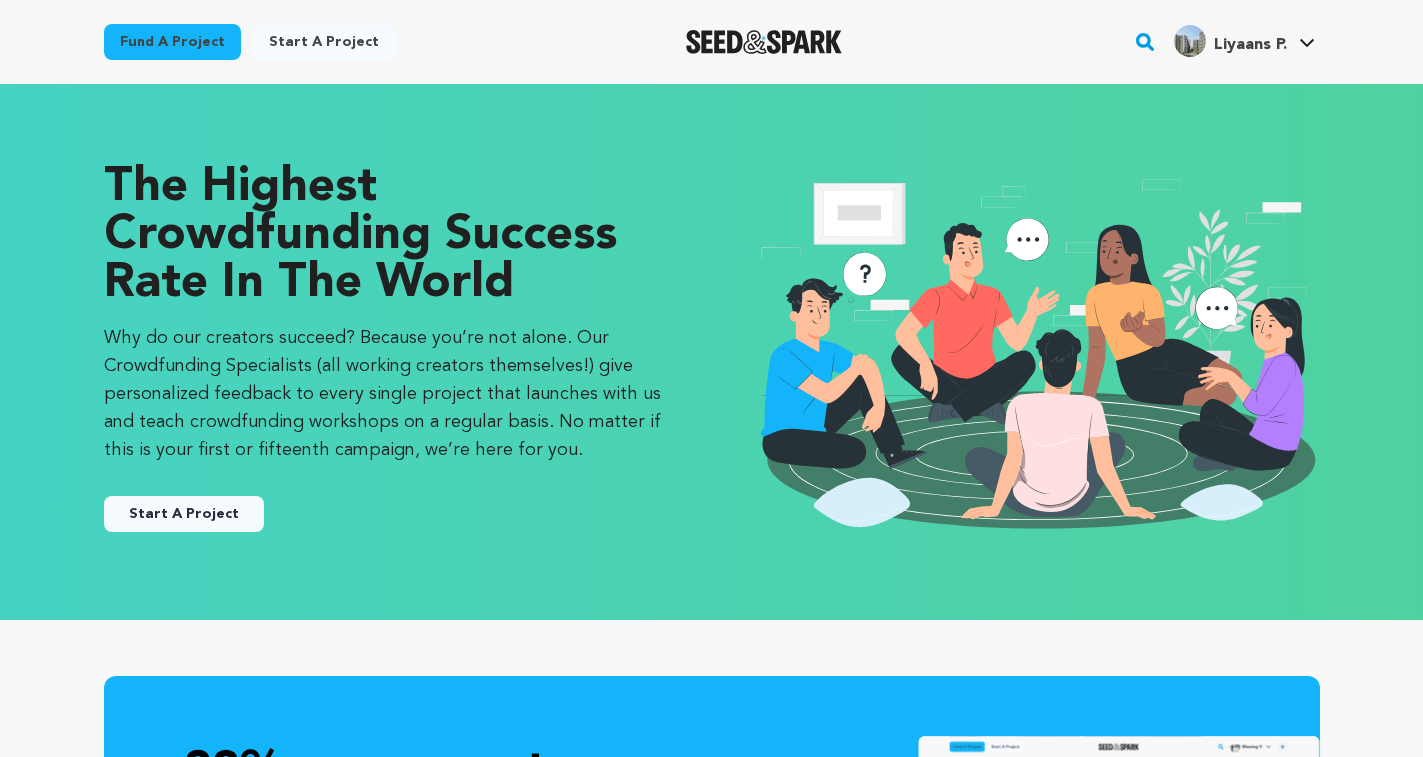 click at bounding box center [1190, 41] 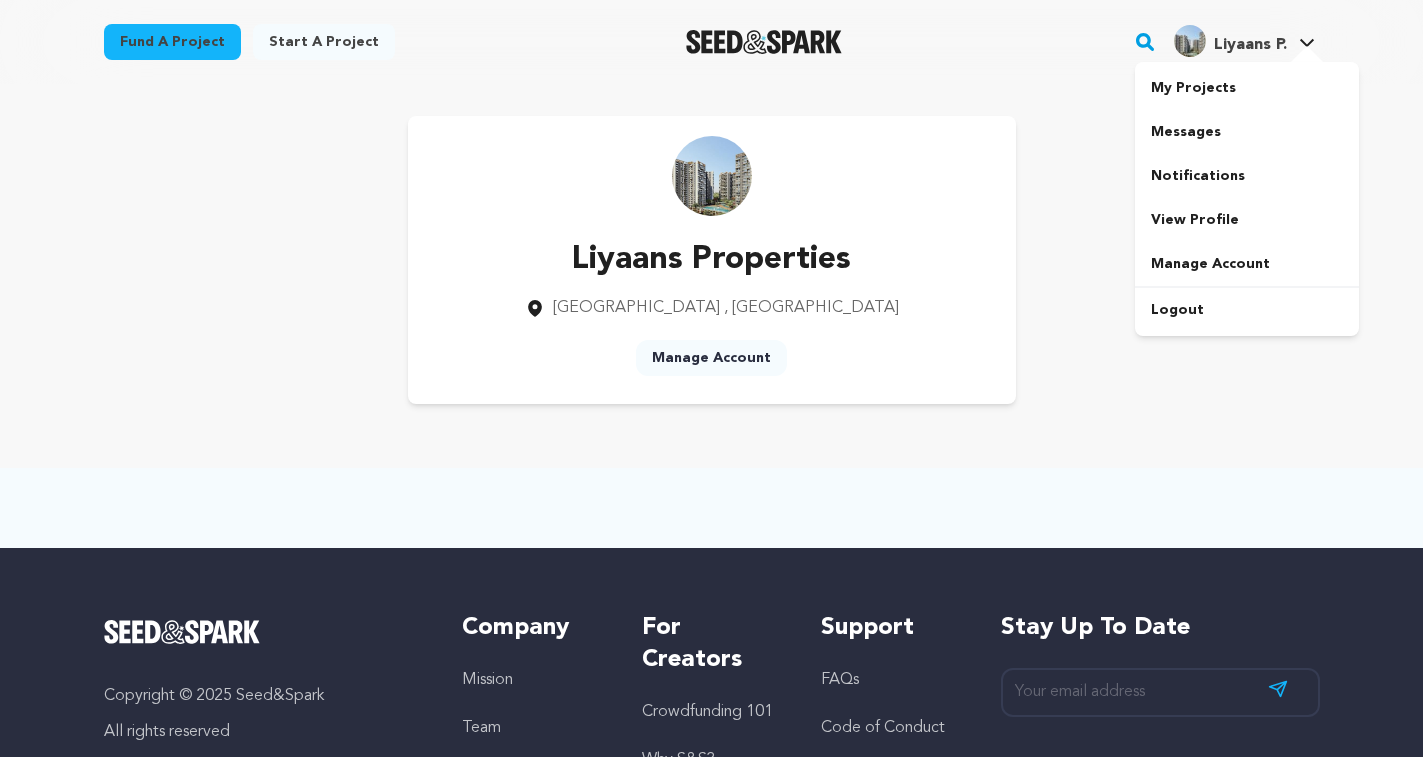 scroll, scrollTop: 0, scrollLeft: 0, axis: both 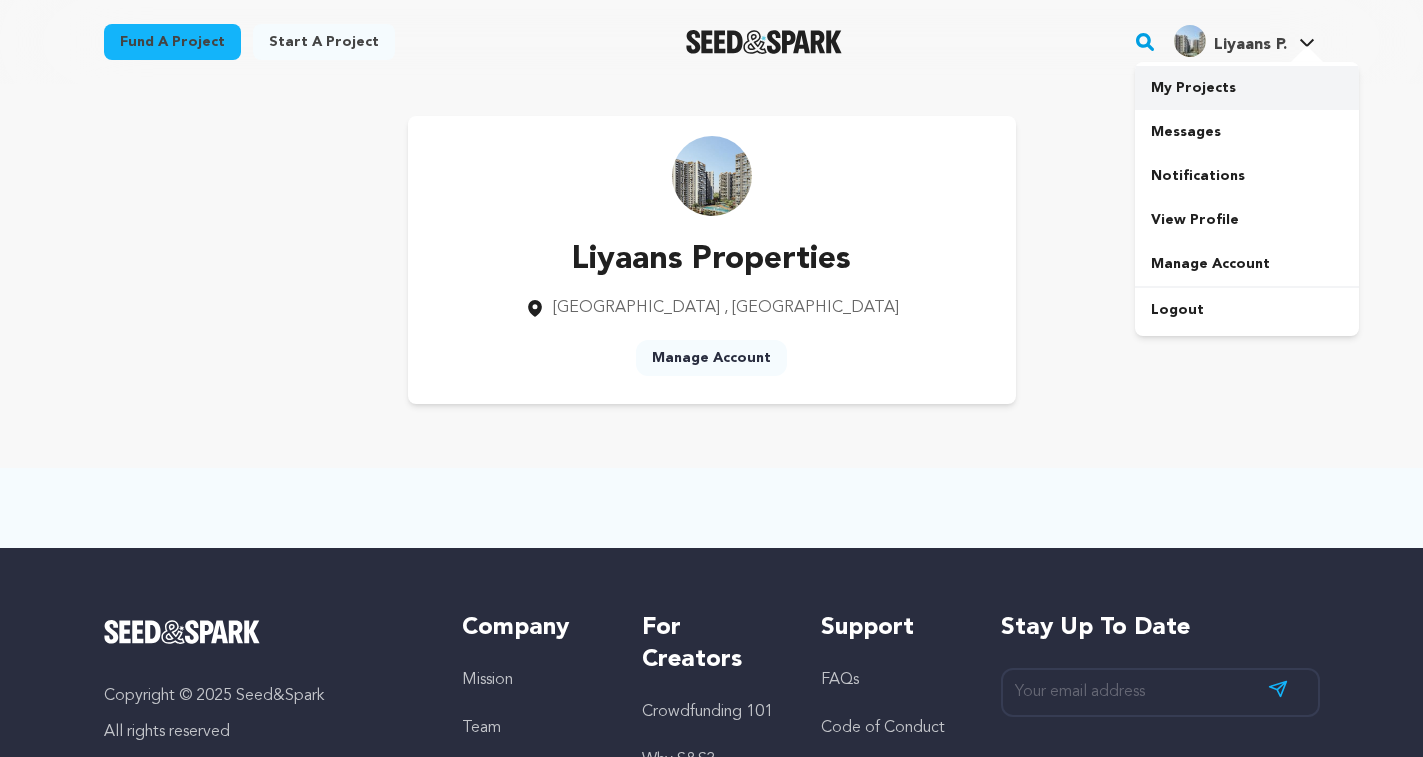 click on "My Projects" at bounding box center (1247, 88) 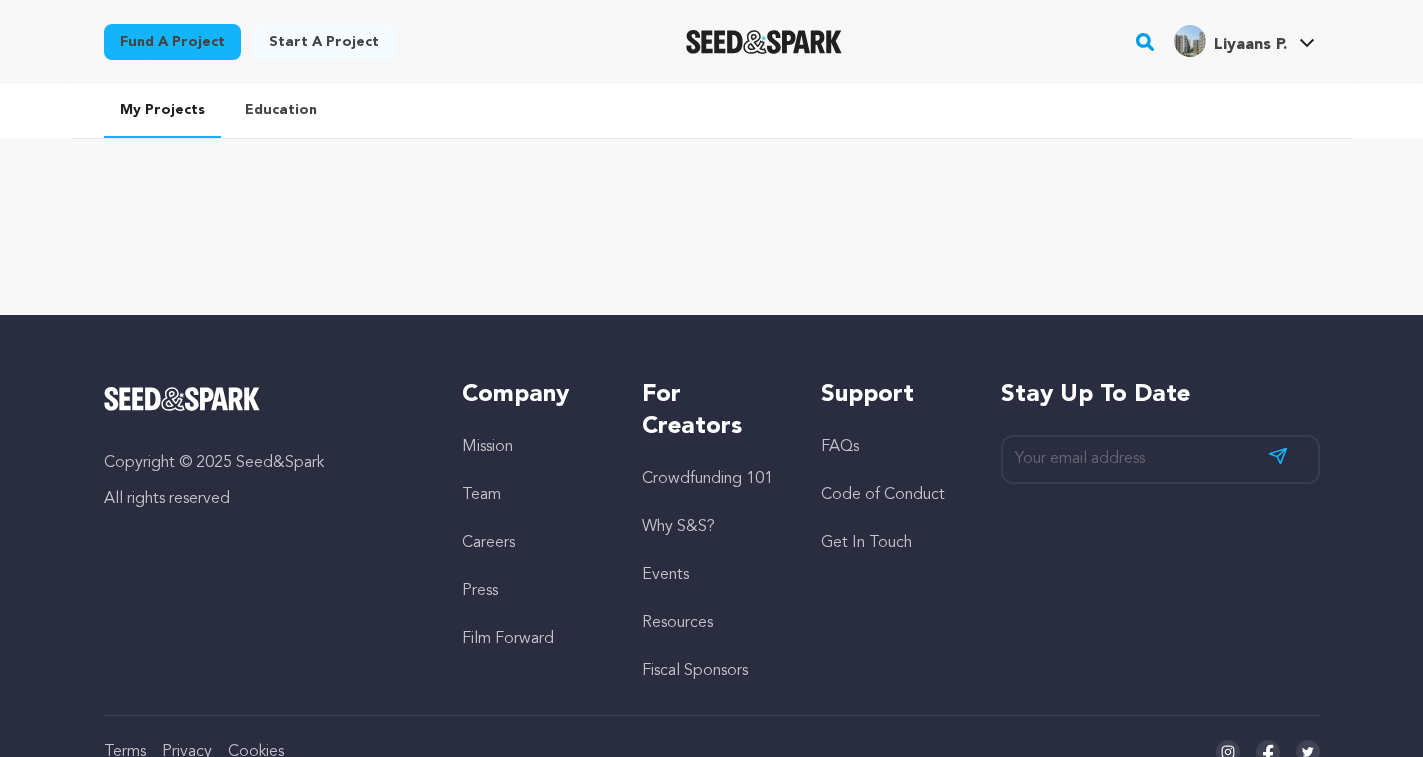 scroll, scrollTop: 0, scrollLeft: 0, axis: both 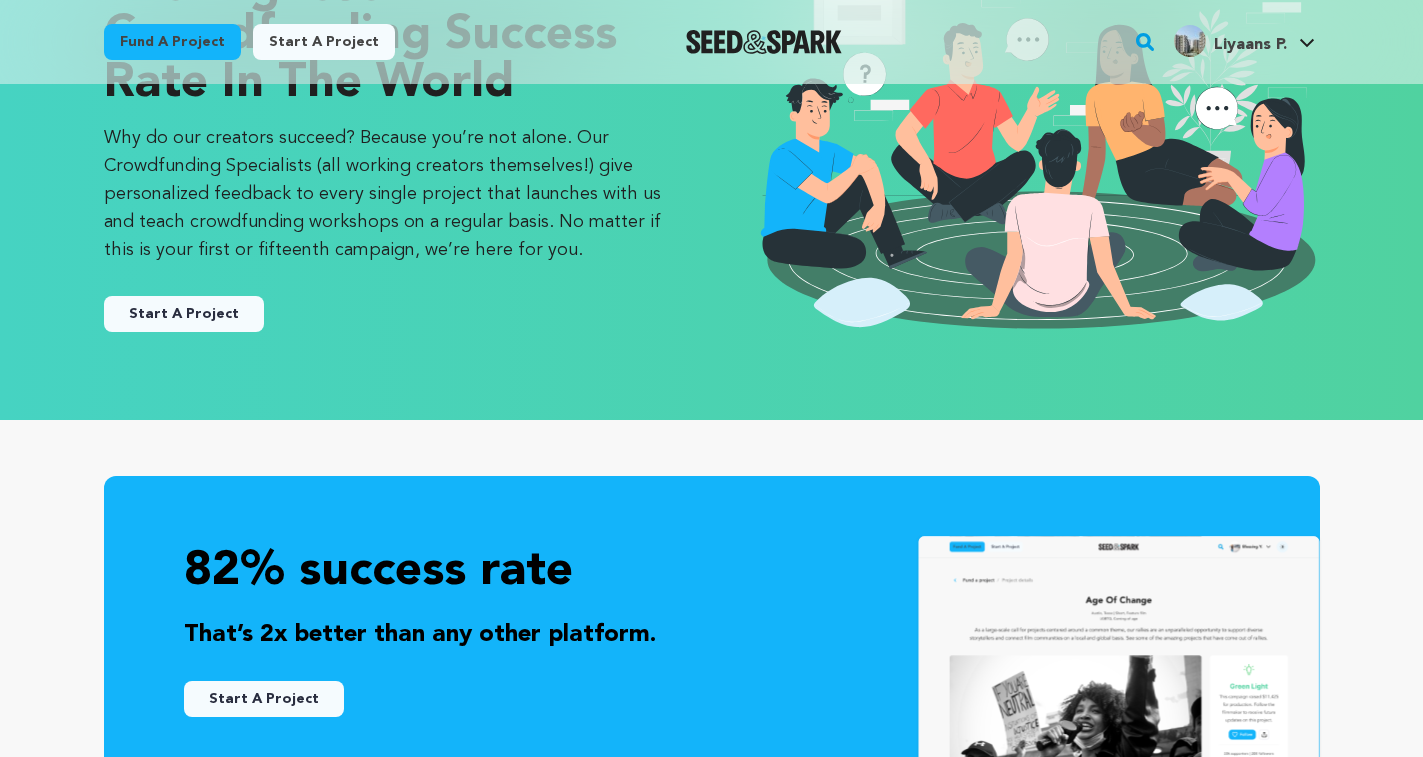click on "Fund a project
Start a project
Search" at bounding box center [712, 42] 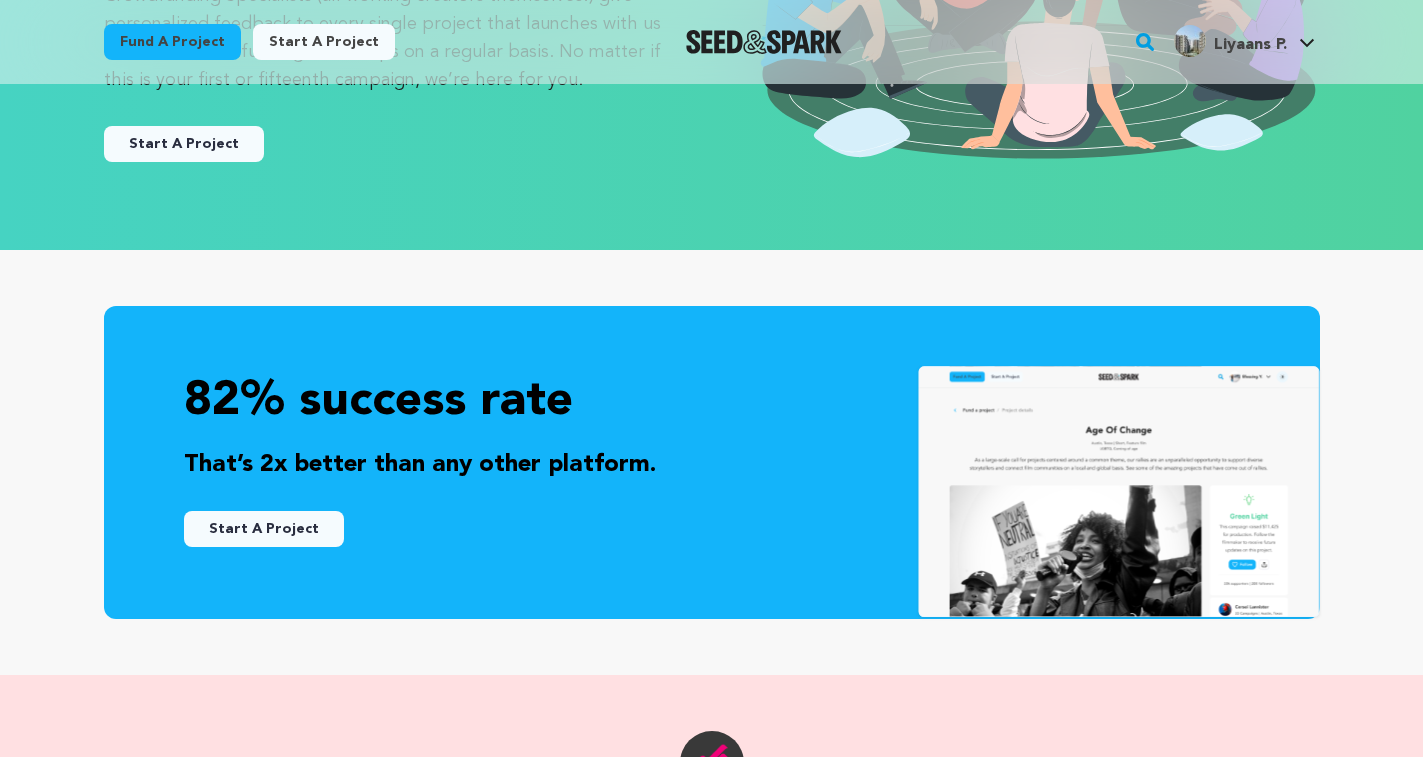 scroll, scrollTop: 200, scrollLeft: 0, axis: vertical 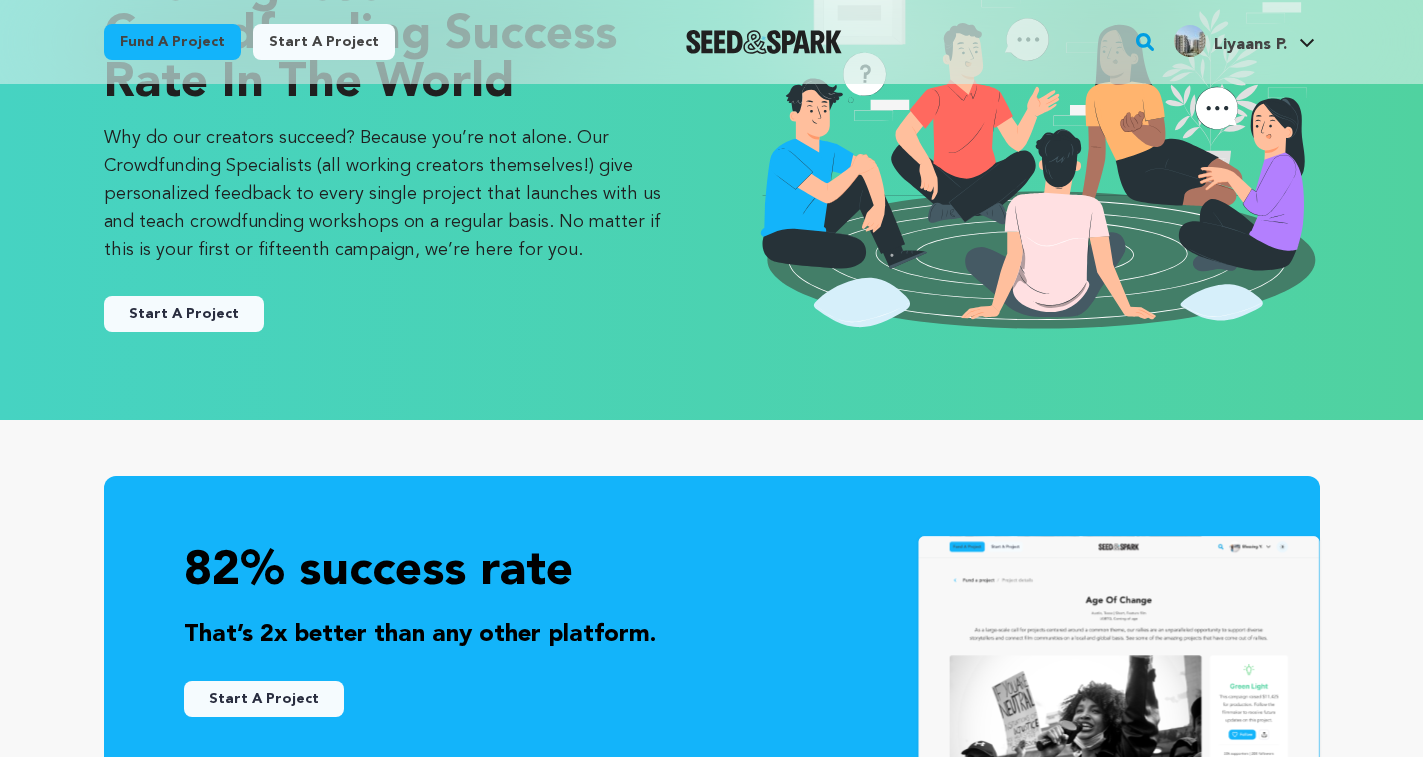 click at bounding box center (1263, 8) 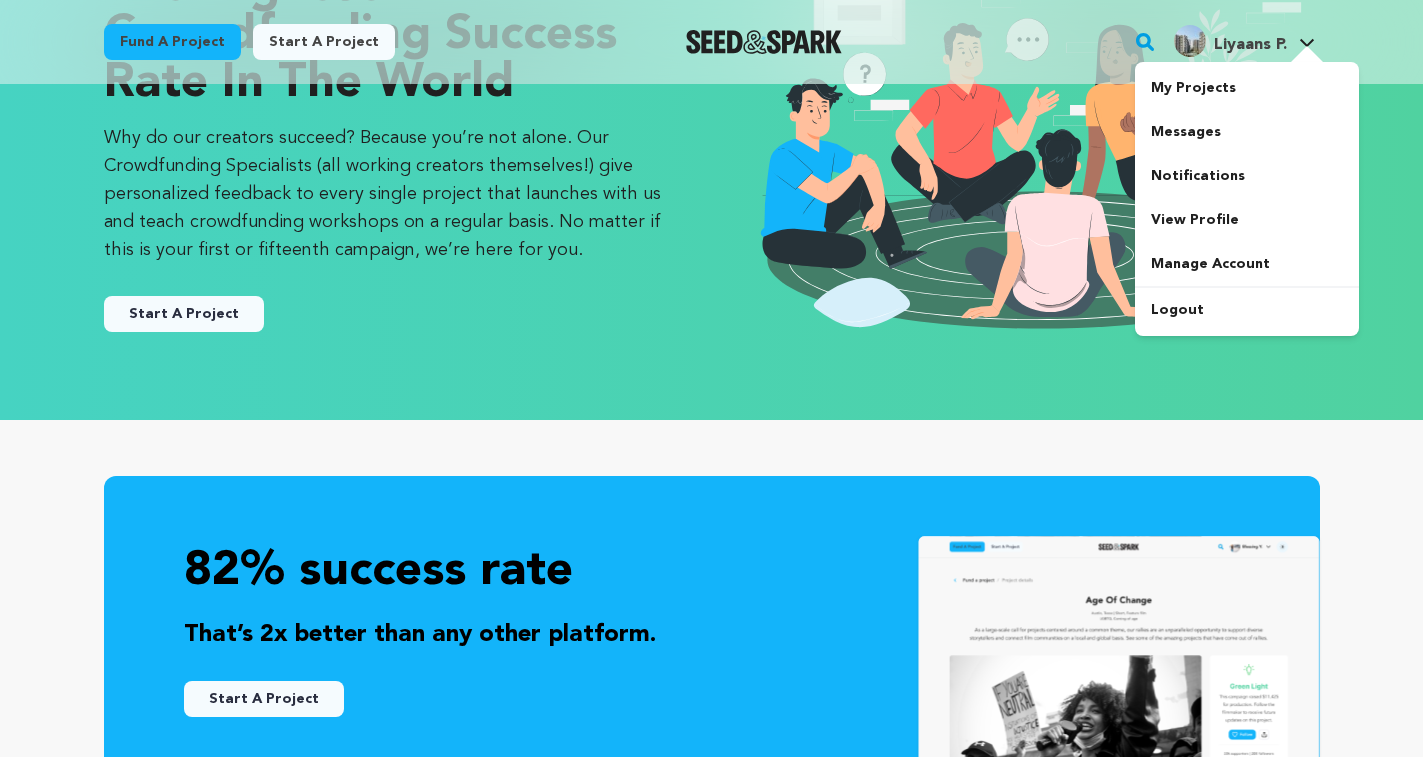 click on "Liyaans P." at bounding box center (1230, 41) 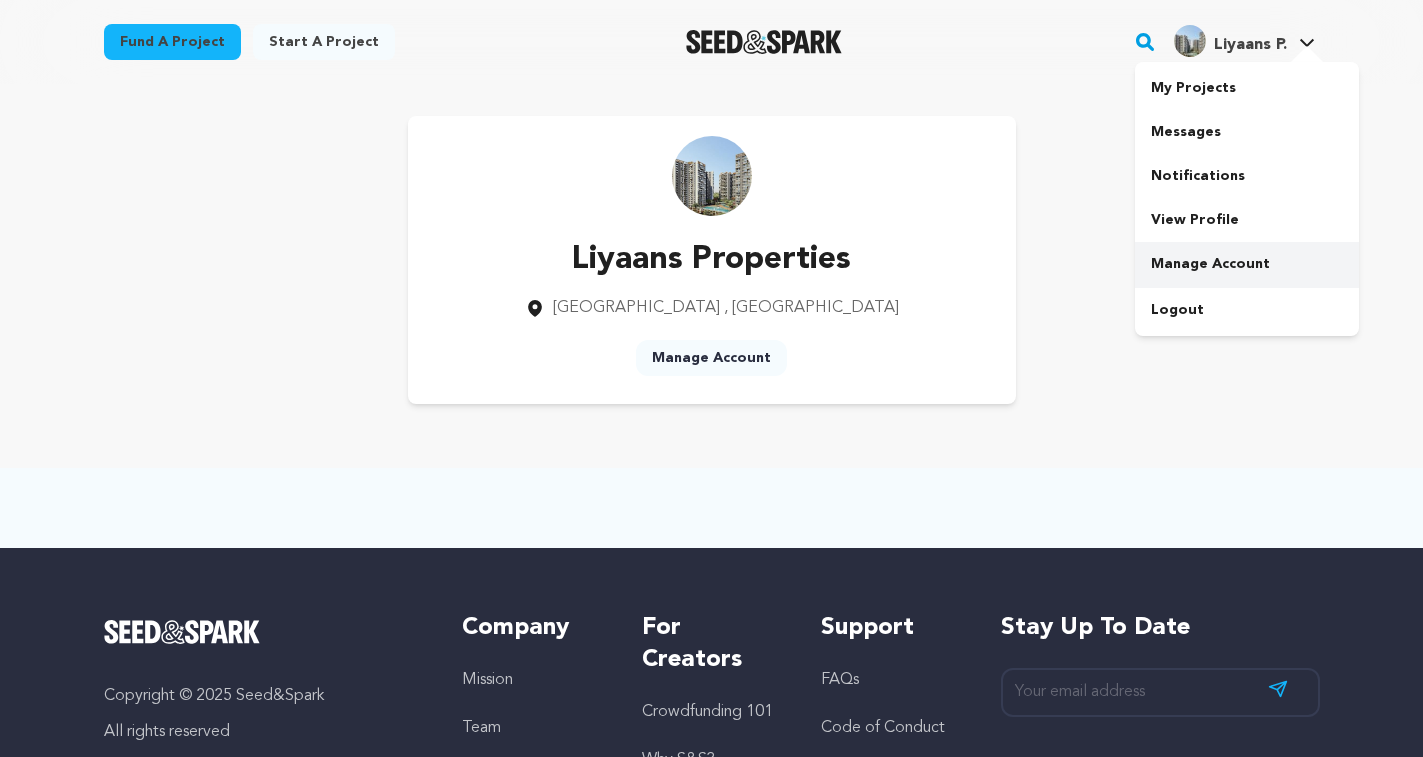 scroll, scrollTop: 0, scrollLeft: 0, axis: both 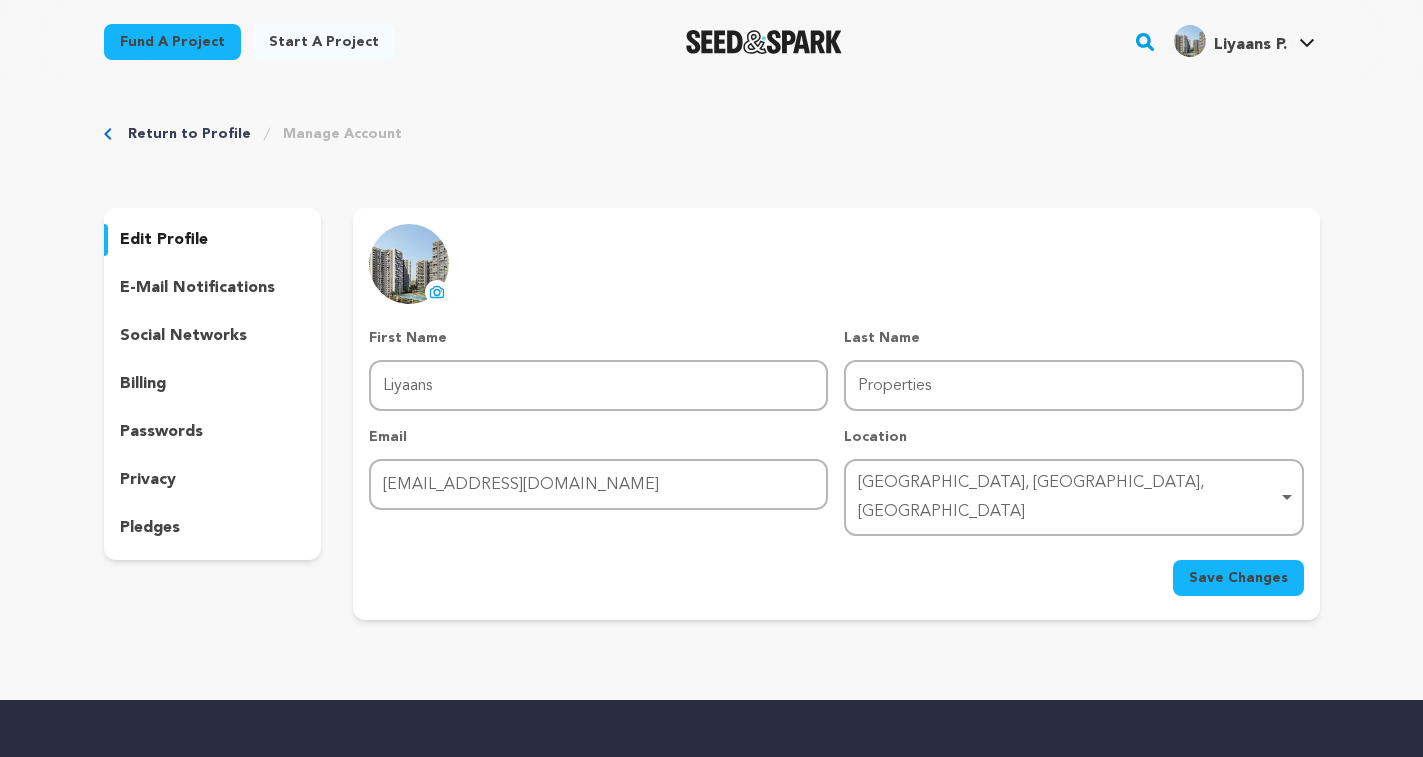 click on "e-mail notifications" at bounding box center (197, 288) 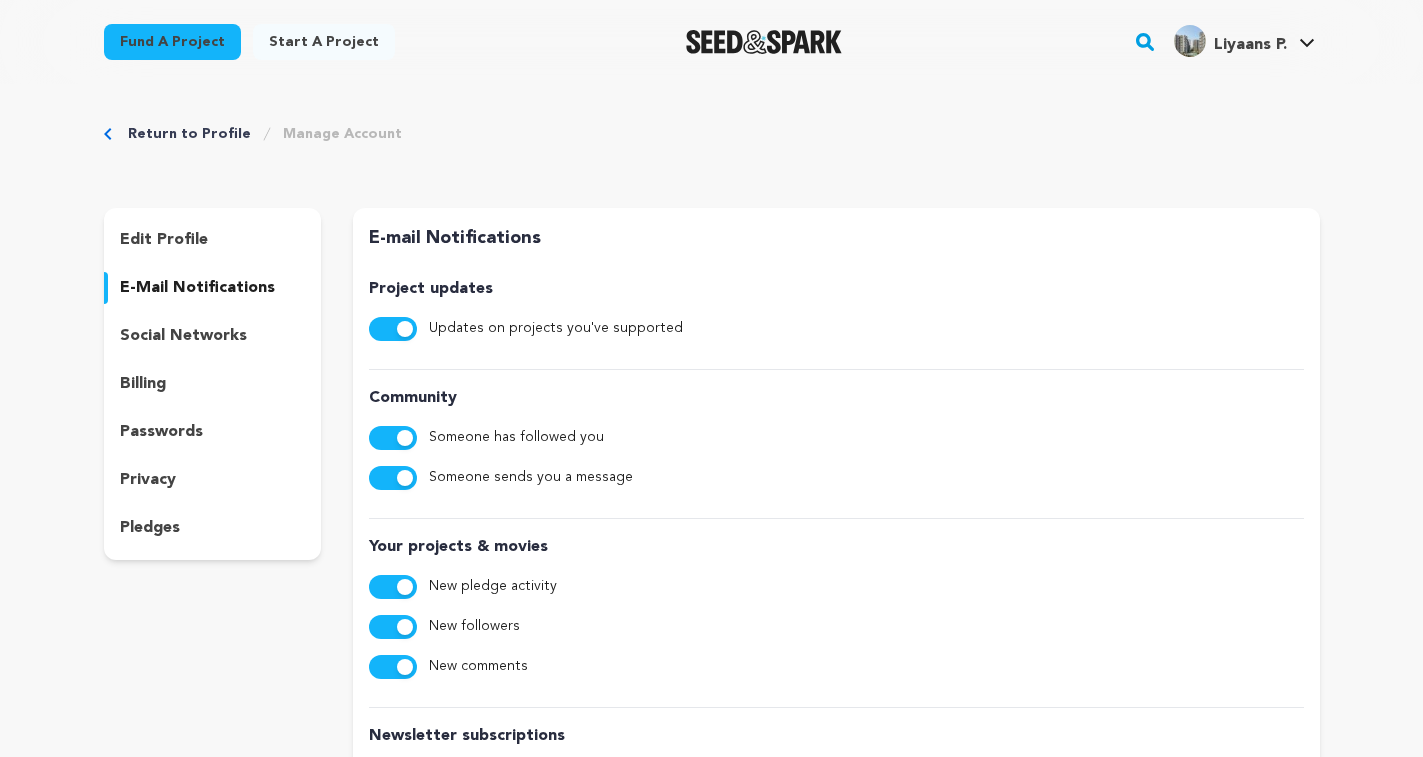 click on "edit profile" at bounding box center (164, 240) 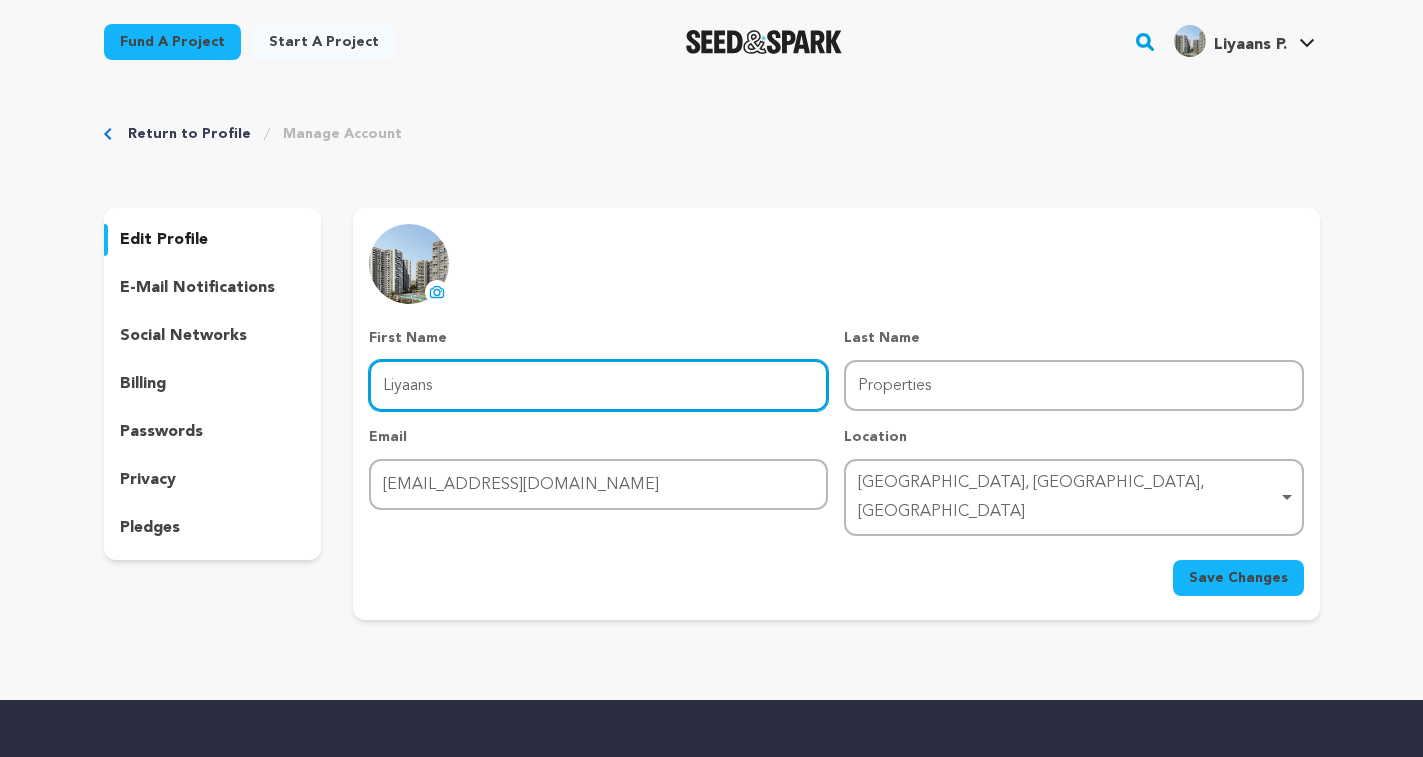 drag, startPoint x: 505, startPoint y: 385, endPoint x: 249, endPoint y: 387, distance: 256.0078 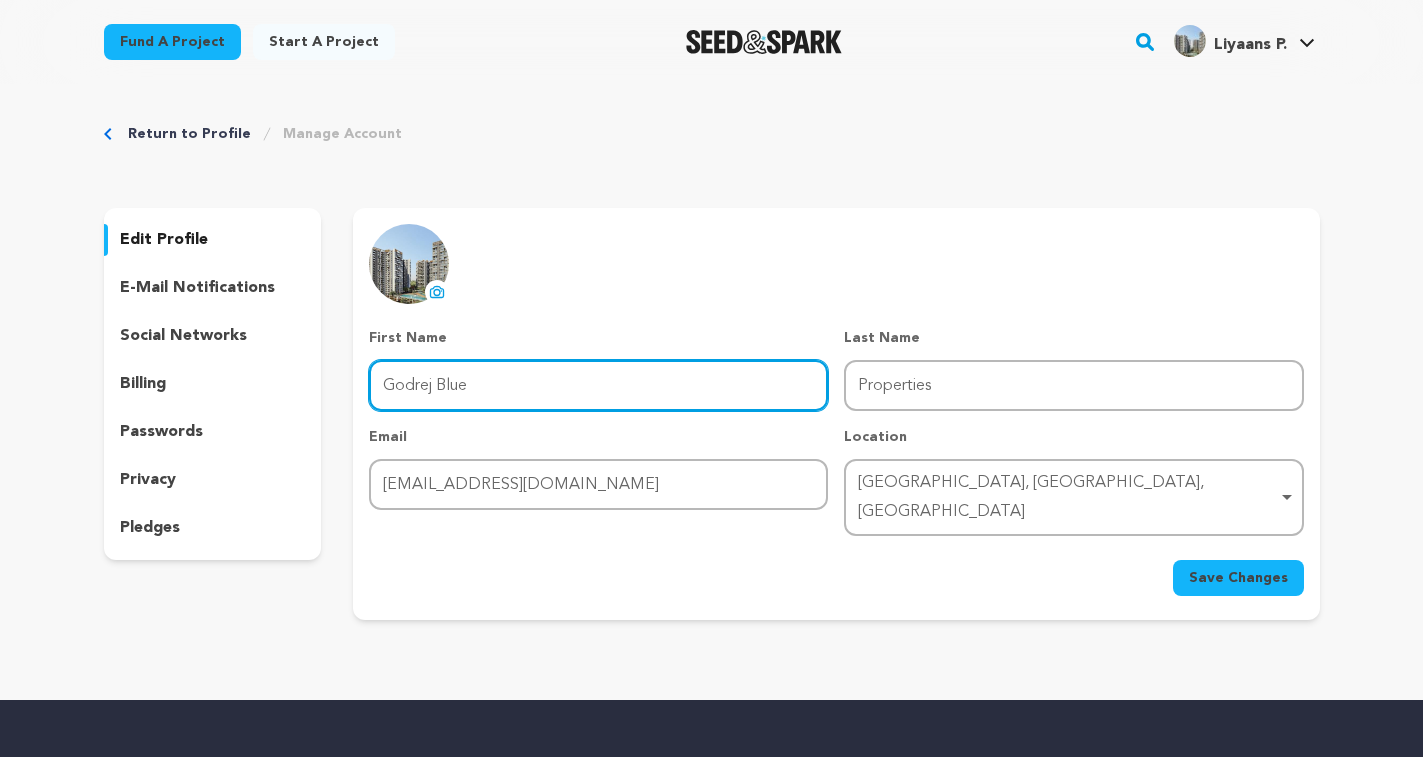 drag, startPoint x: 508, startPoint y: 385, endPoint x: 441, endPoint y: 387, distance: 67.02985 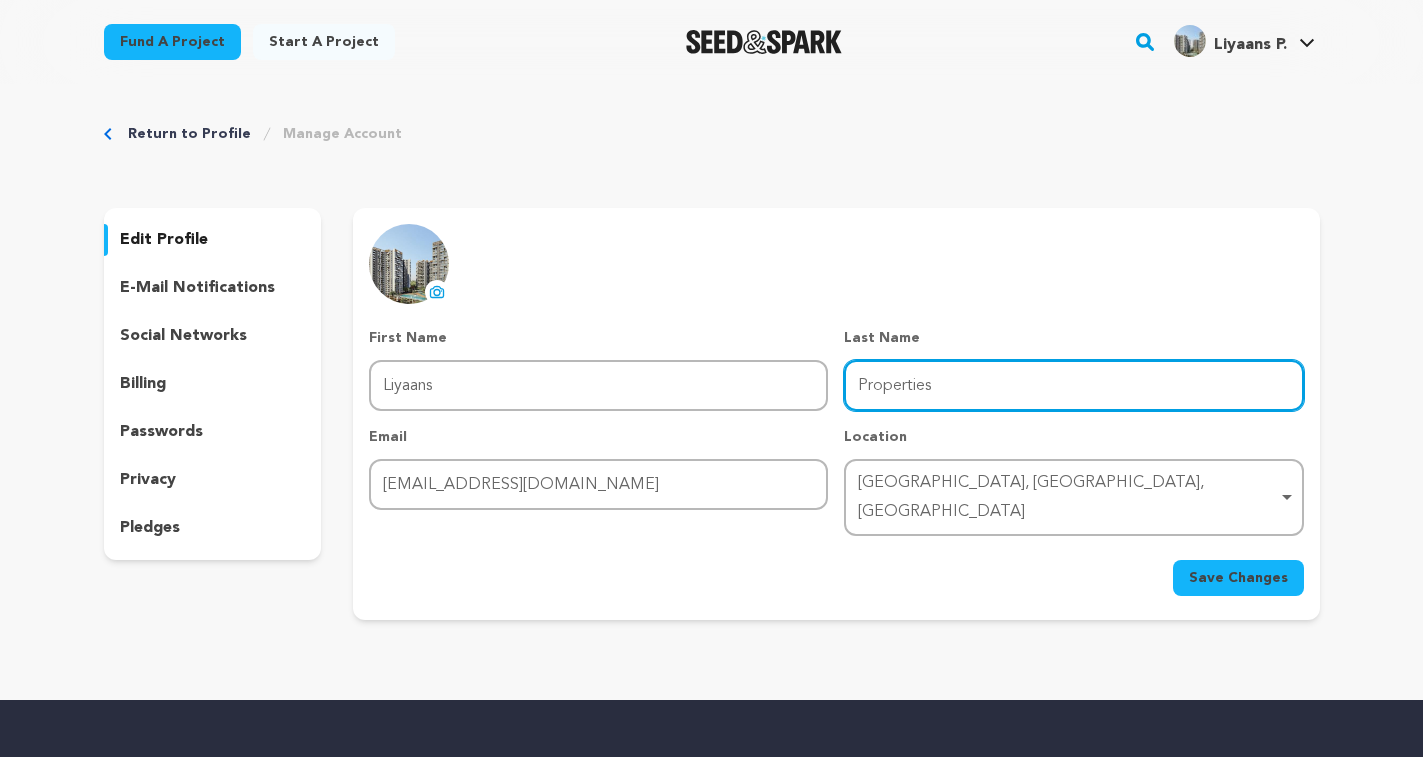 click on "Properties" at bounding box center (1073, 385) 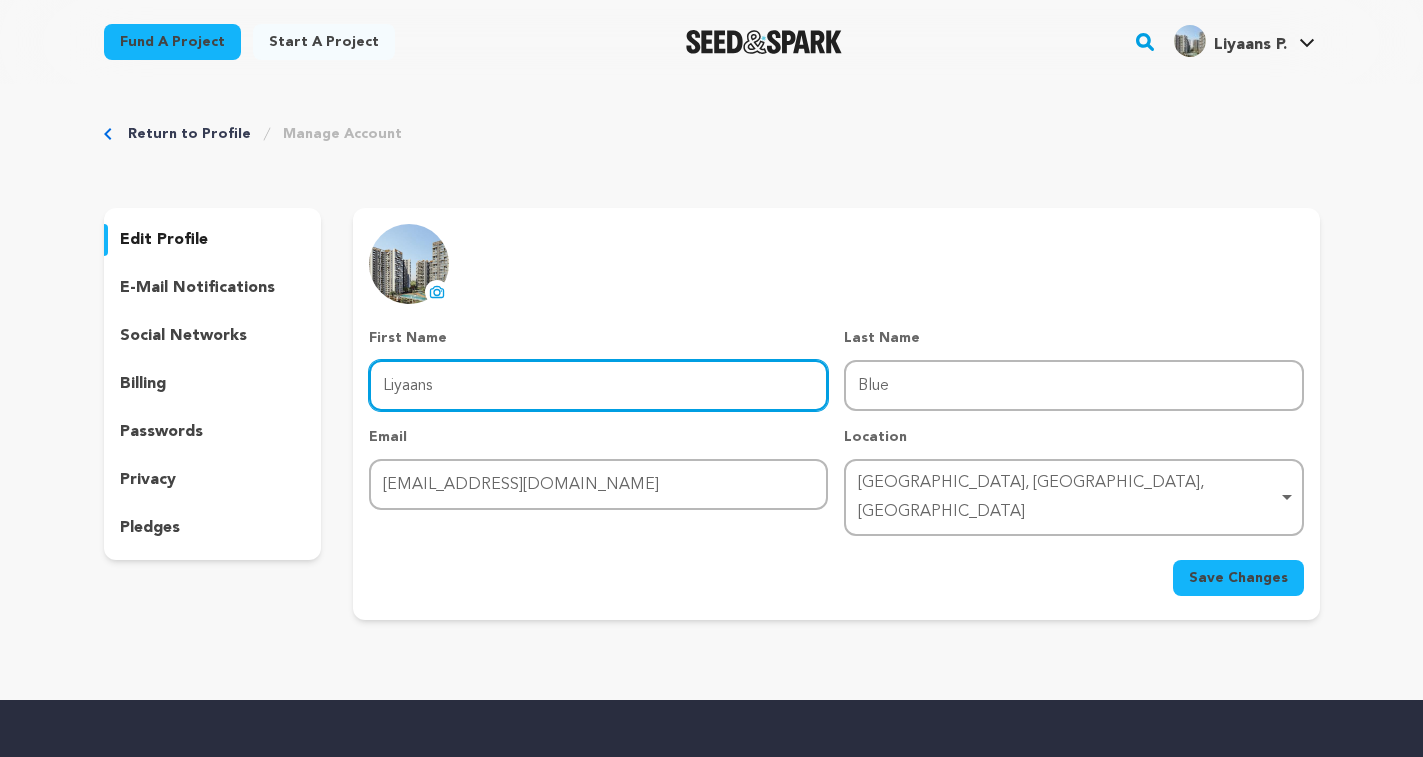 drag, startPoint x: 660, startPoint y: 397, endPoint x: 81, endPoint y: 383, distance: 579.16925 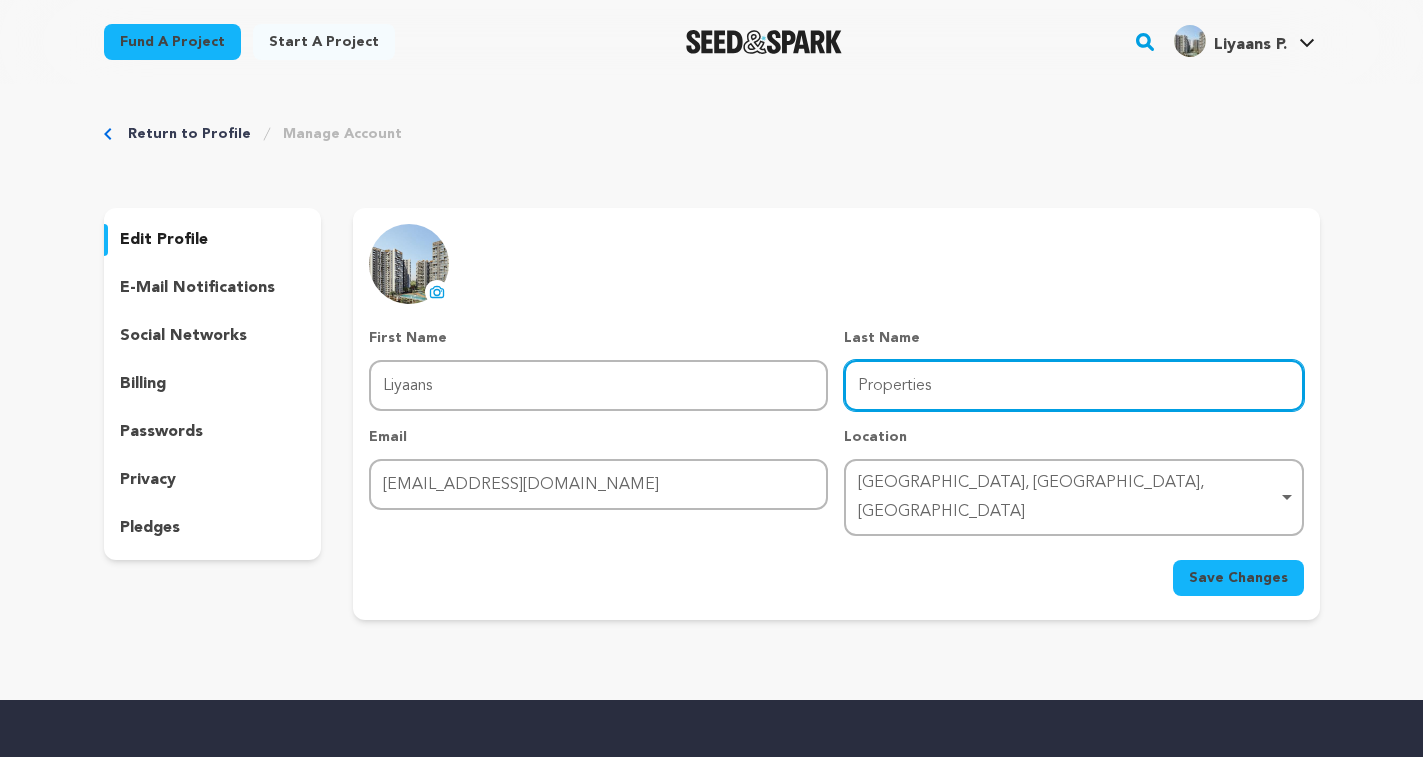 type on "Properties" 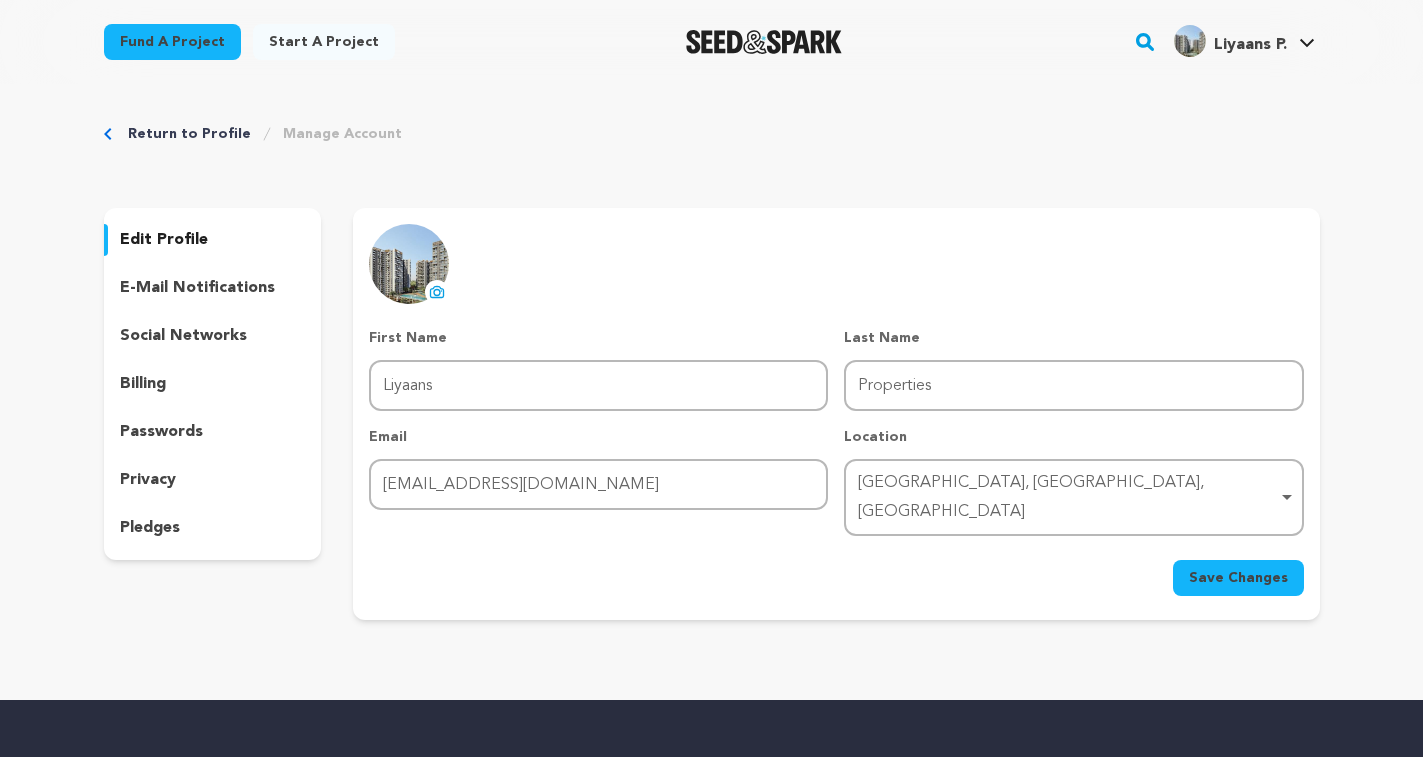 click on "e-mail notifications" at bounding box center [197, 288] 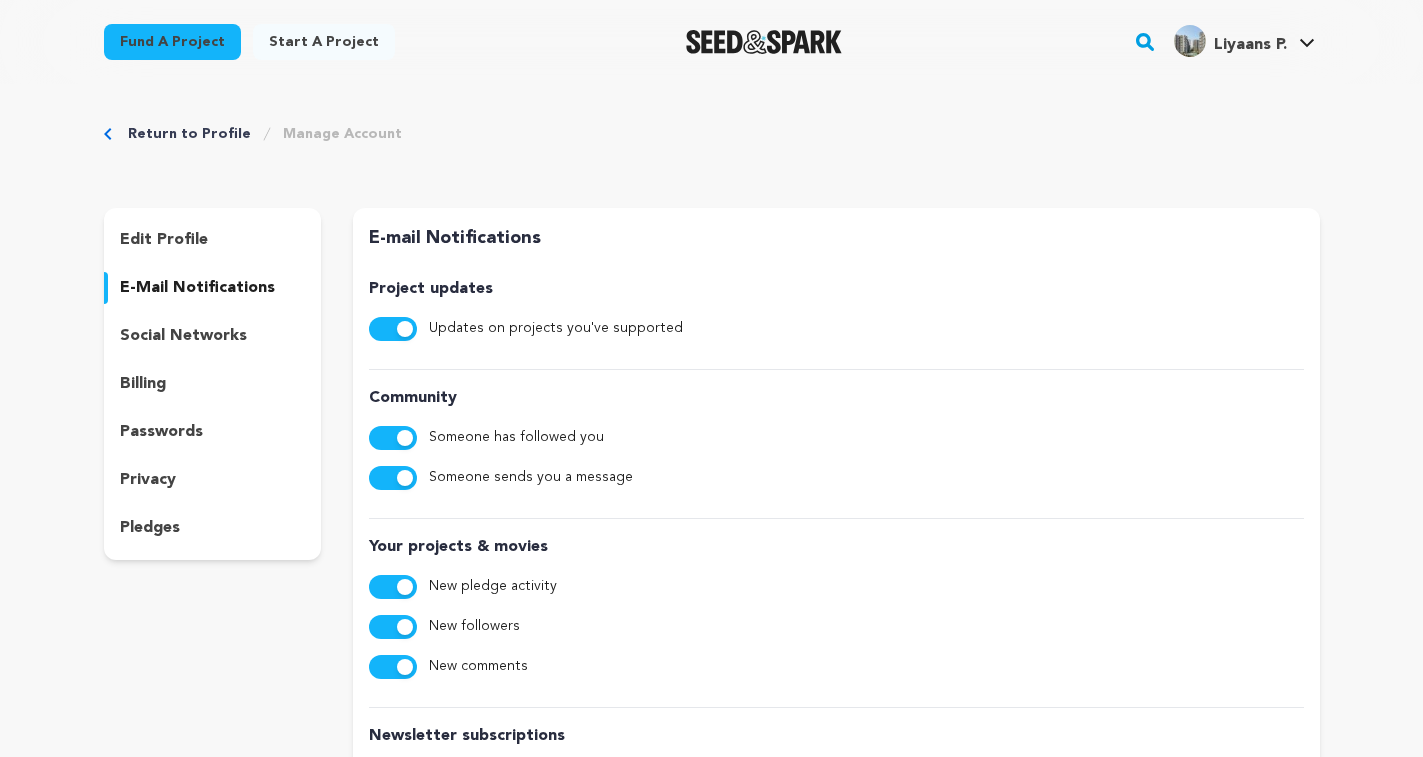click on "social networks" at bounding box center [183, 336] 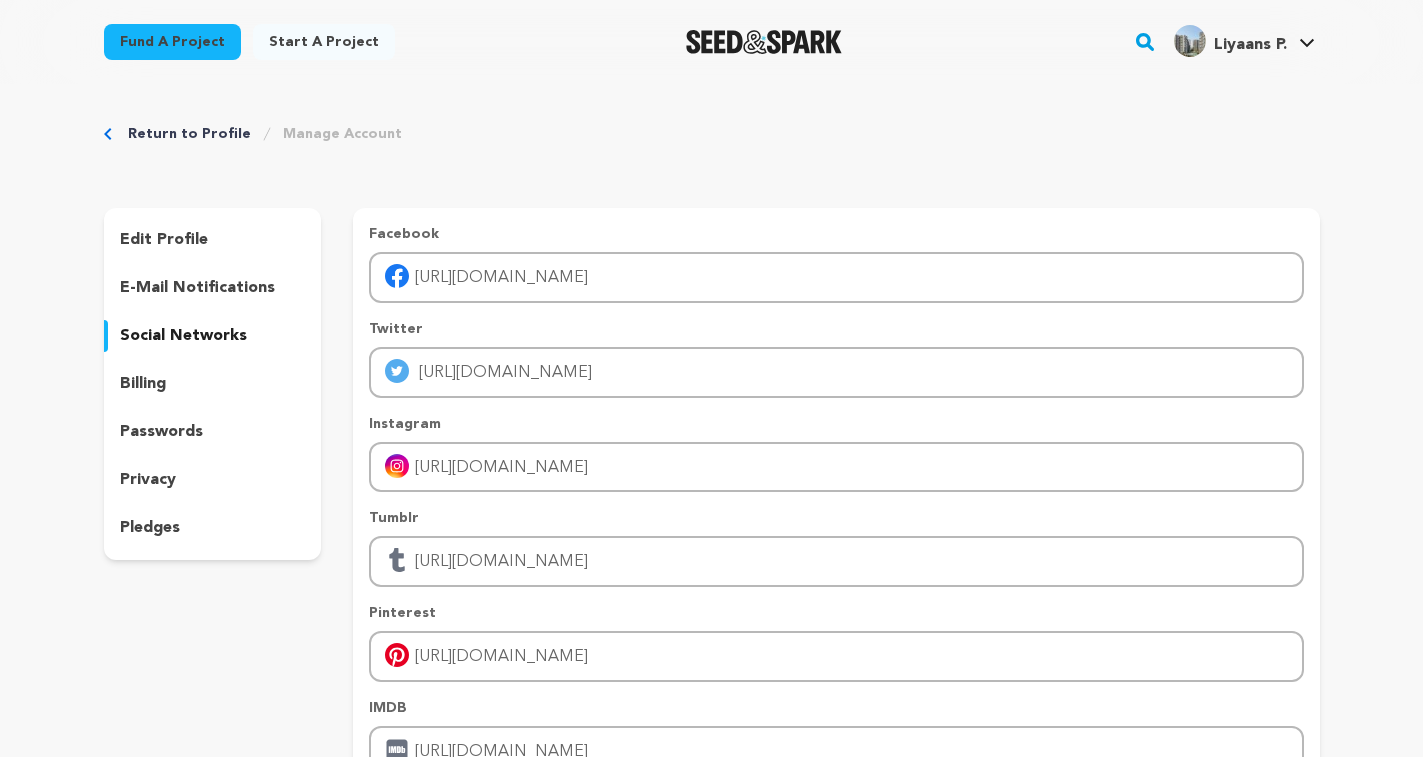click on "billing" at bounding box center [213, 384] 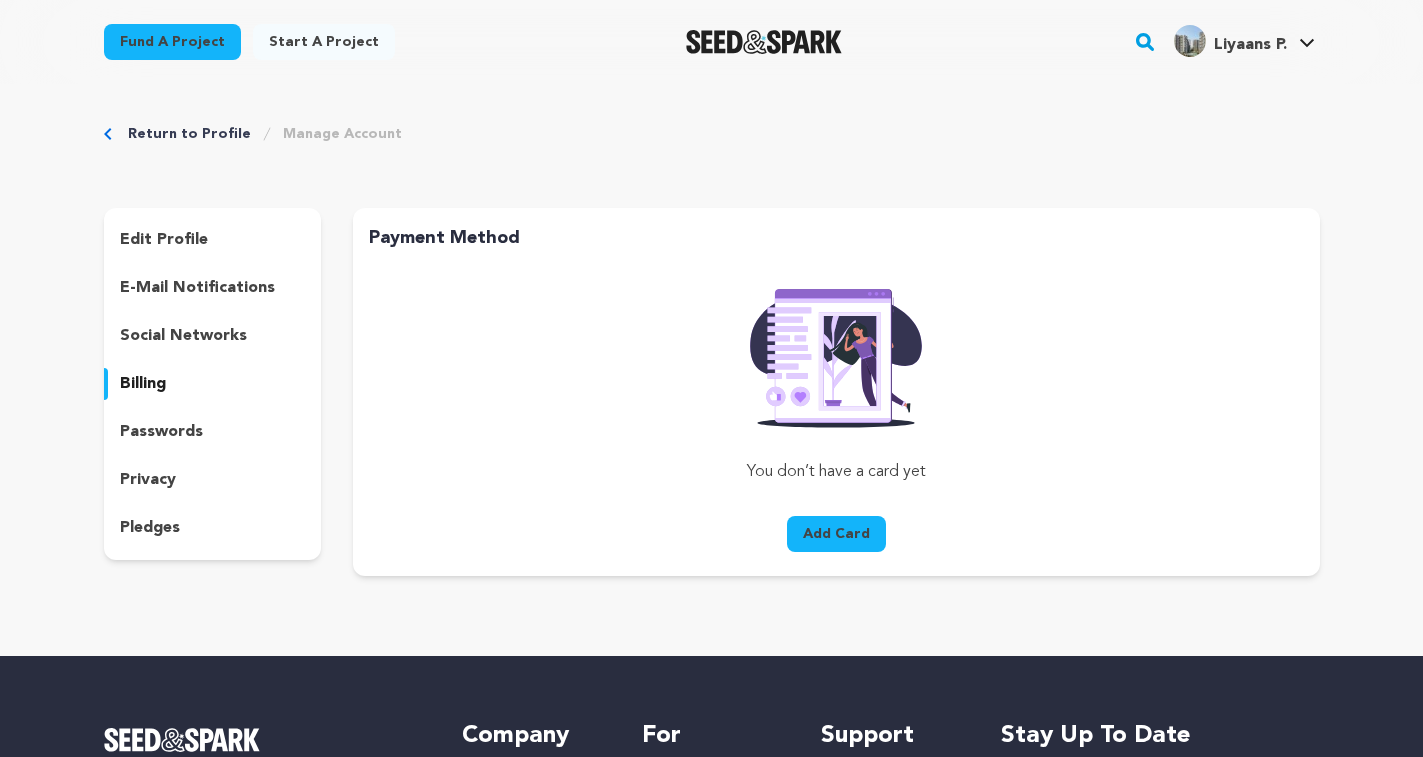 click on "Add Card" at bounding box center [836, 534] 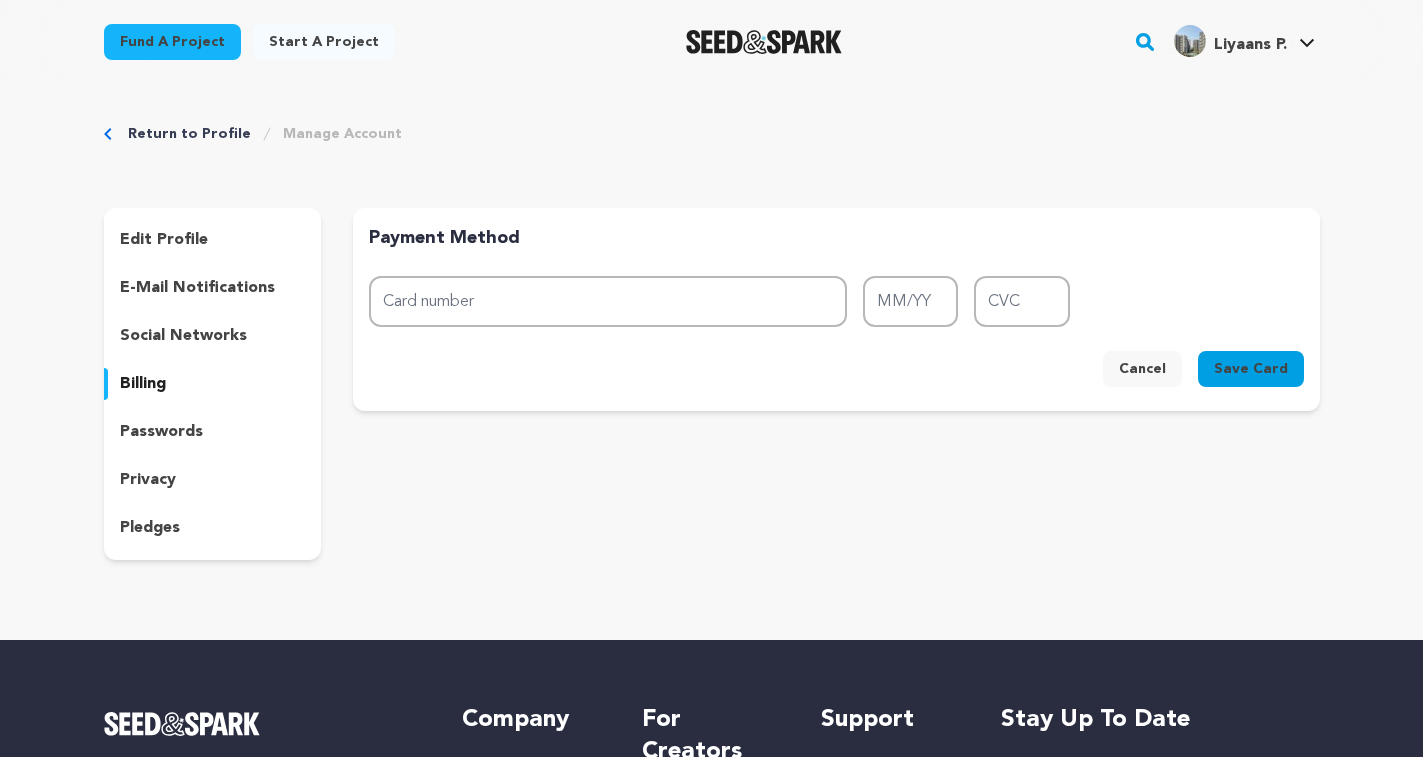 click on "passwords" at bounding box center [161, 432] 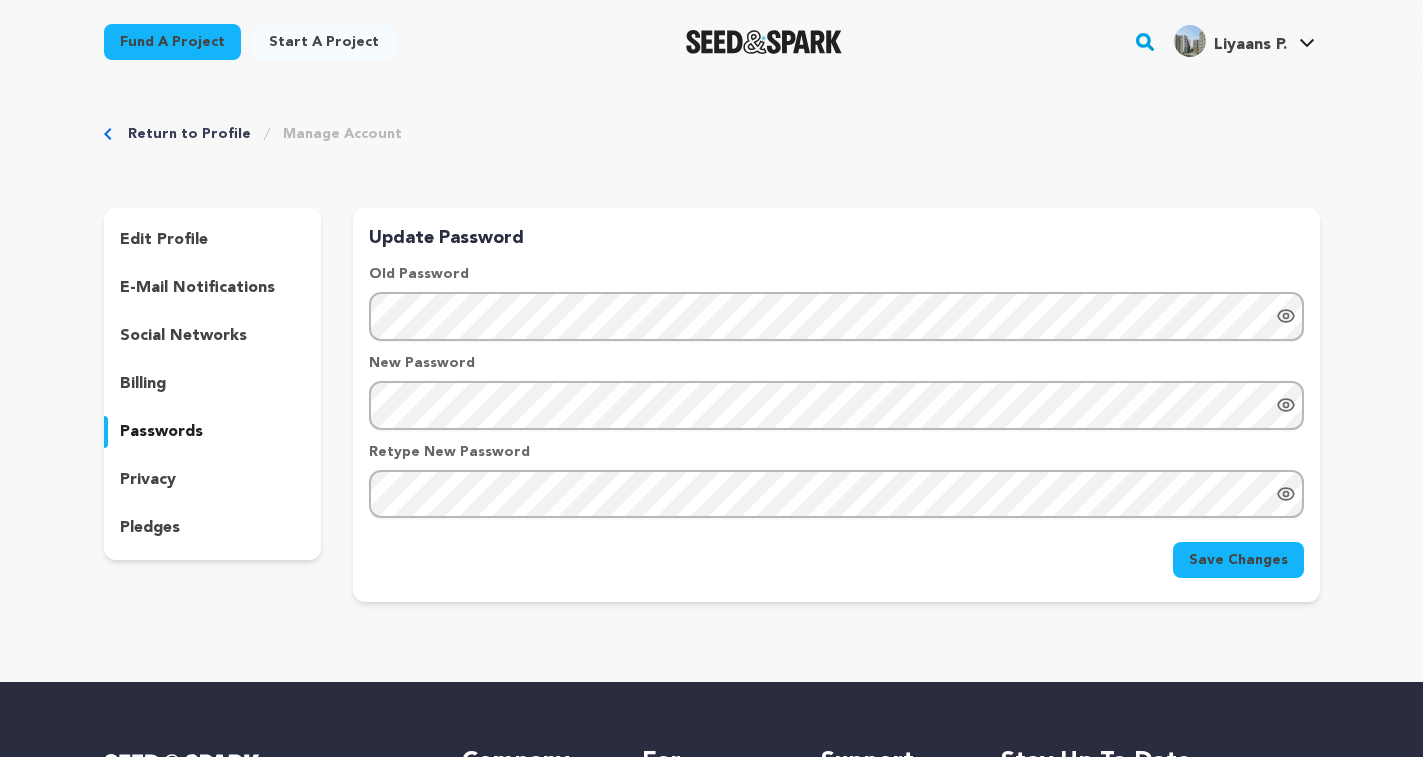 click on "privacy" at bounding box center [148, 480] 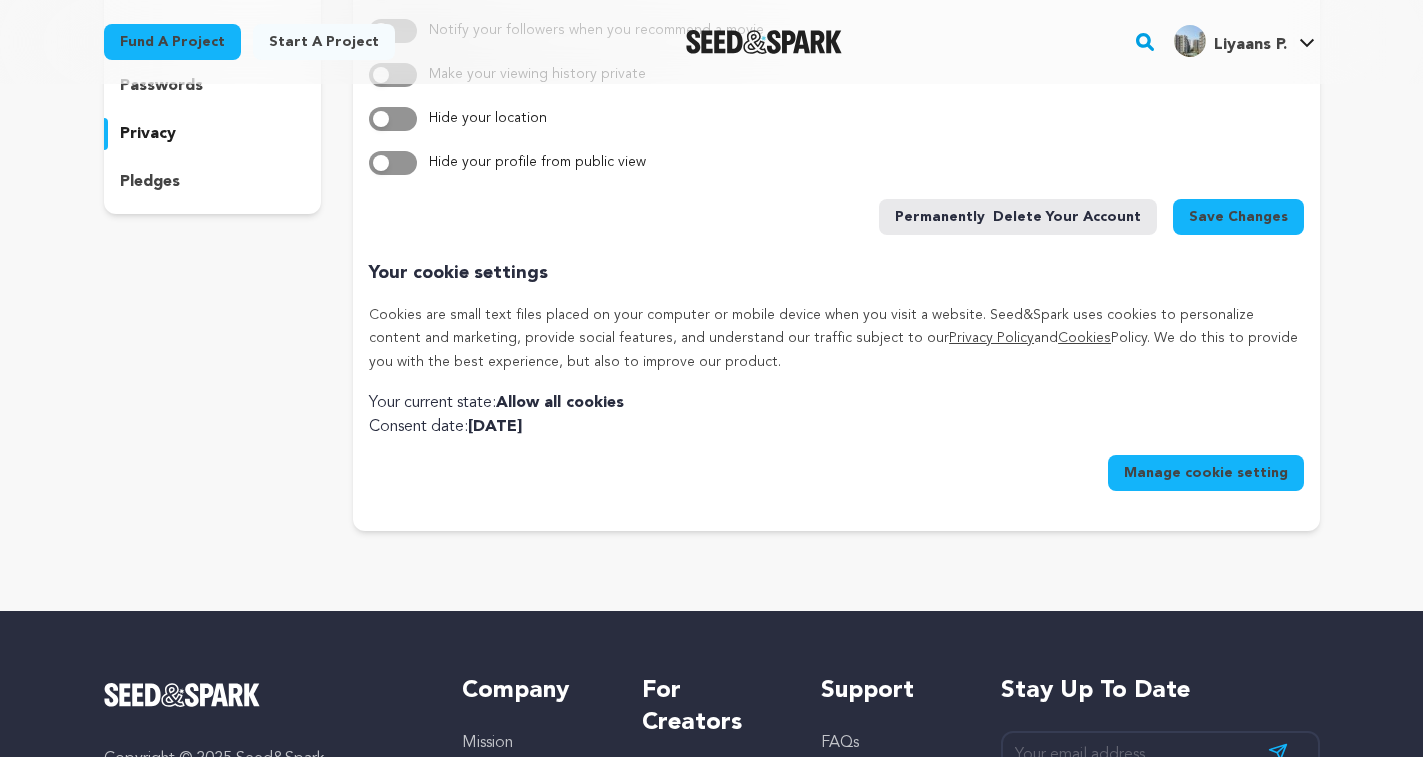 scroll, scrollTop: 100, scrollLeft: 0, axis: vertical 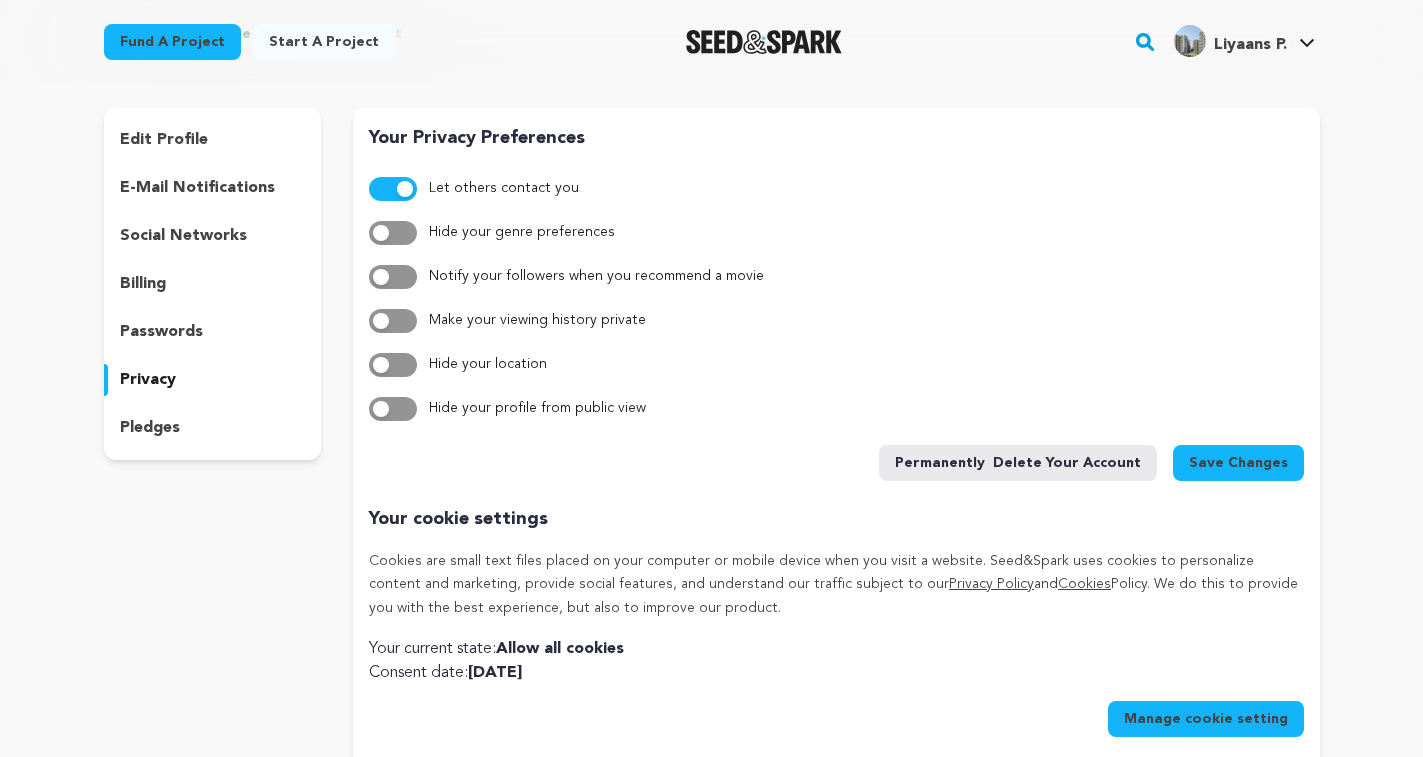 click on "pledges" at bounding box center (150, 428) 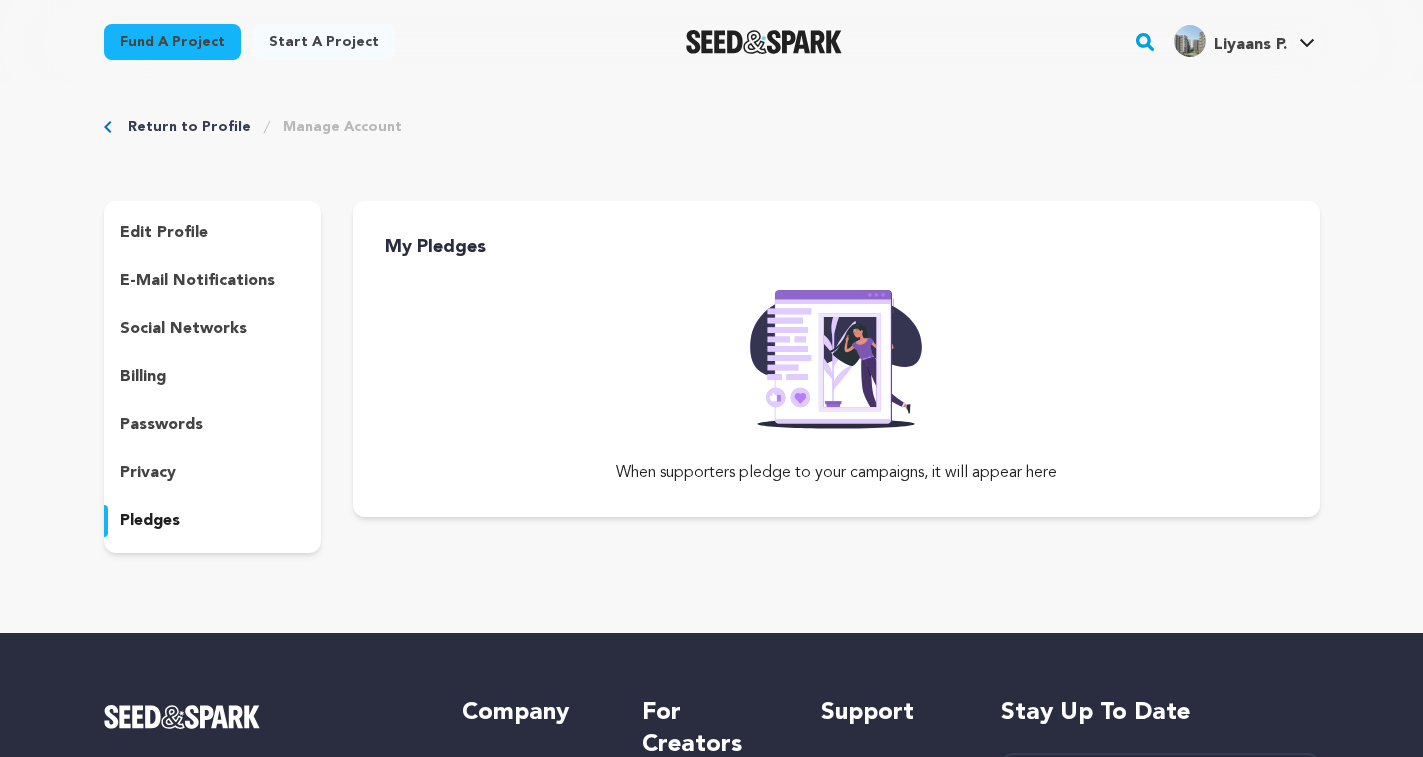 scroll, scrollTop: 0, scrollLeft: 0, axis: both 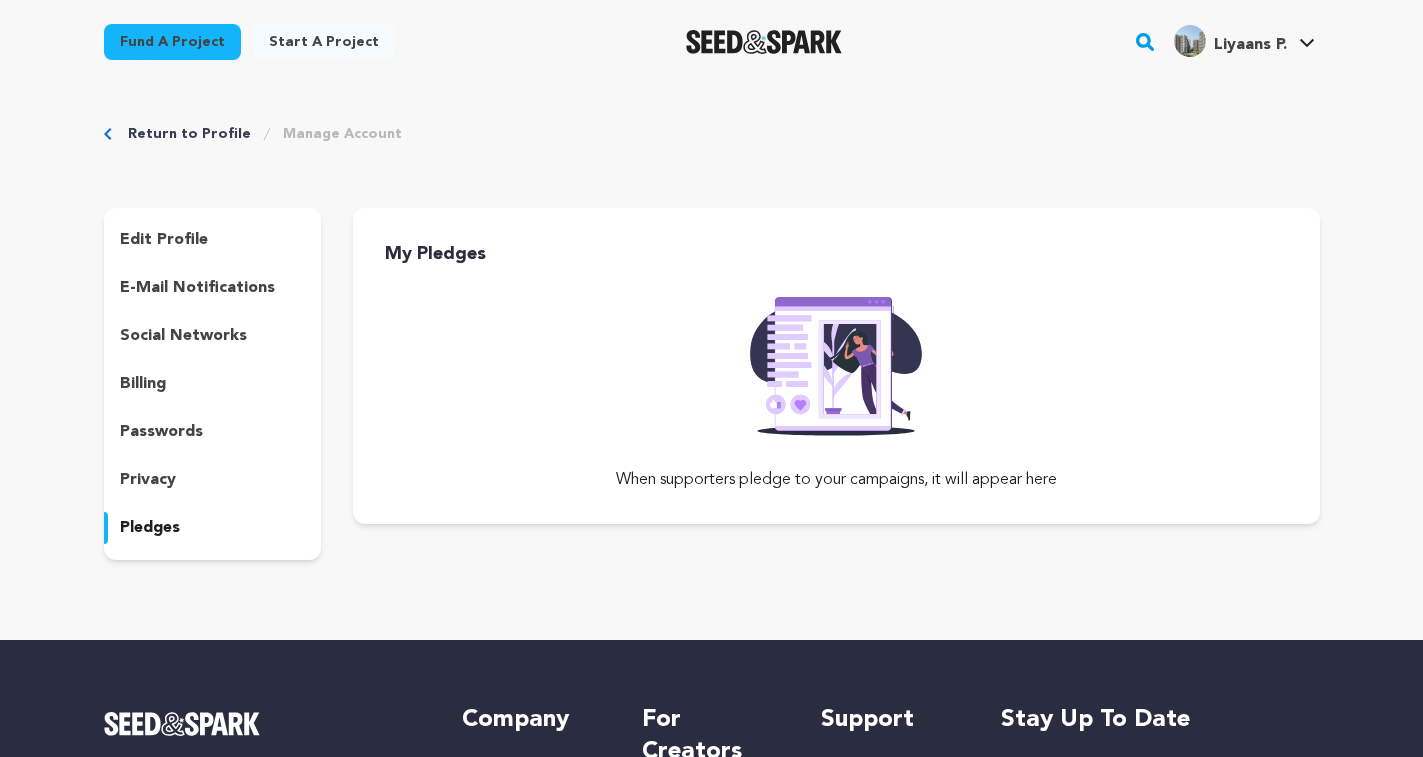 click at bounding box center [836, 360] 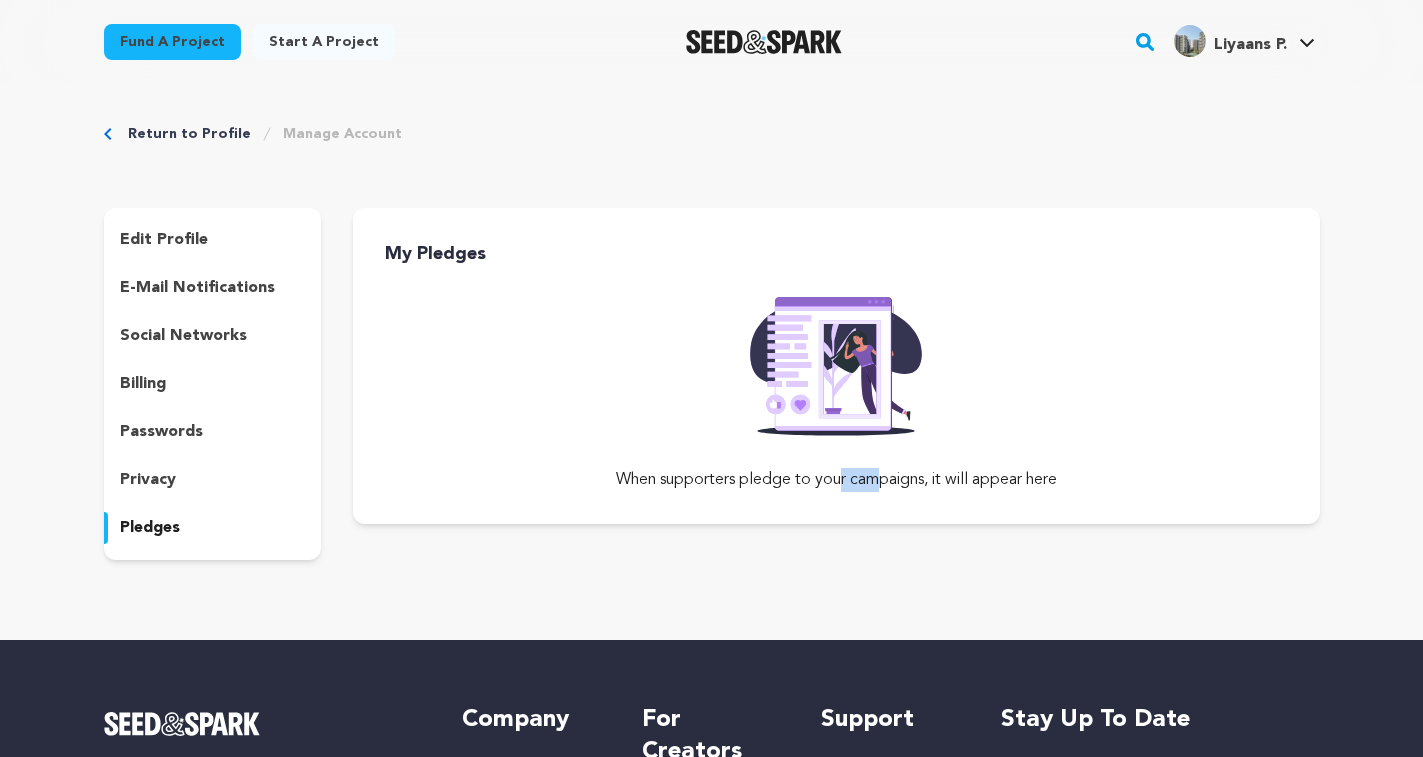 click on "When supporters pledge to your campaigns, it will appear here" at bounding box center (836, 480) 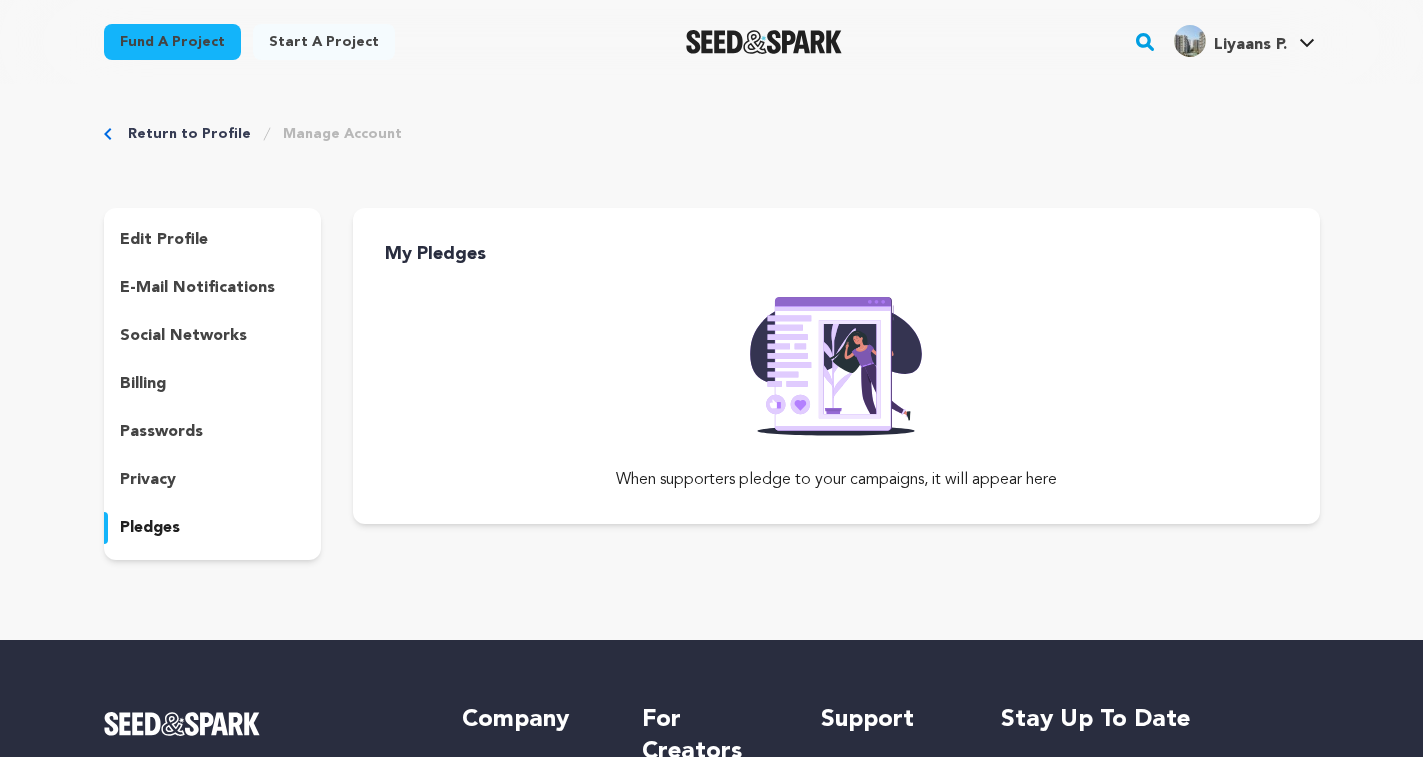 click on "When supporters pledge to your campaigns, it will appear here" at bounding box center (836, 480) 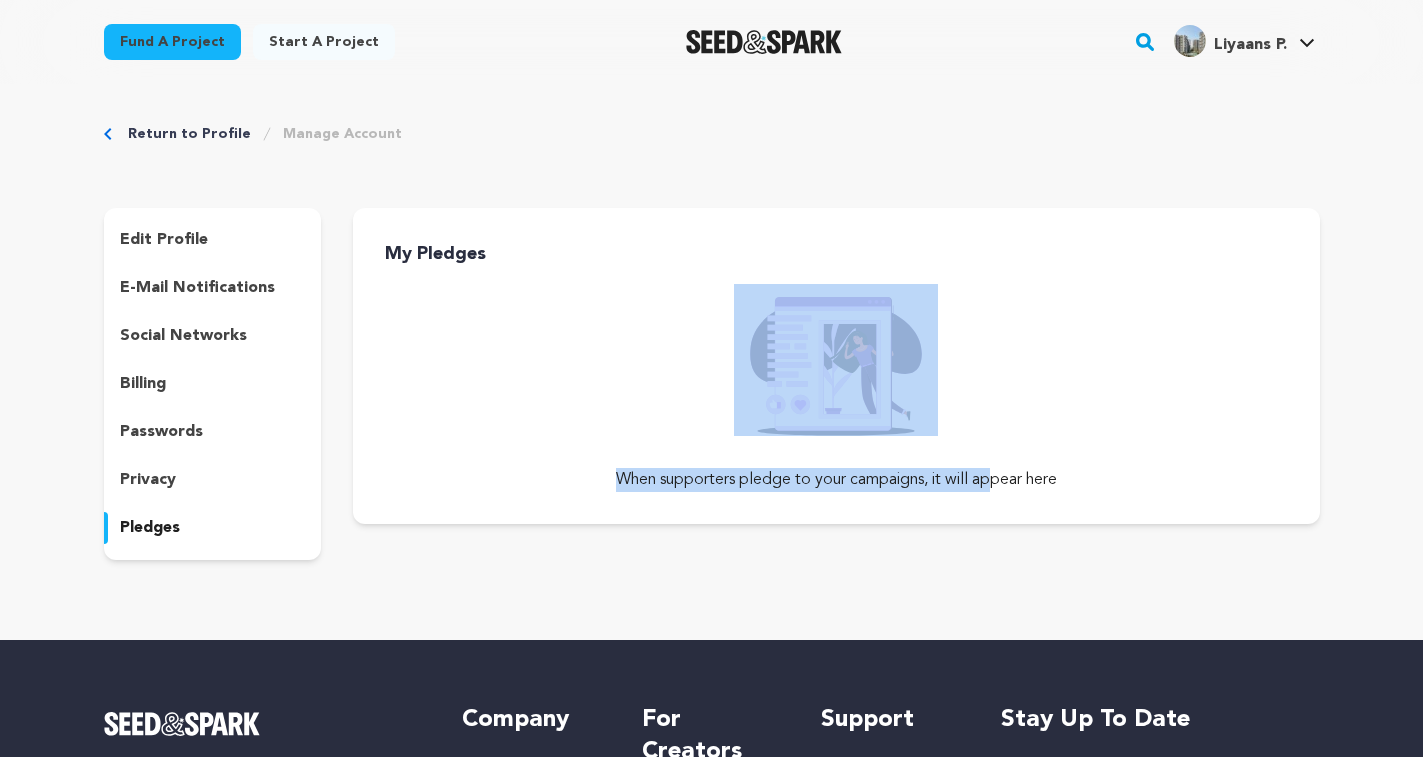 click at bounding box center [836, 360] 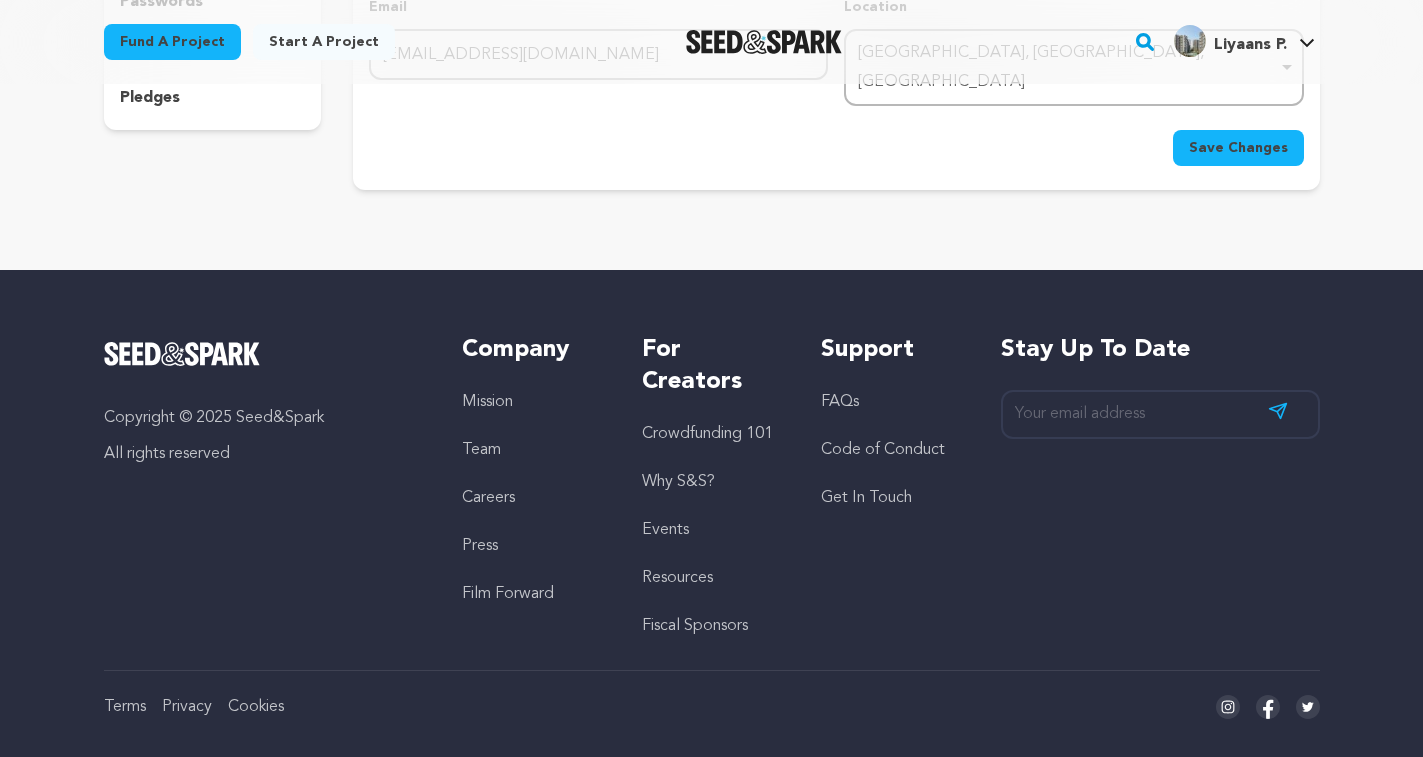 scroll, scrollTop: 0, scrollLeft: 0, axis: both 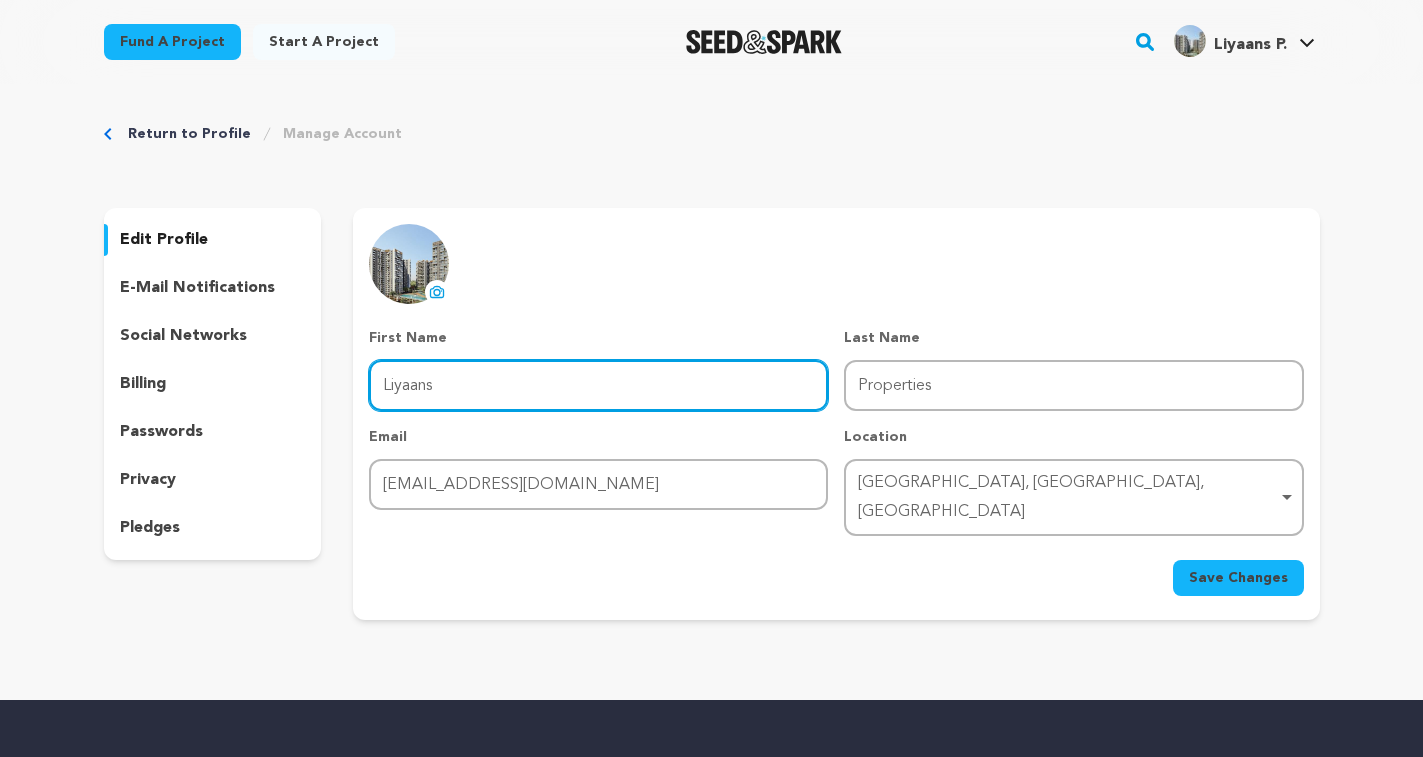 drag, startPoint x: 558, startPoint y: 385, endPoint x: 135, endPoint y: 387, distance: 423.00473 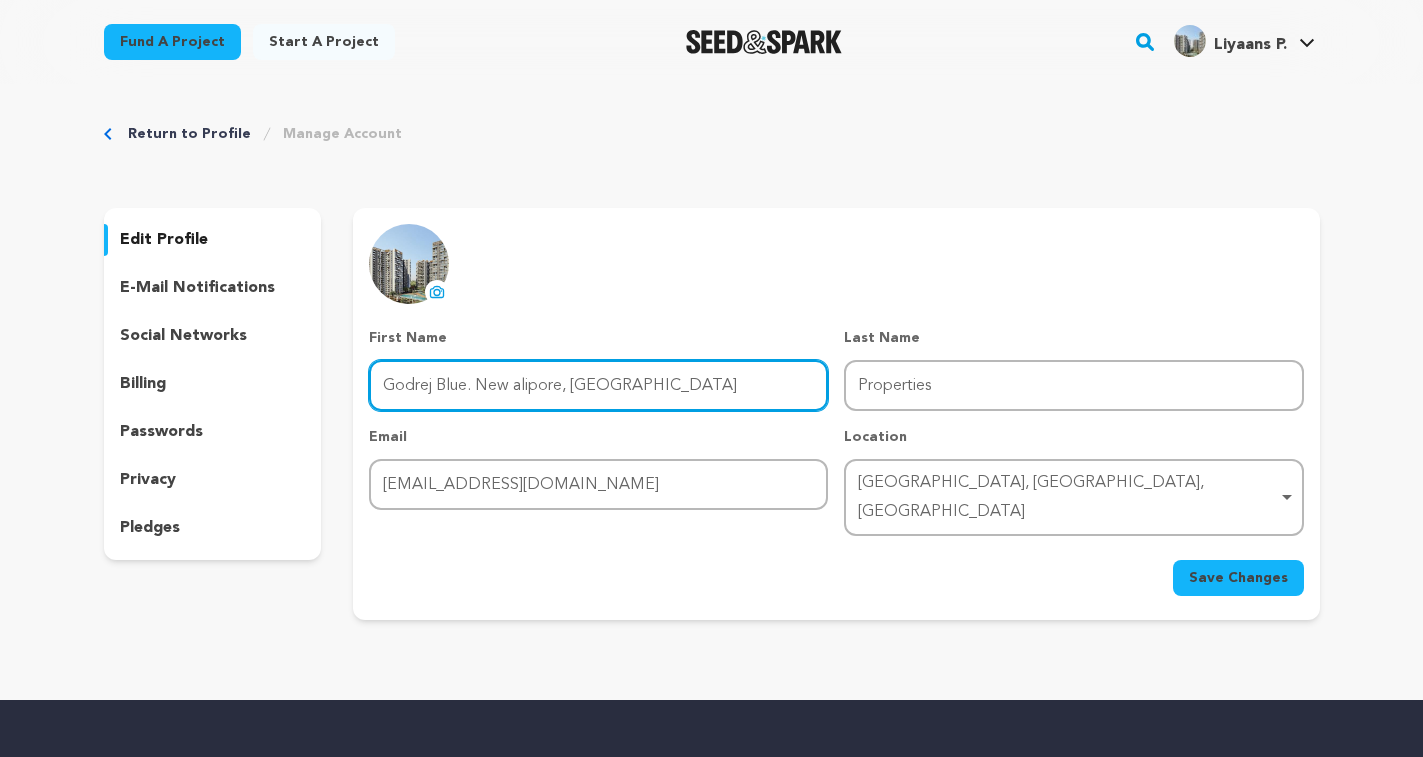 click on "Godrej Blue. New alipore, Kolkata" at bounding box center [598, 385] 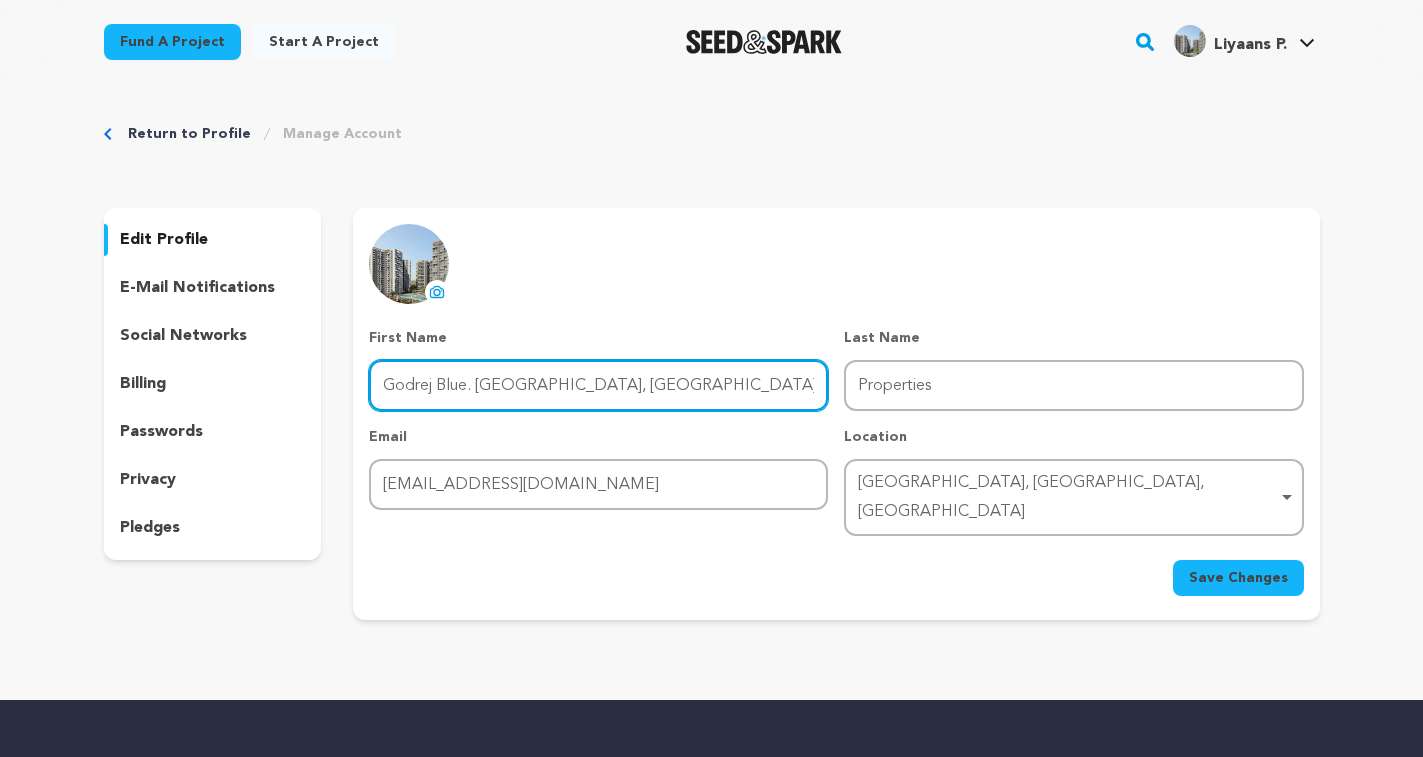 type on "Godrej Blue. New Alipore, Kolkata" 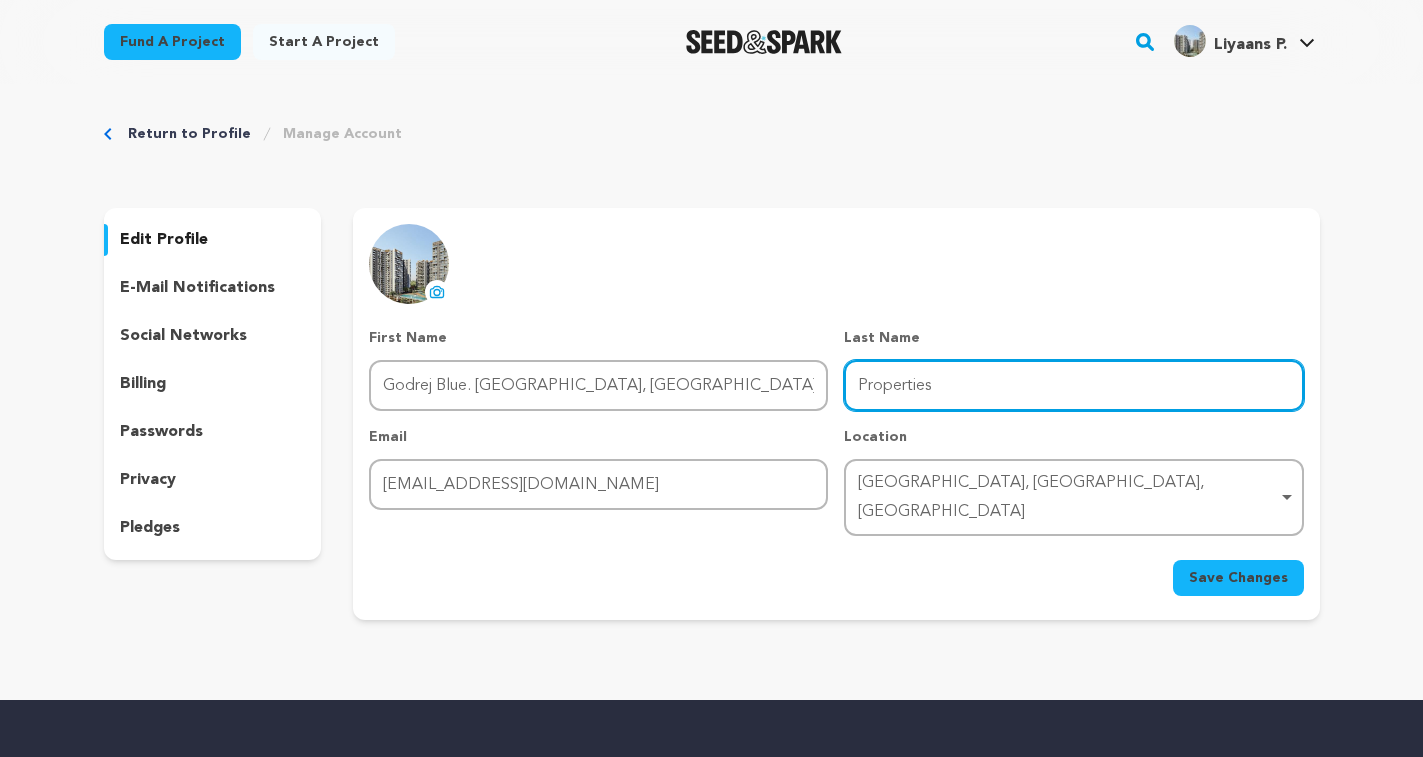 drag, startPoint x: 1022, startPoint y: 383, endPoint x: 607, endPoint y: 409, distance: 415.81366 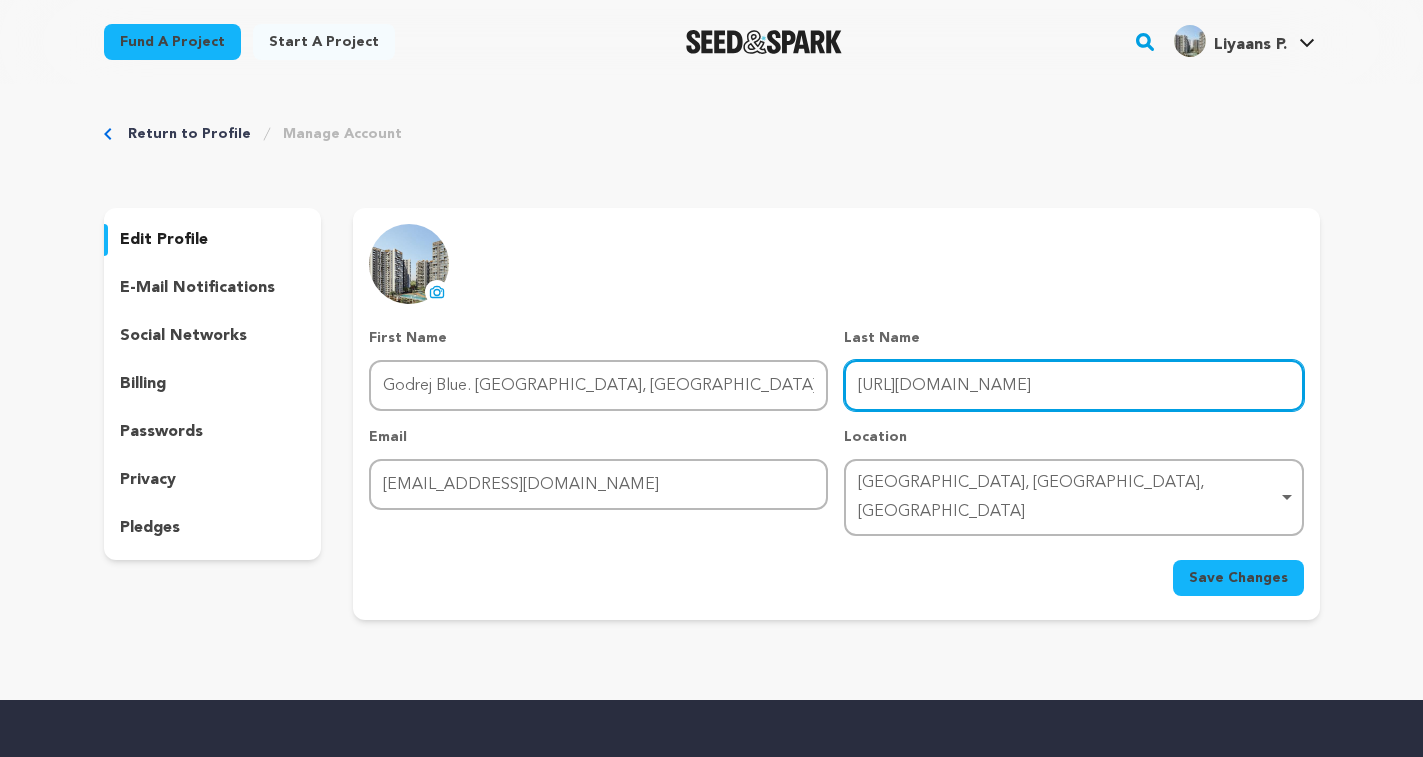 type on "https://www.liyaans.com/project/godrej-blue-new-alipore" 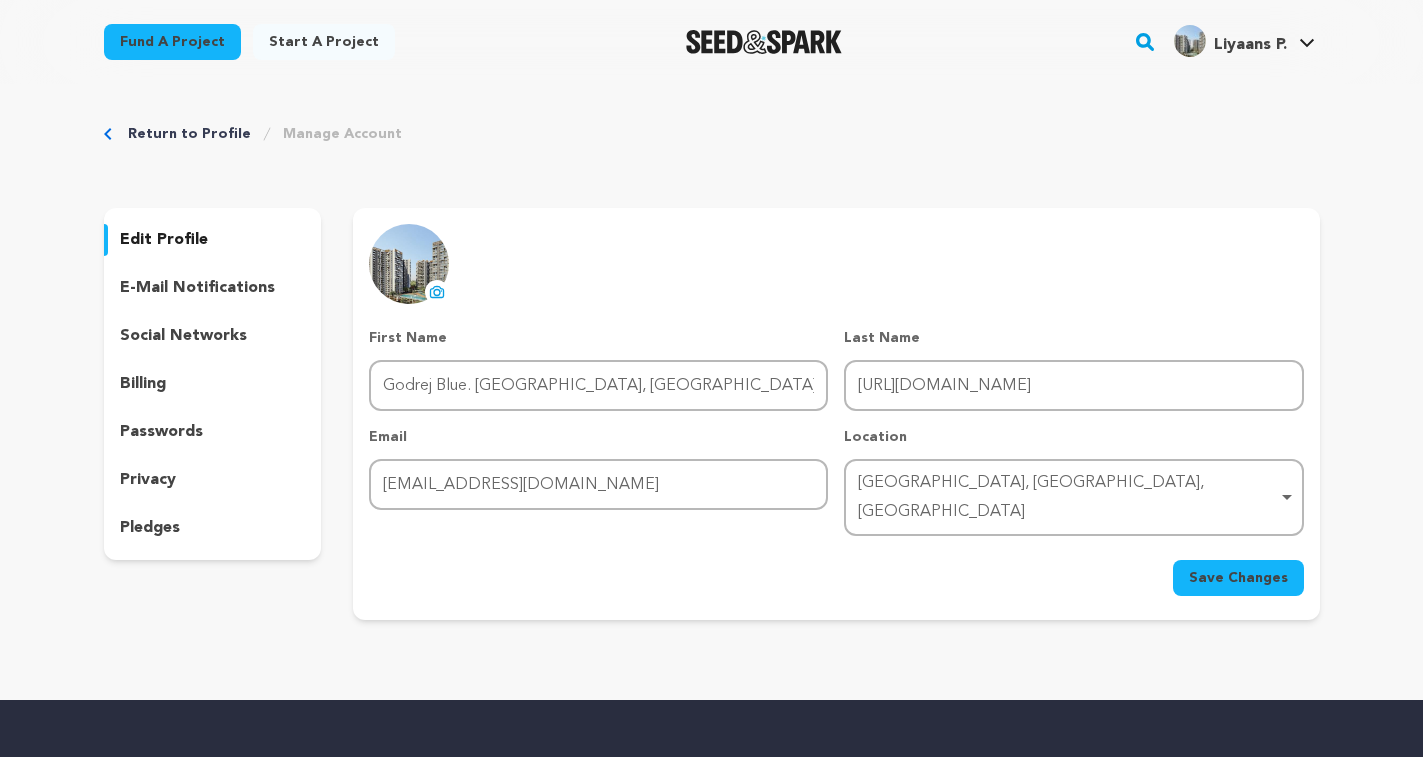 click on "Save Changes" at bounding box center (1238, 578) 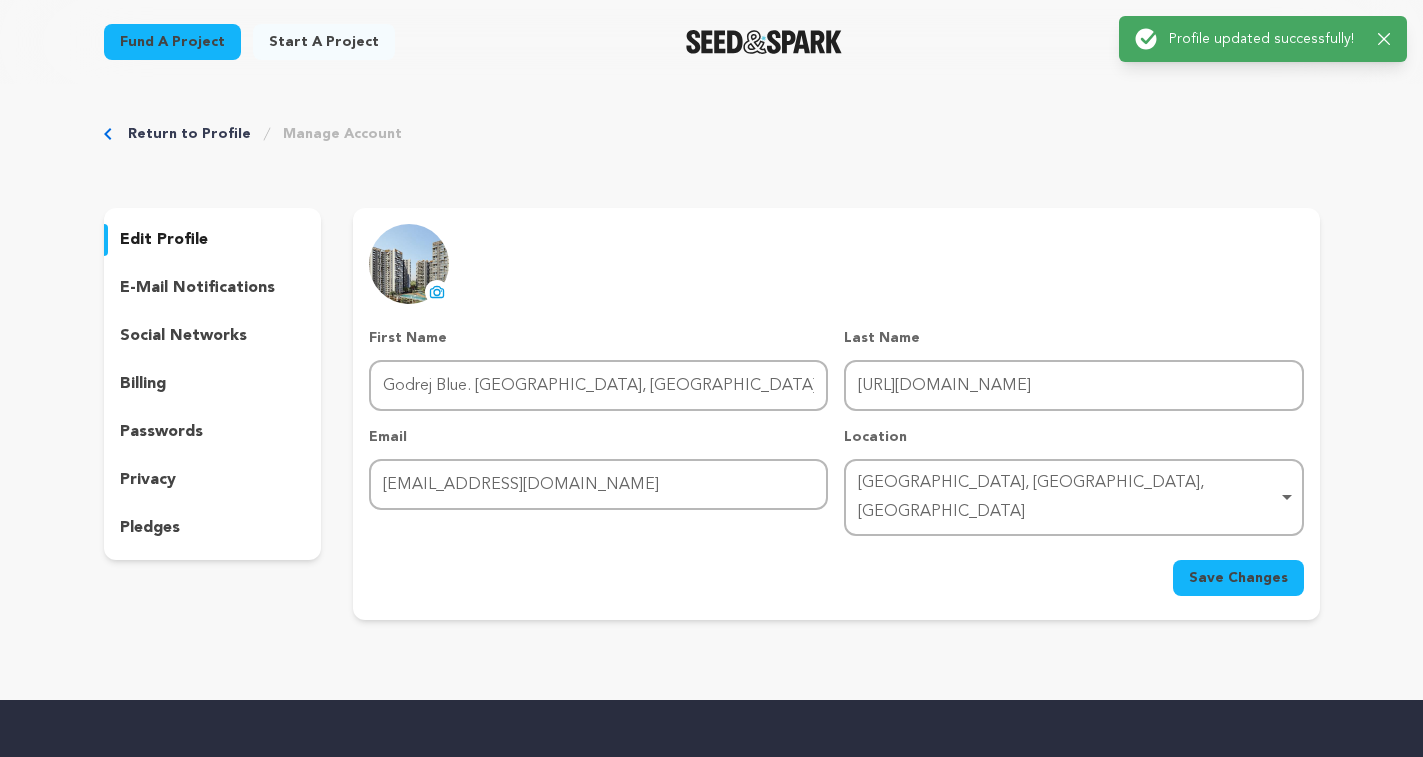 click 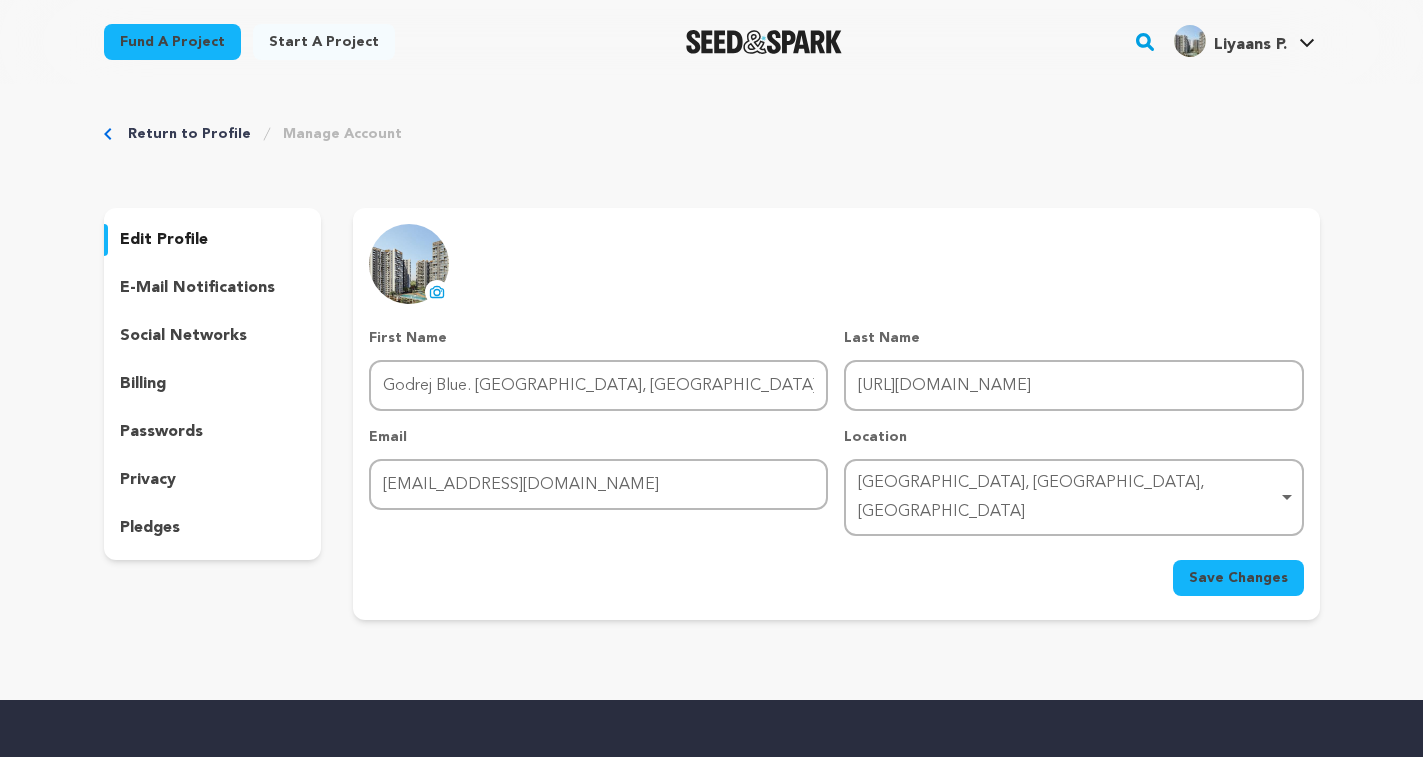 click on "Liyaans P." at bounding box center (1250, 45) 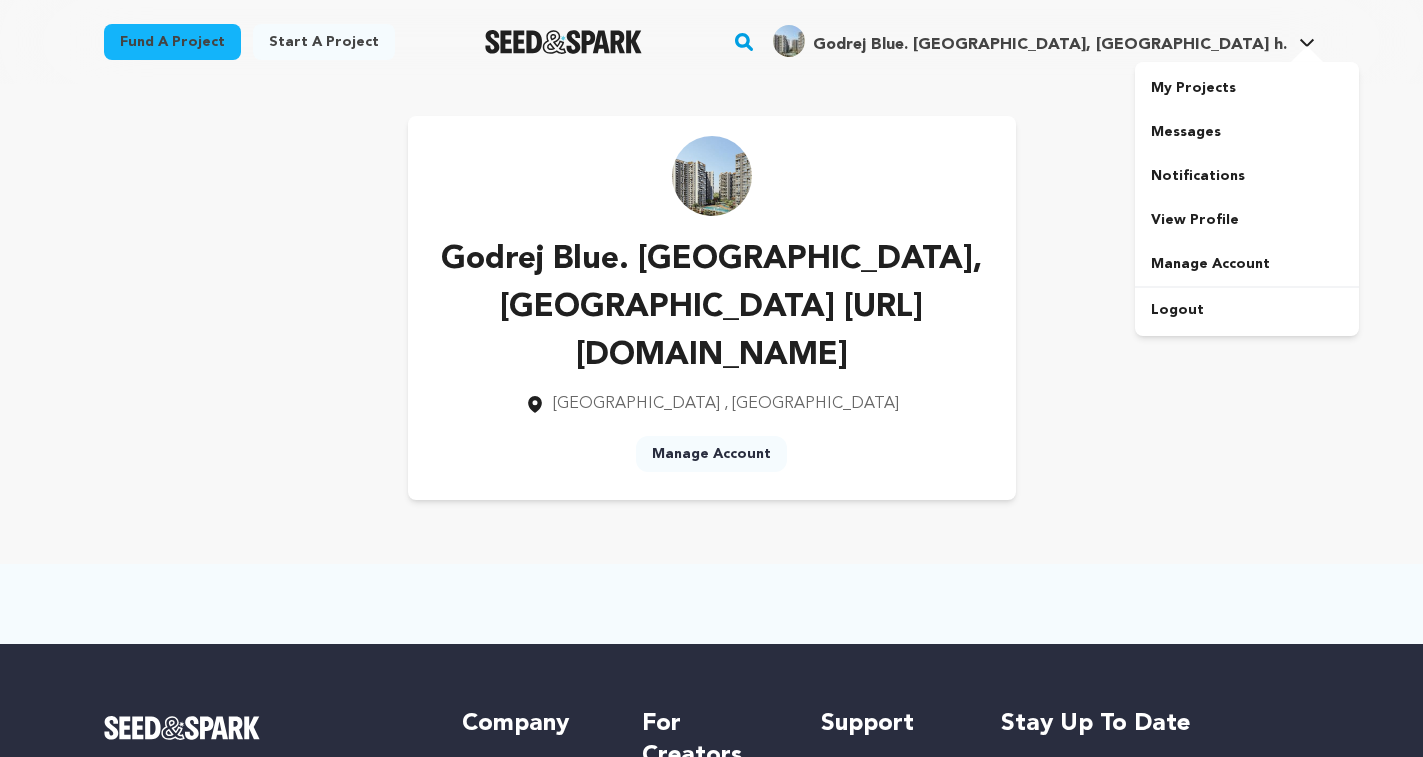scroll, scrollTop: 0, scrollLeft: 0, axis: both 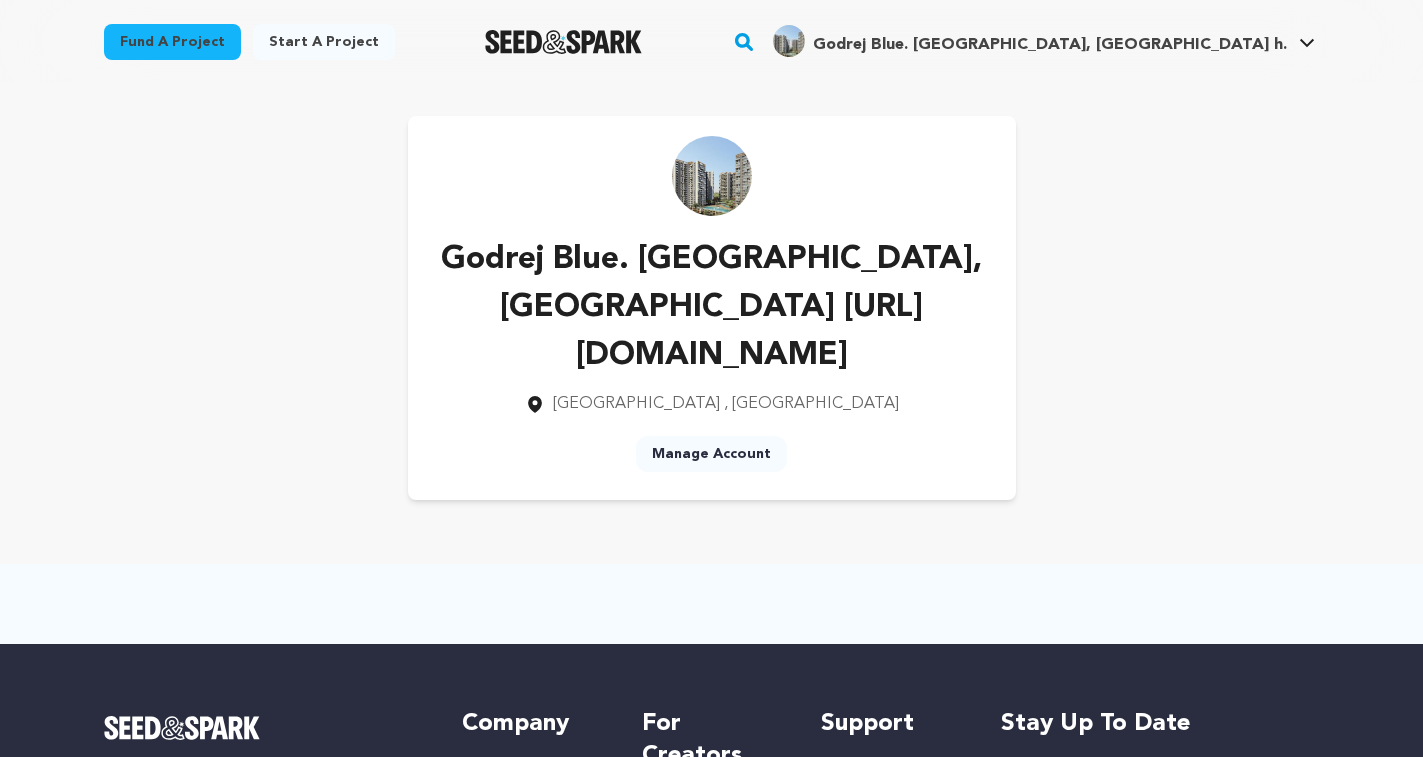 click on "Manage Account" at bounding box center (711, 454) 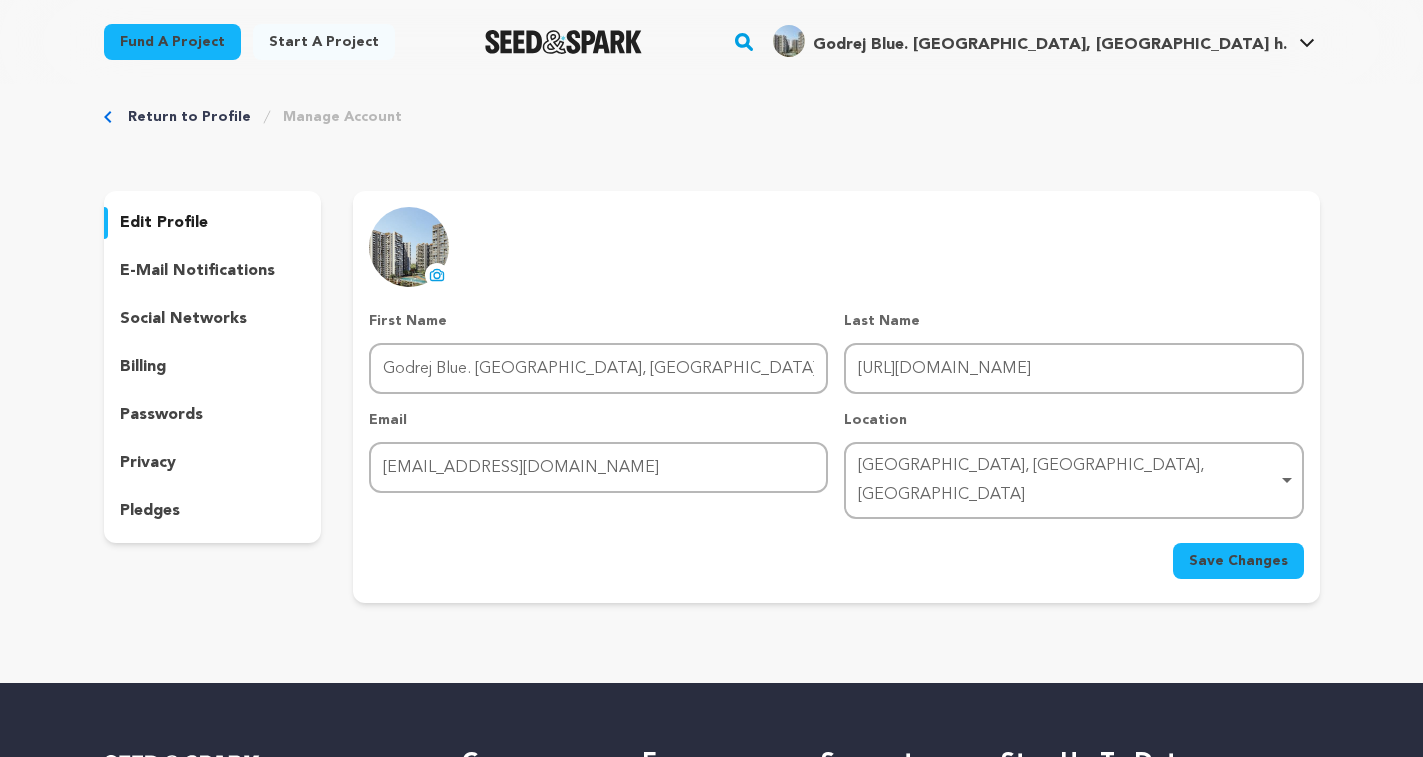 scroll, scrollTop: 0, scrollLeft: 0, axis: both 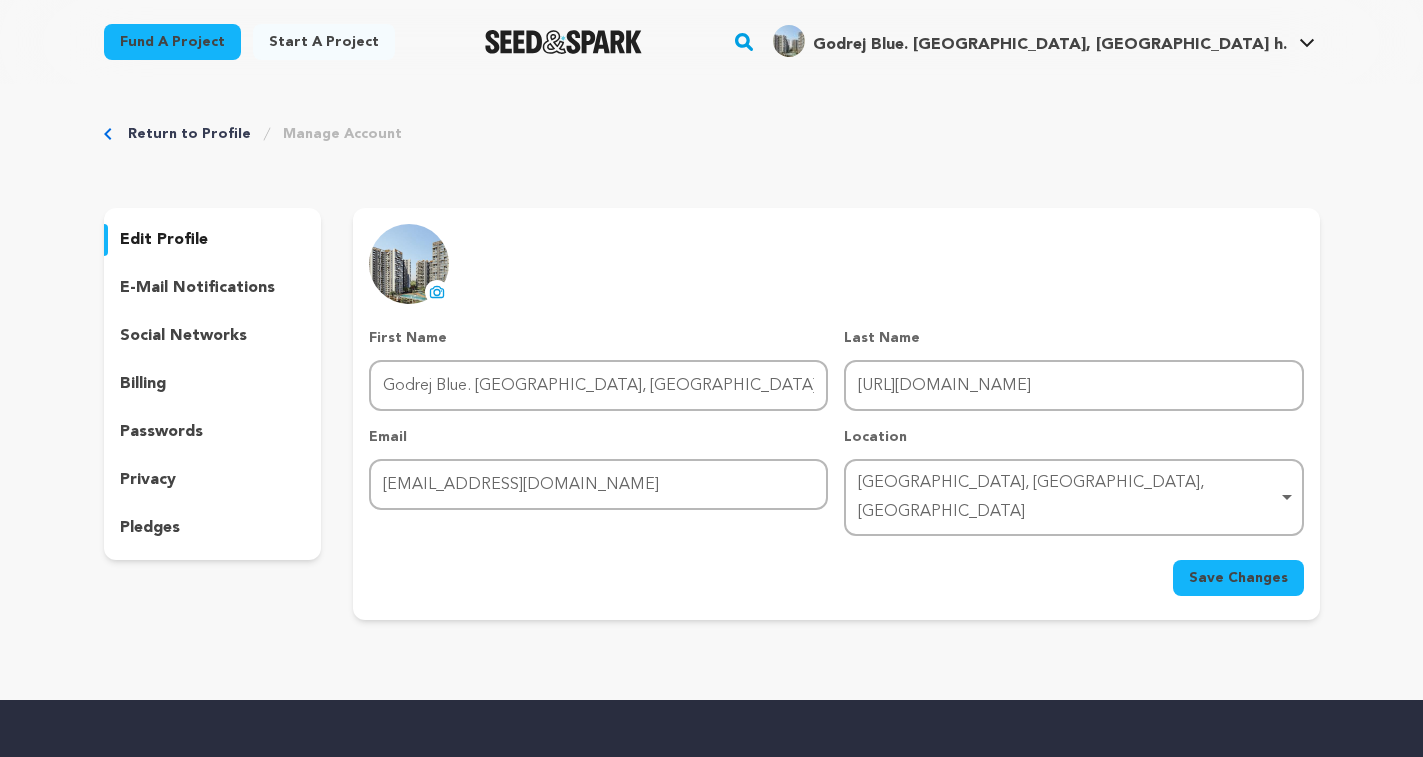 click on "social networks" at bounding box center (183, 336) 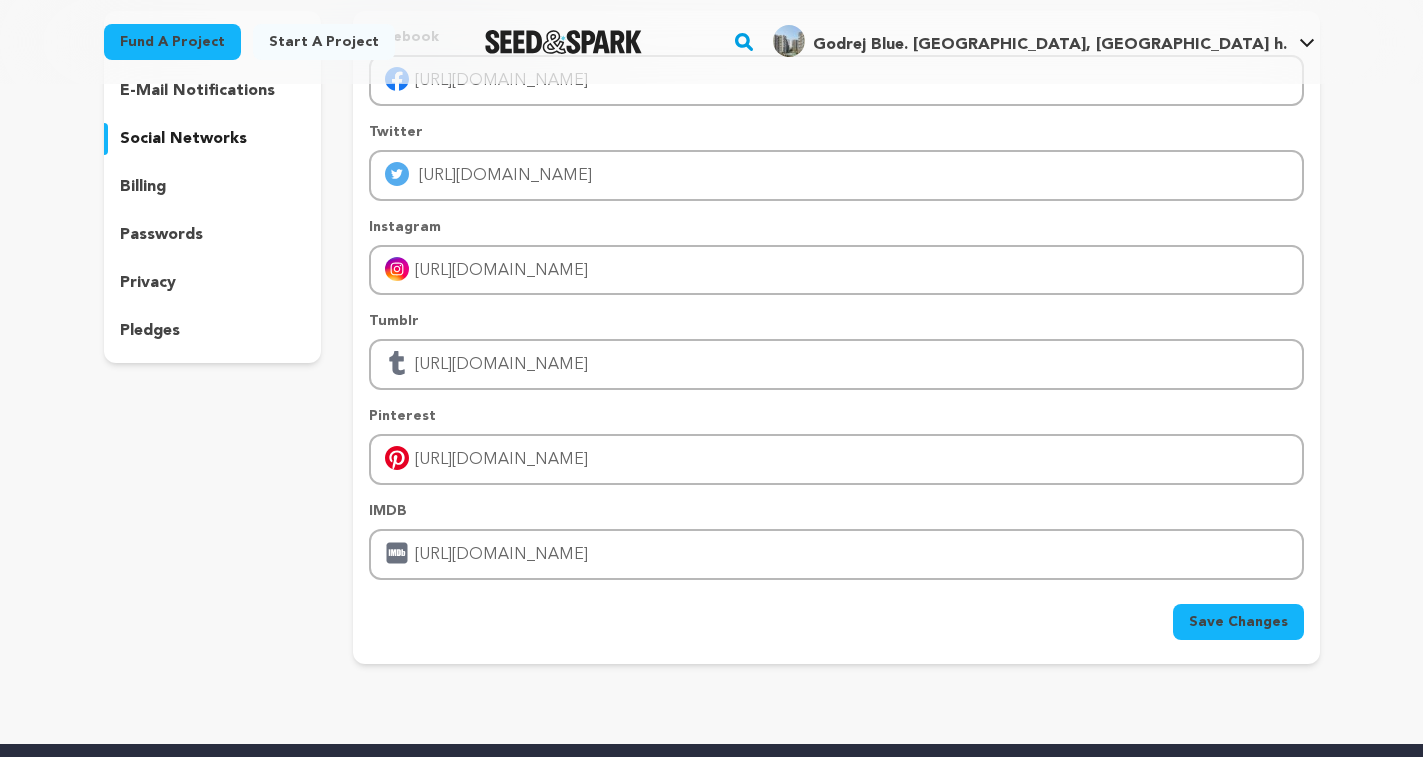 scroll, scrollTop: 200, scrollLeft: 0, axis: vertical 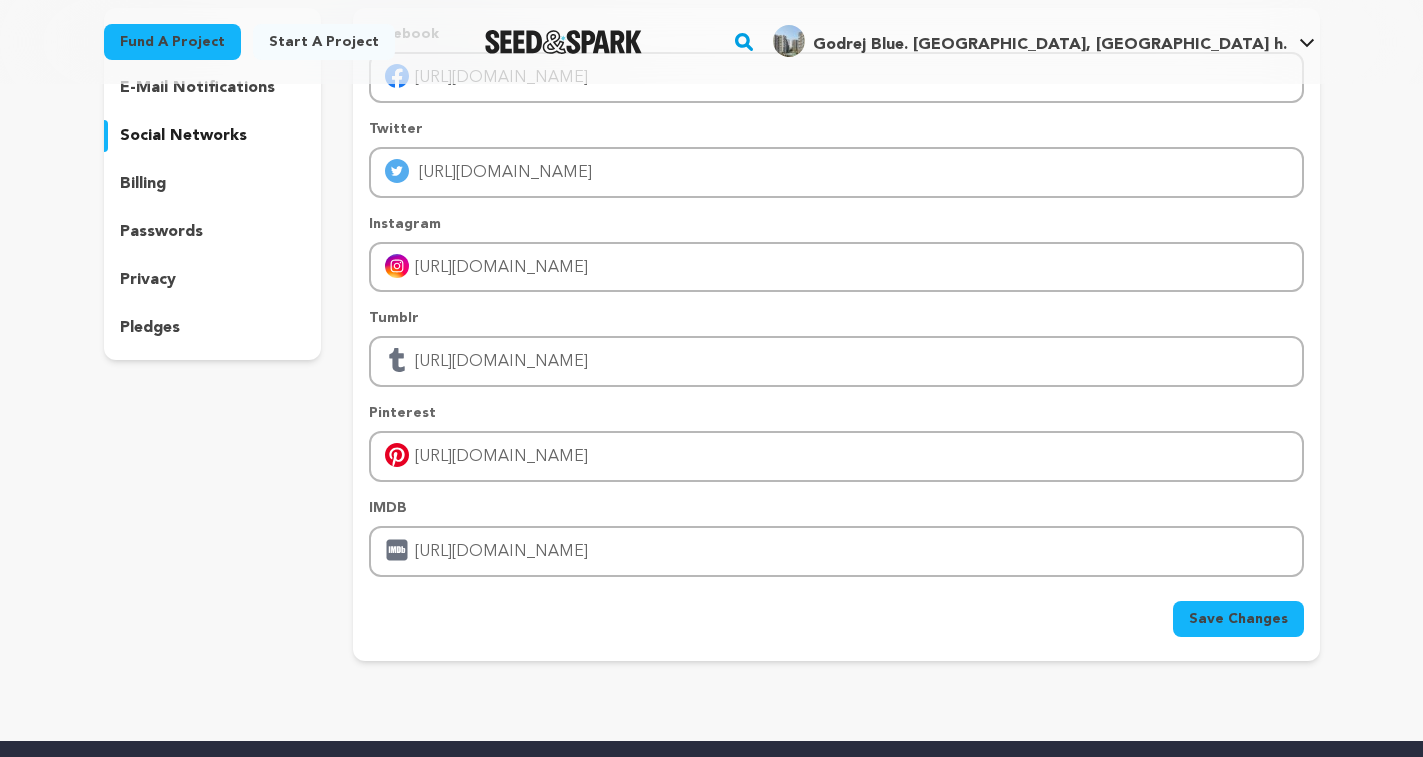 click on "Save Changes" at bounding box center [1238, 619] 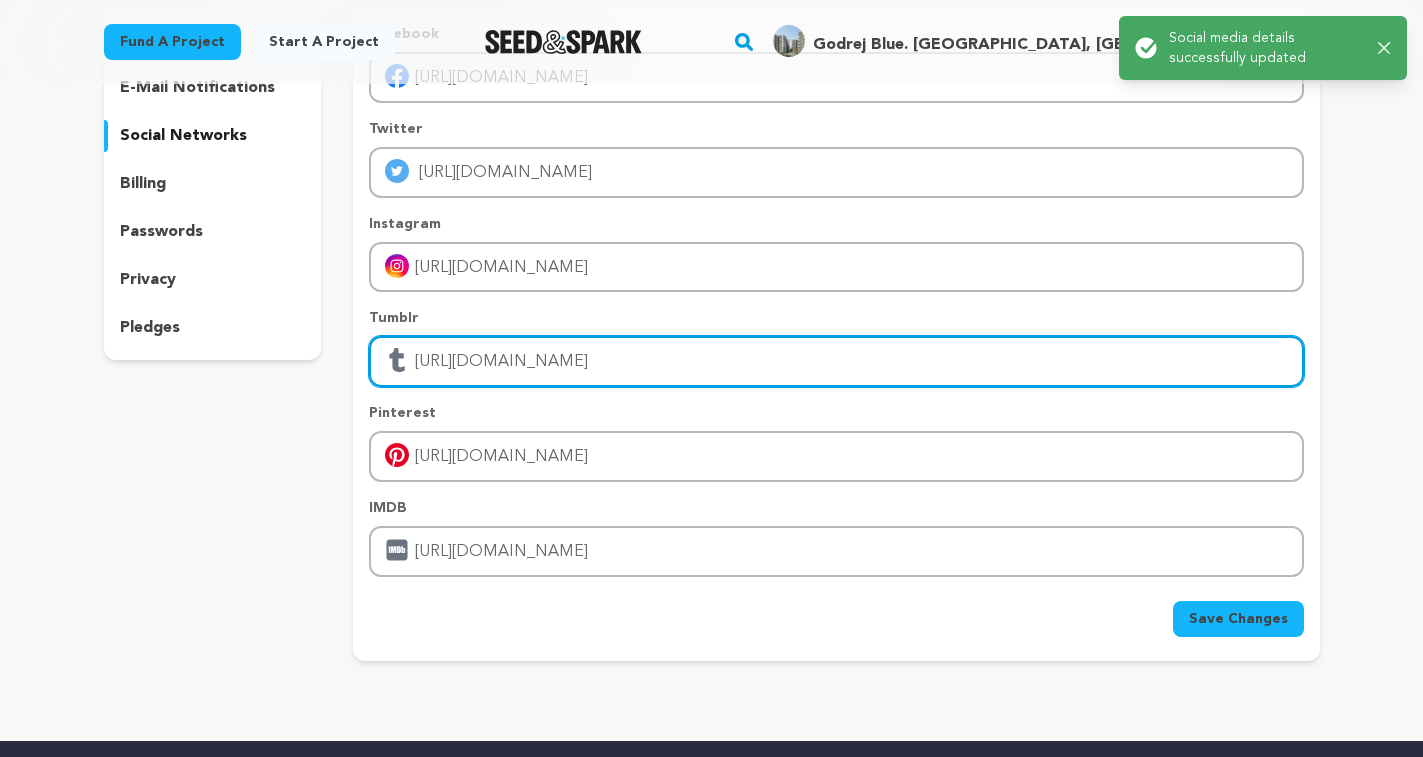 drag, startPoint x: 862, startPoint y: 369, endPoint x: 0, endPoint y: 361, distance: 862.0371 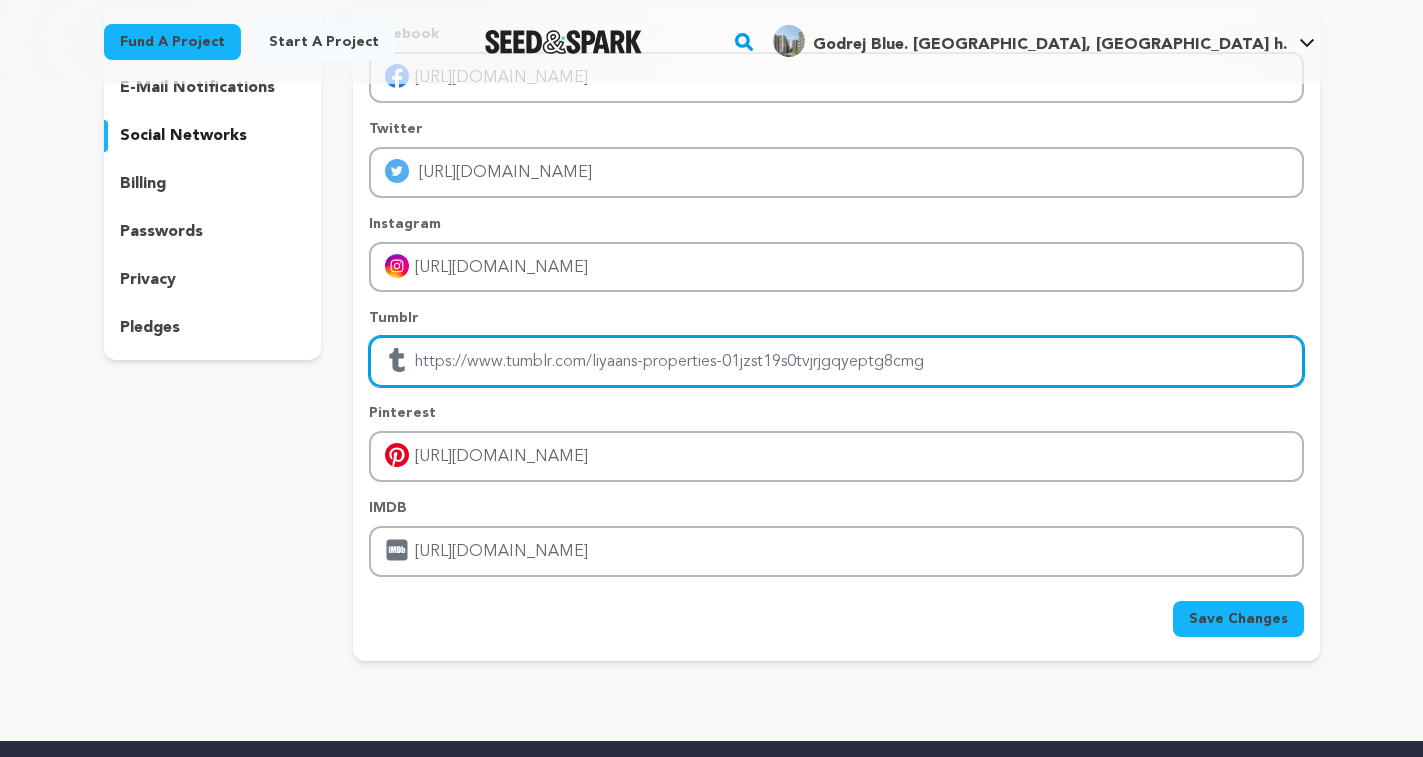 type 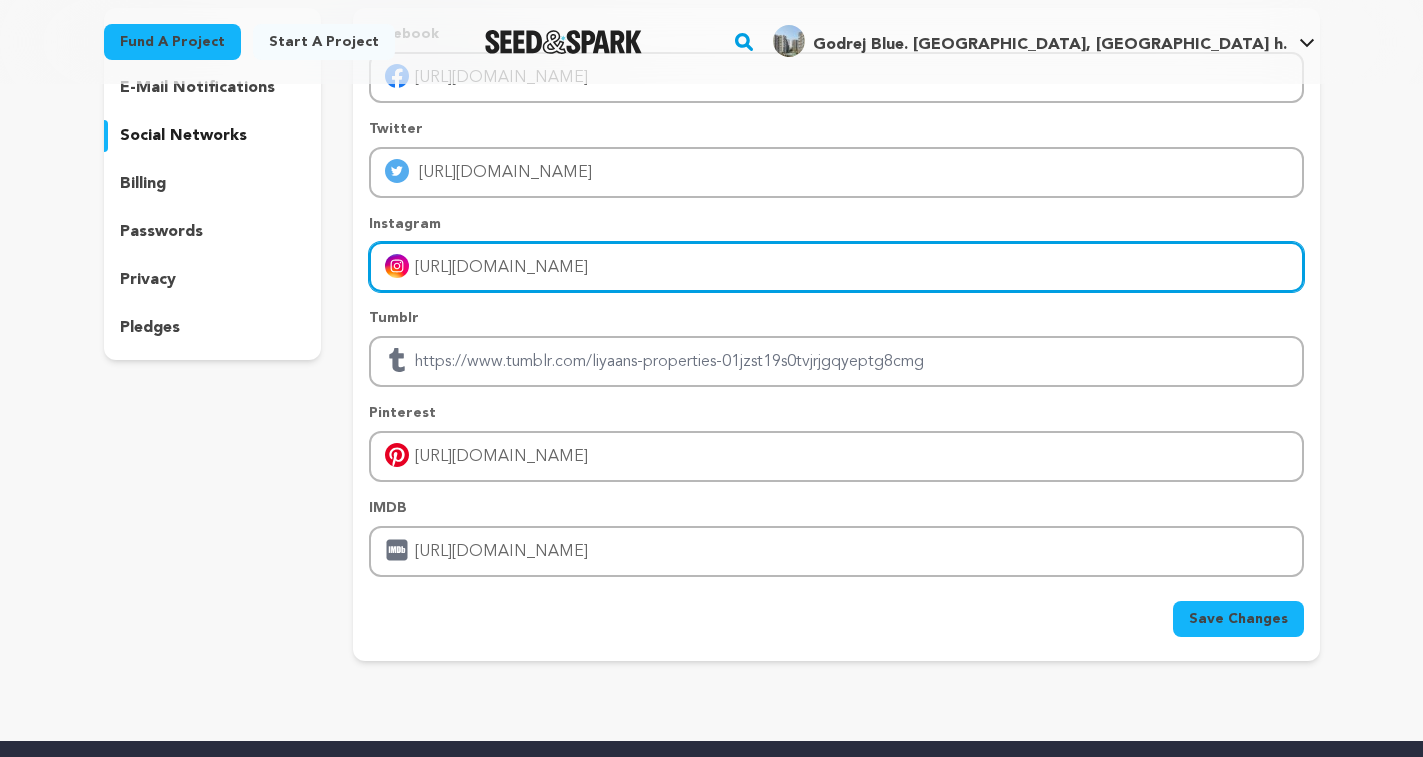 drag, startPoint x: 911, startPoint y: 275, endPoint x: 0, endPoint y: 260, distance: 911.1235 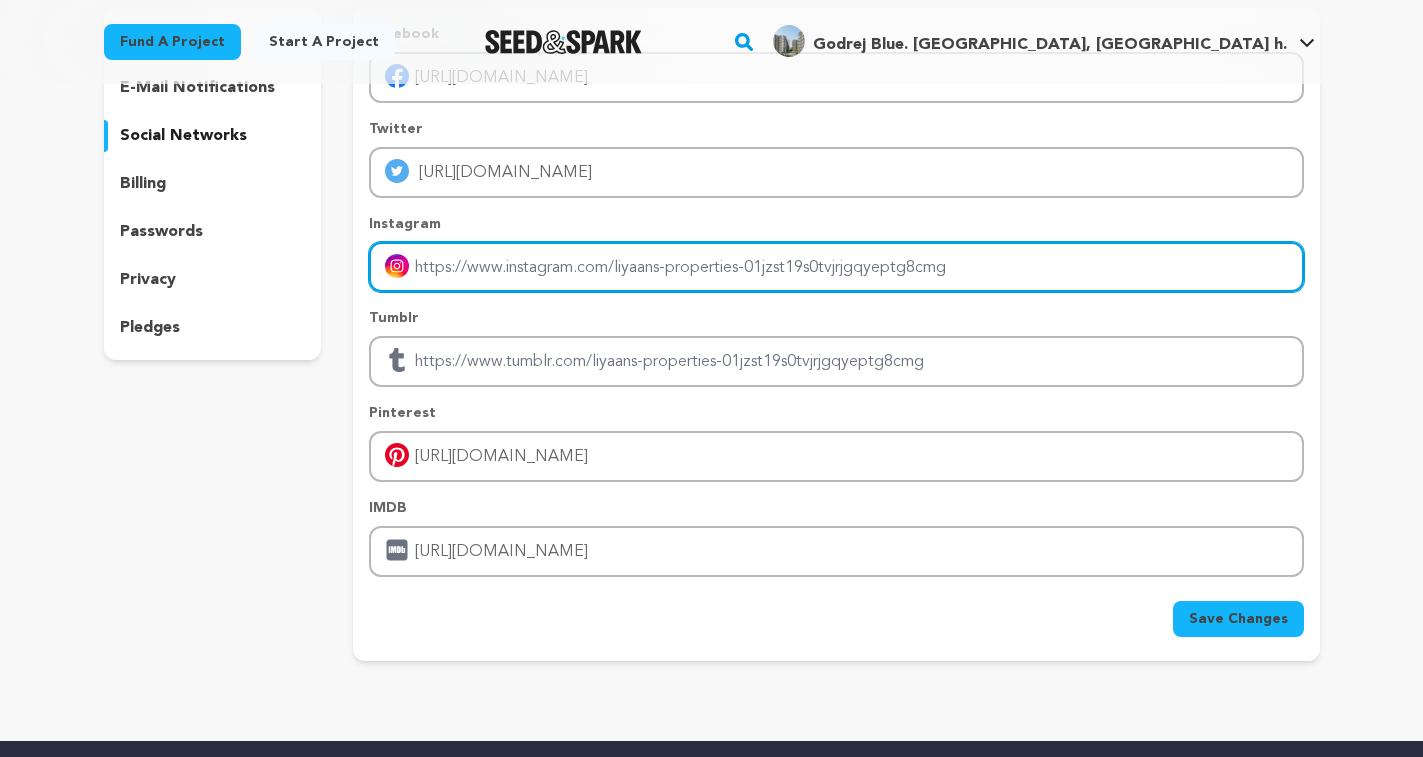 type 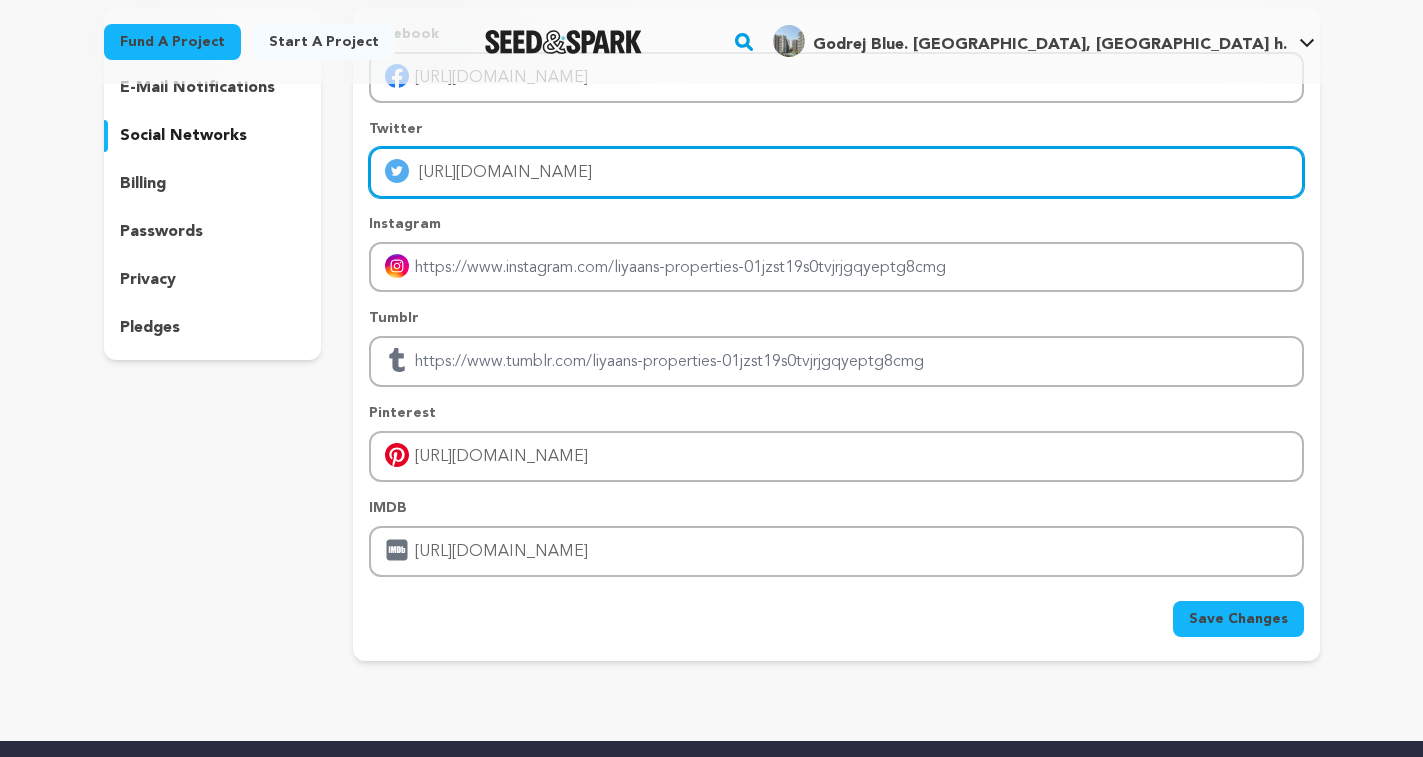 drag, startPoint x: 778, startPoint y: 163, endPoint x: 0, endPoint y: 165, distance: 778.00256 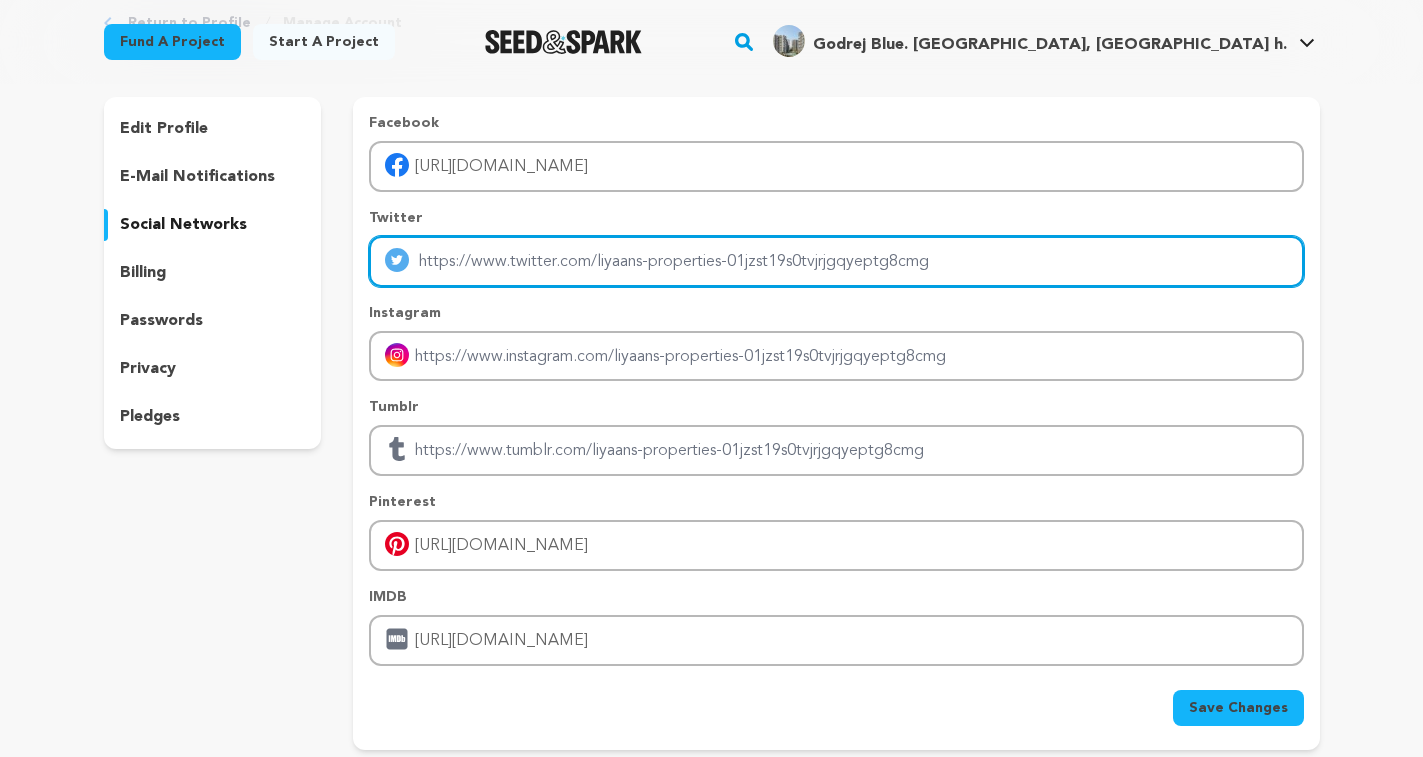 scroll, scrollTop: 0, scrollLeft: 0, axis: both 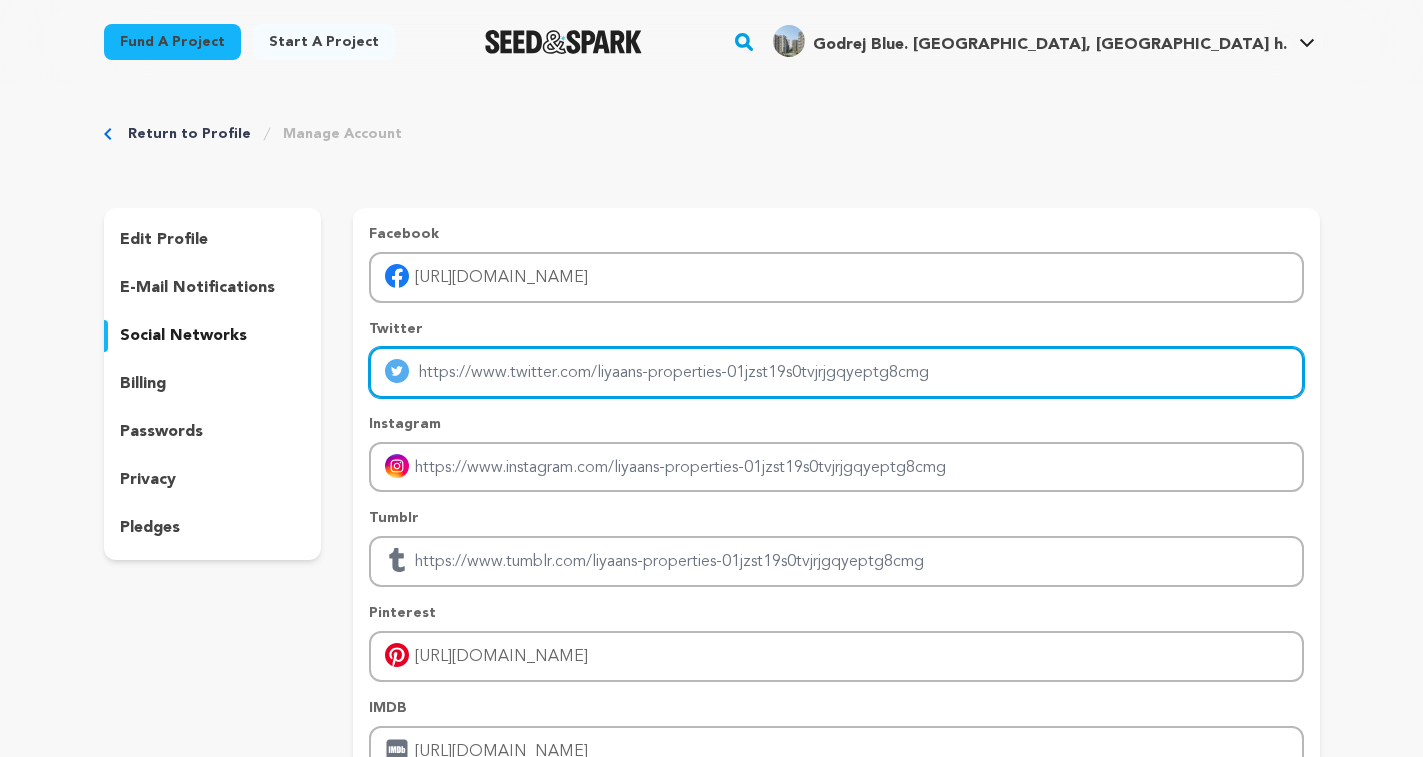 type 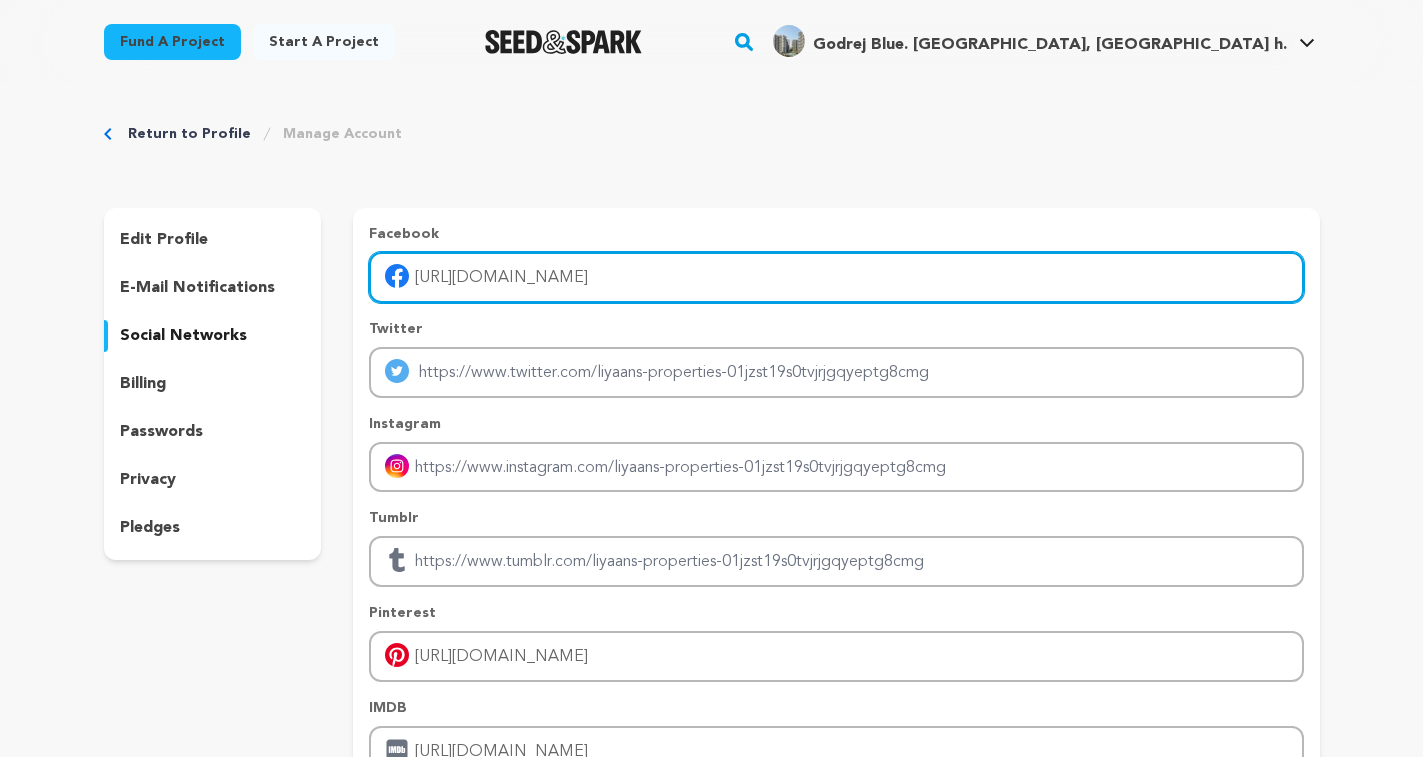 drag, startPoint x: 564, startPoint y: 258, endPoint x: 173, endPoint y: 258, distance: 391 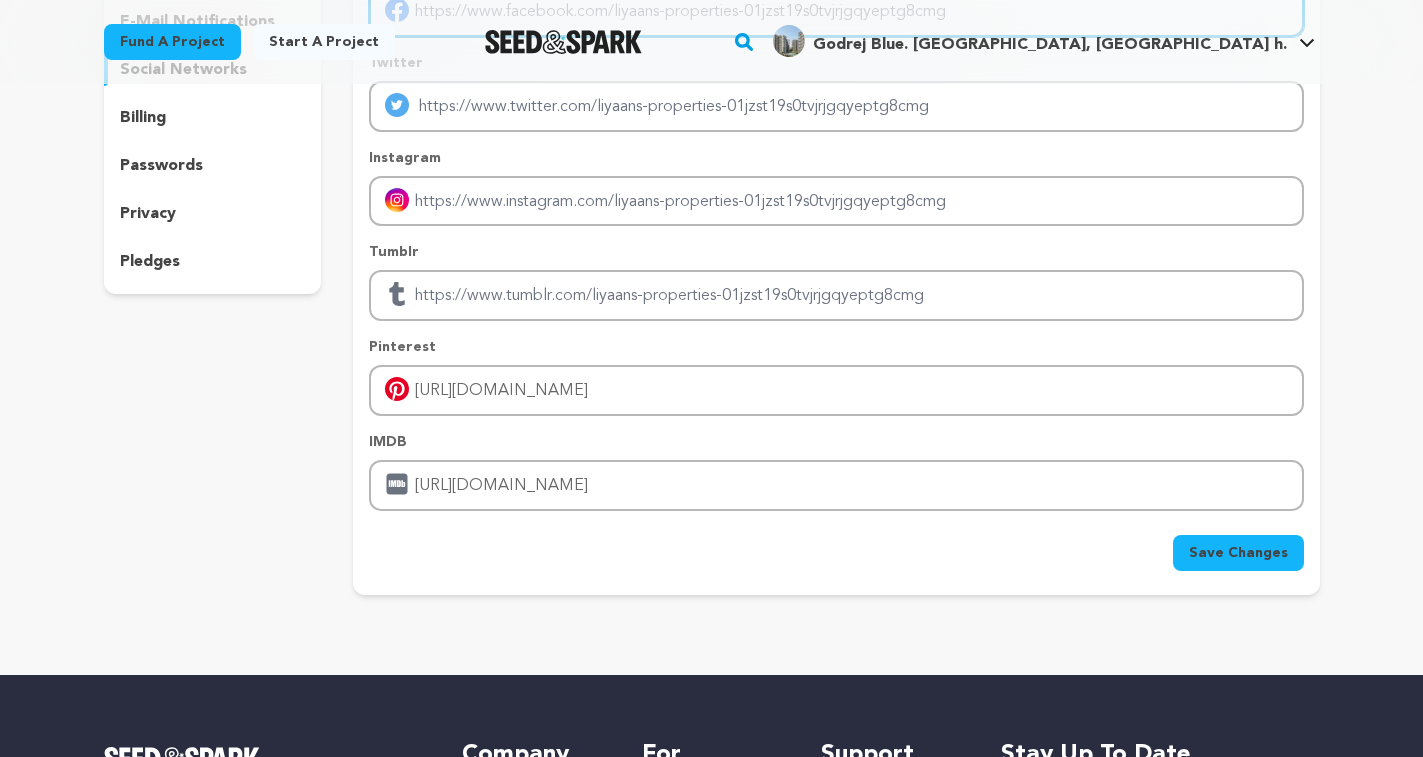 scroll, scrollTop: 300, scrollLeft: 0, axis: vertical 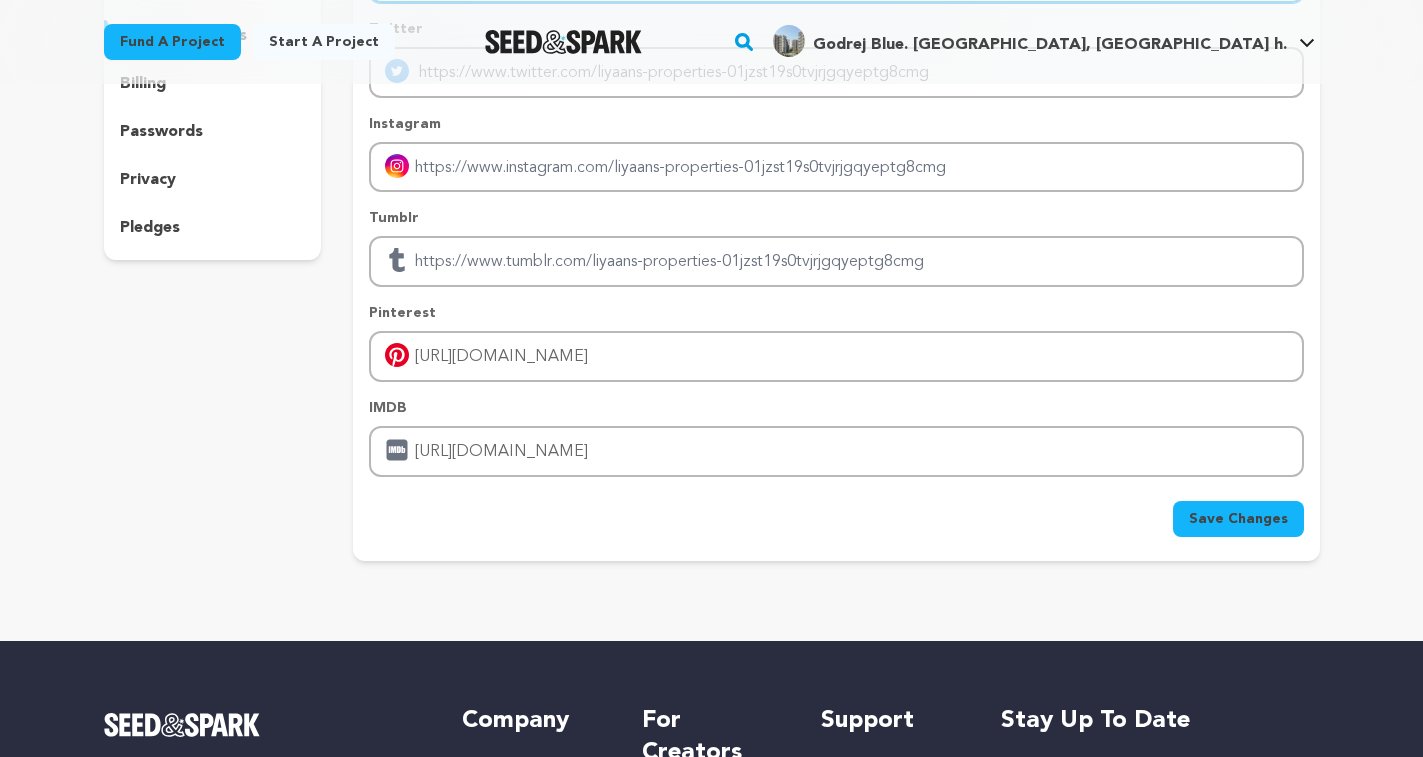type 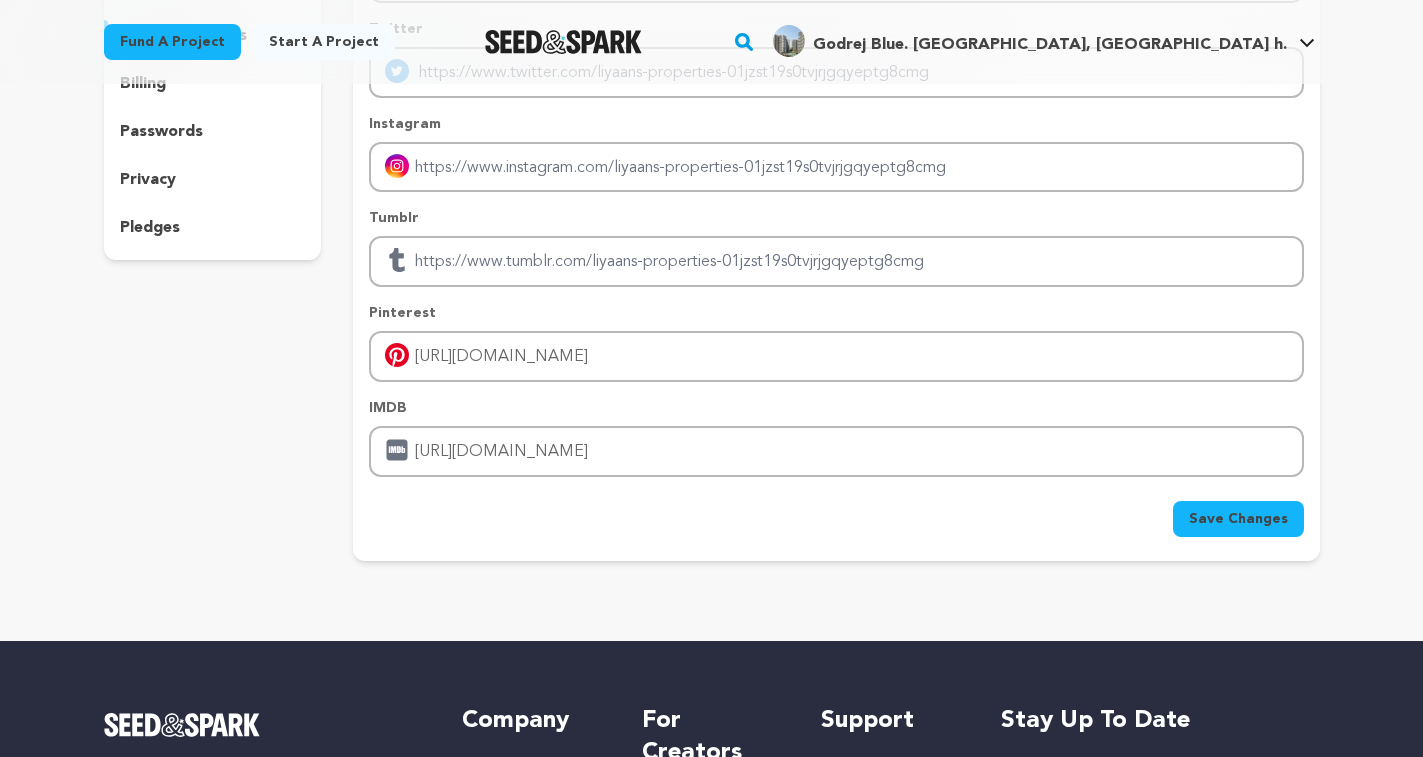 click on "Save Changes" at bounding box center [1238, 519] 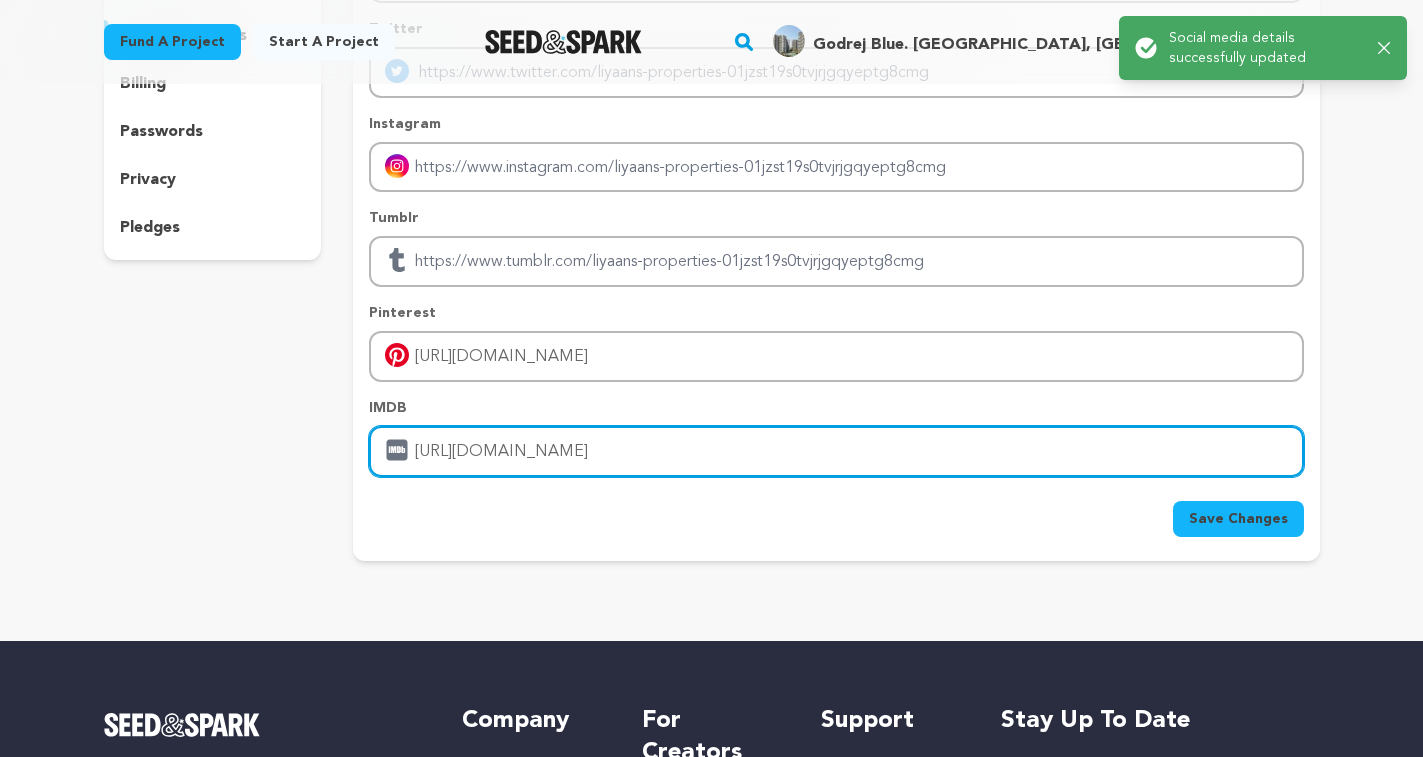 drag, startPoint x: 904, startPoint y: 444, endPoint x: 0, endPoint y: 429, distance: 904.12445 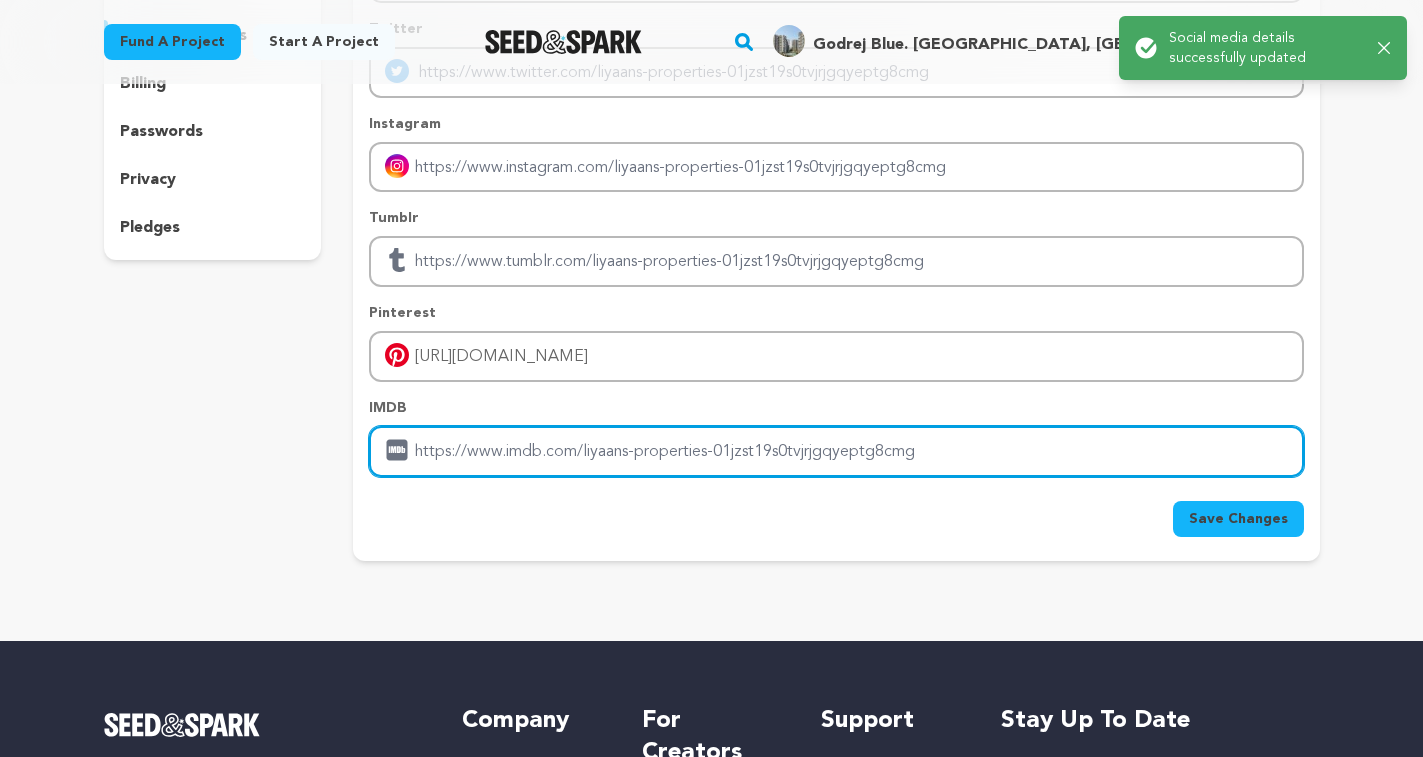 type 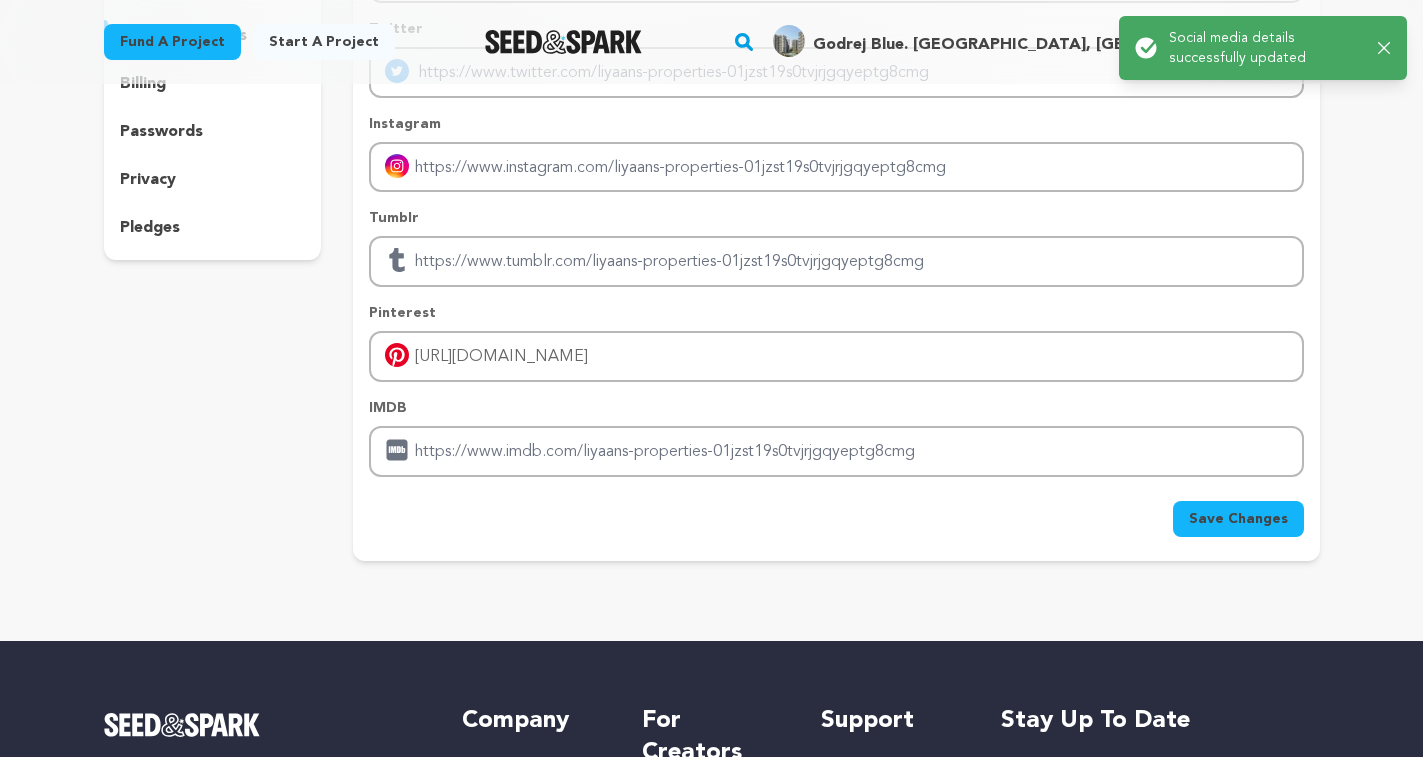 click on "Save Changes" at bounding box center (1238, 519) 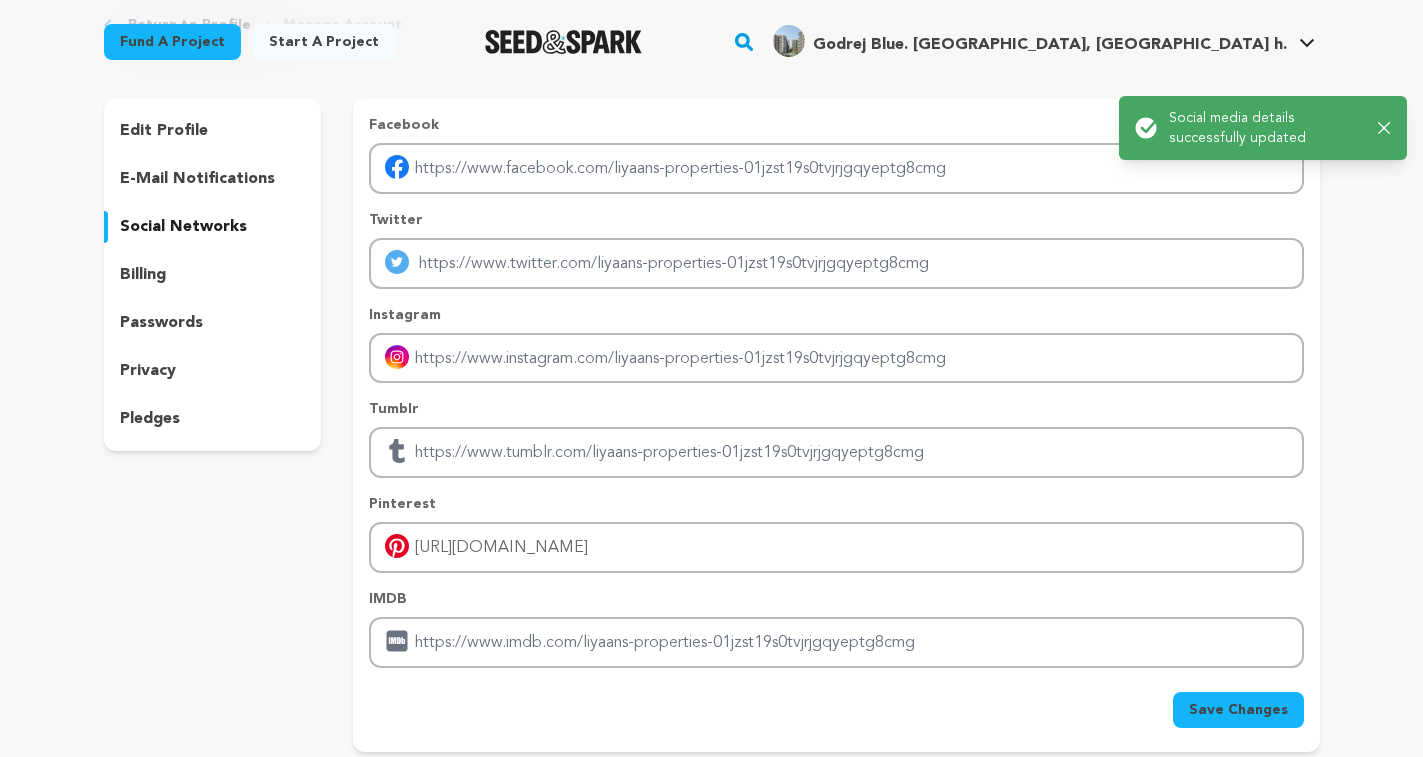 scroll, scrollTop: 0, scrollLeft: 0, axis: both 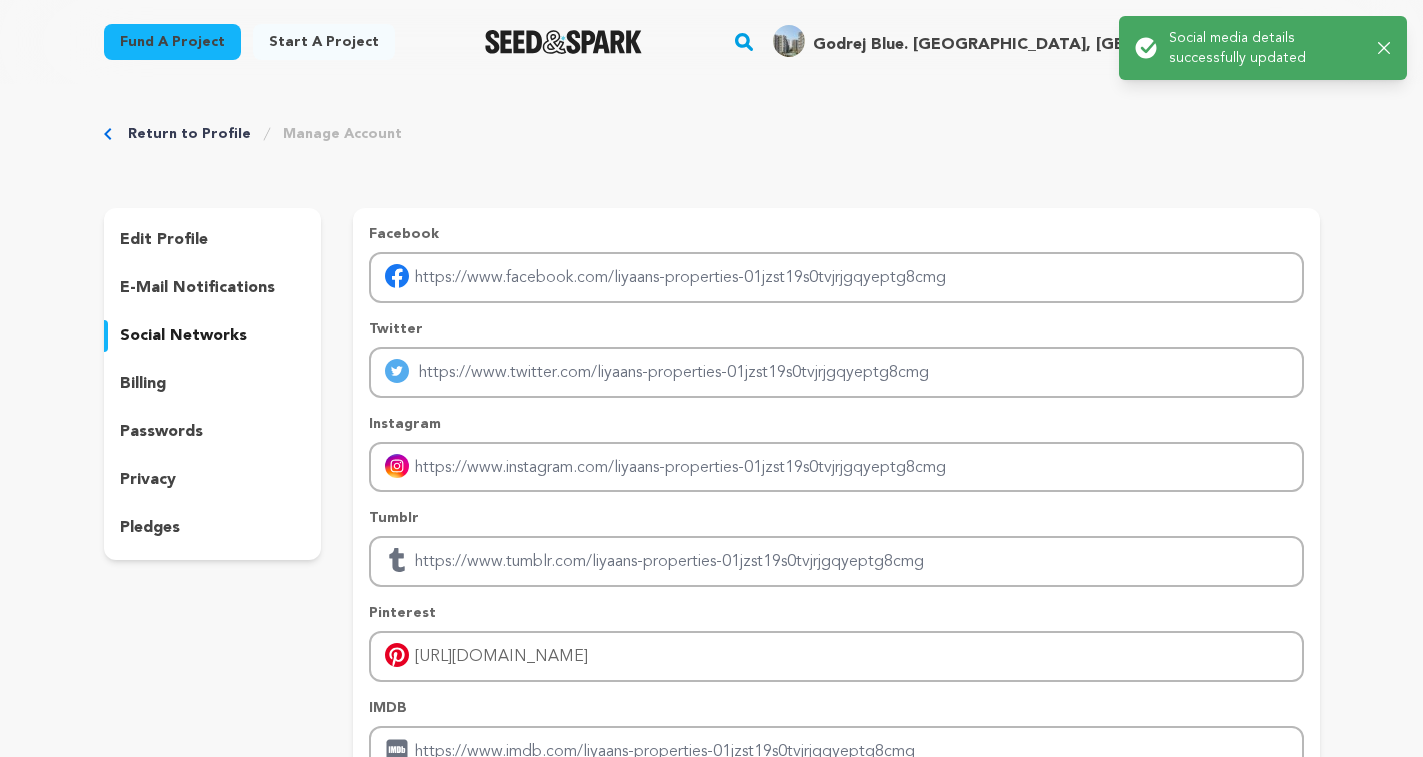click on "Return to Profile
Manage Account
edit profile
e-mail notifications
social networks
billing
passwords
privacy" at bounding box center [712, 496] 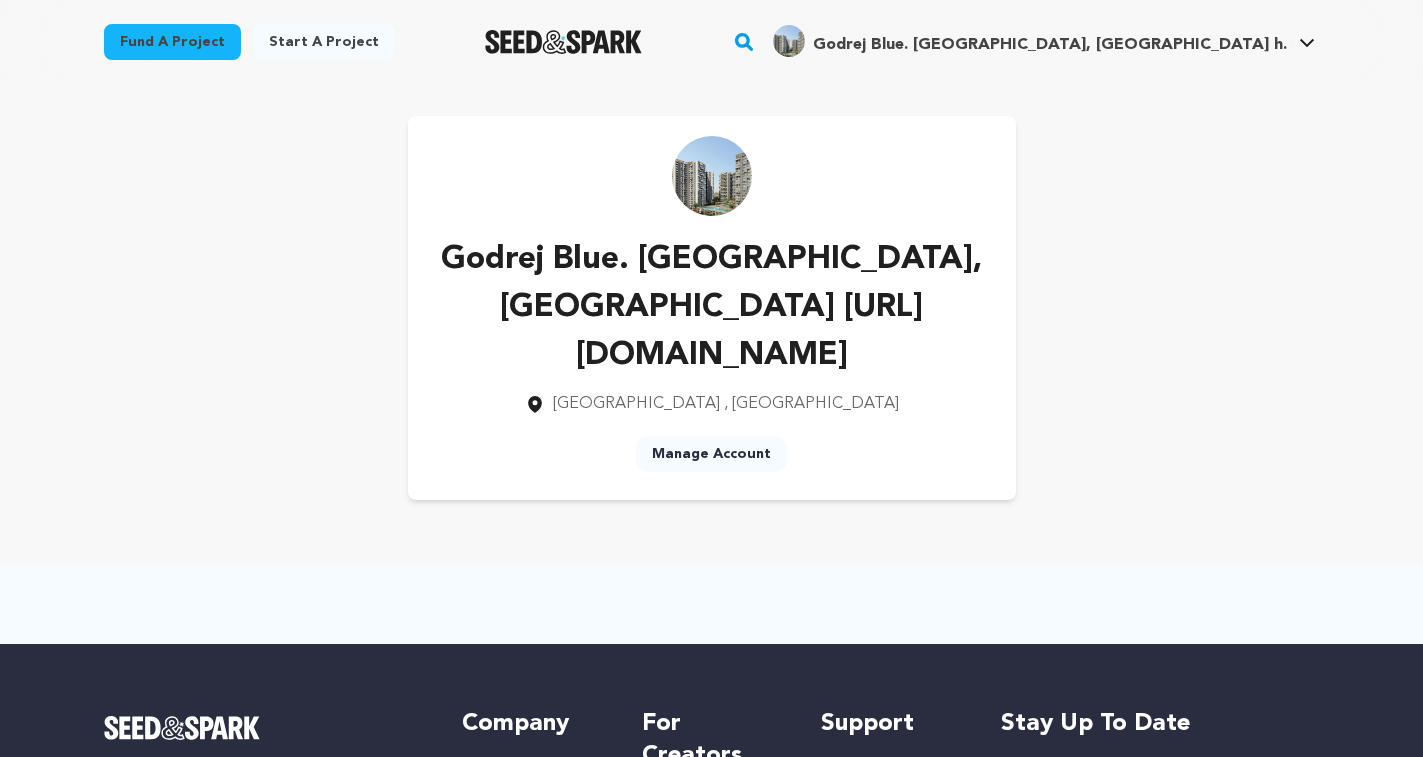 scroll, scrollTop: 0, scrollLeft: 0, axis: both 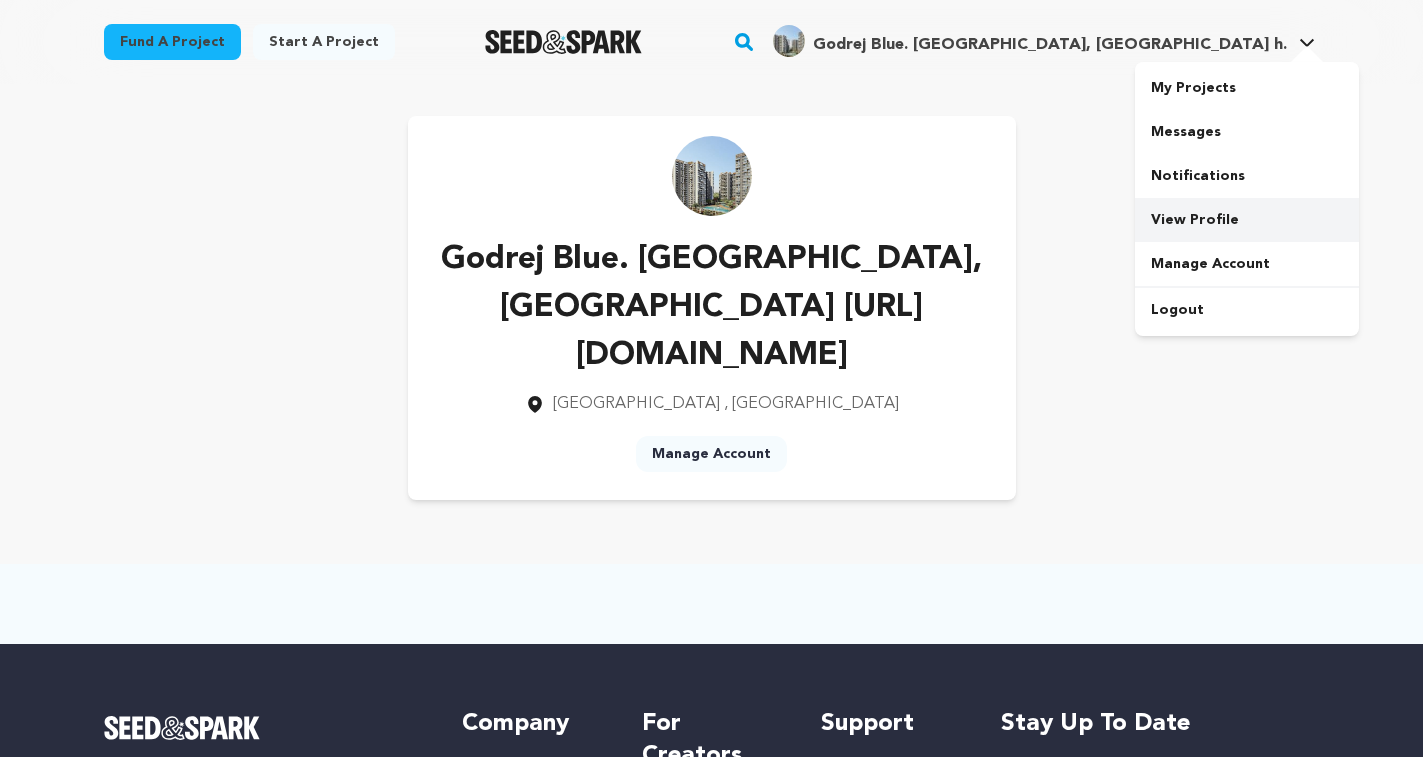 click on "View Profile" at bounding box center (1247, 220) 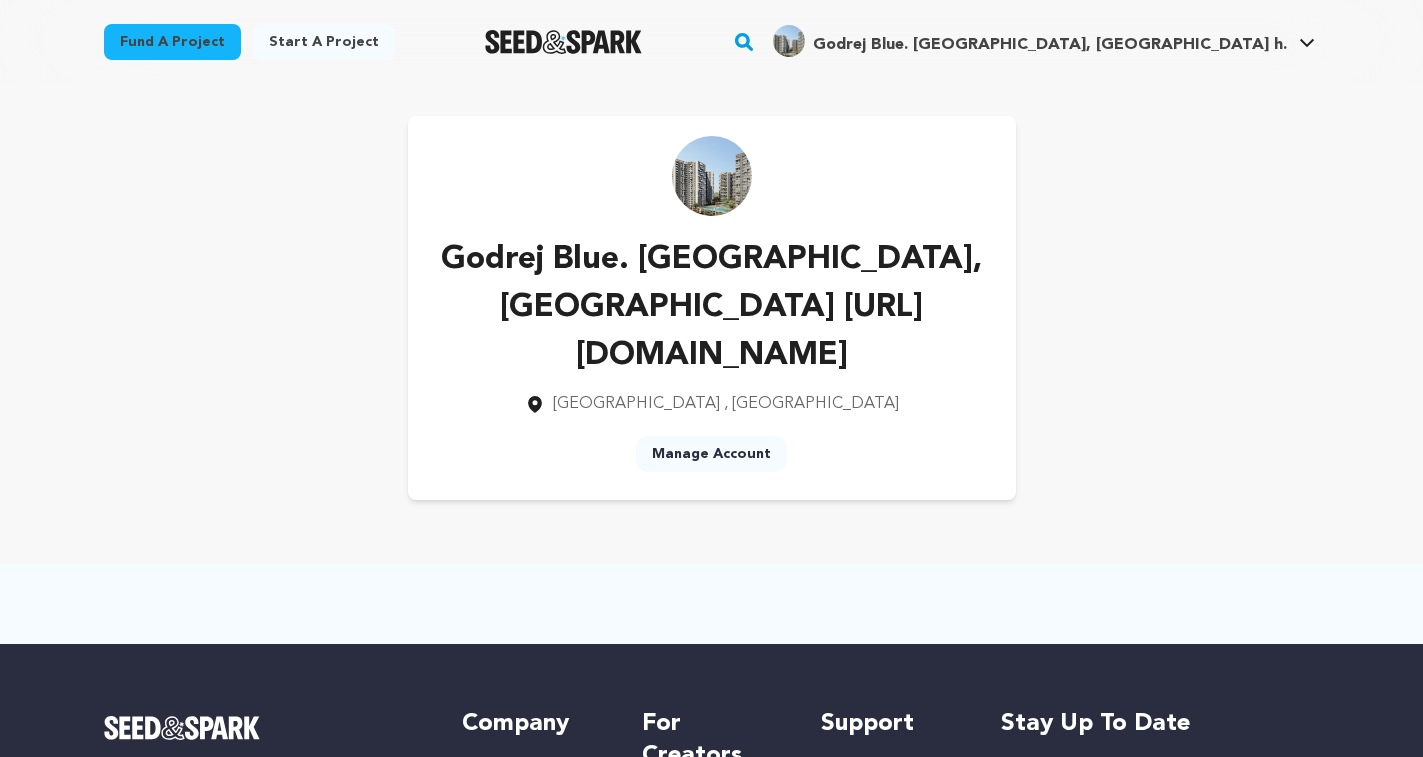 scroll, scrollTop: 0, scrollLeft: 0, axis: both 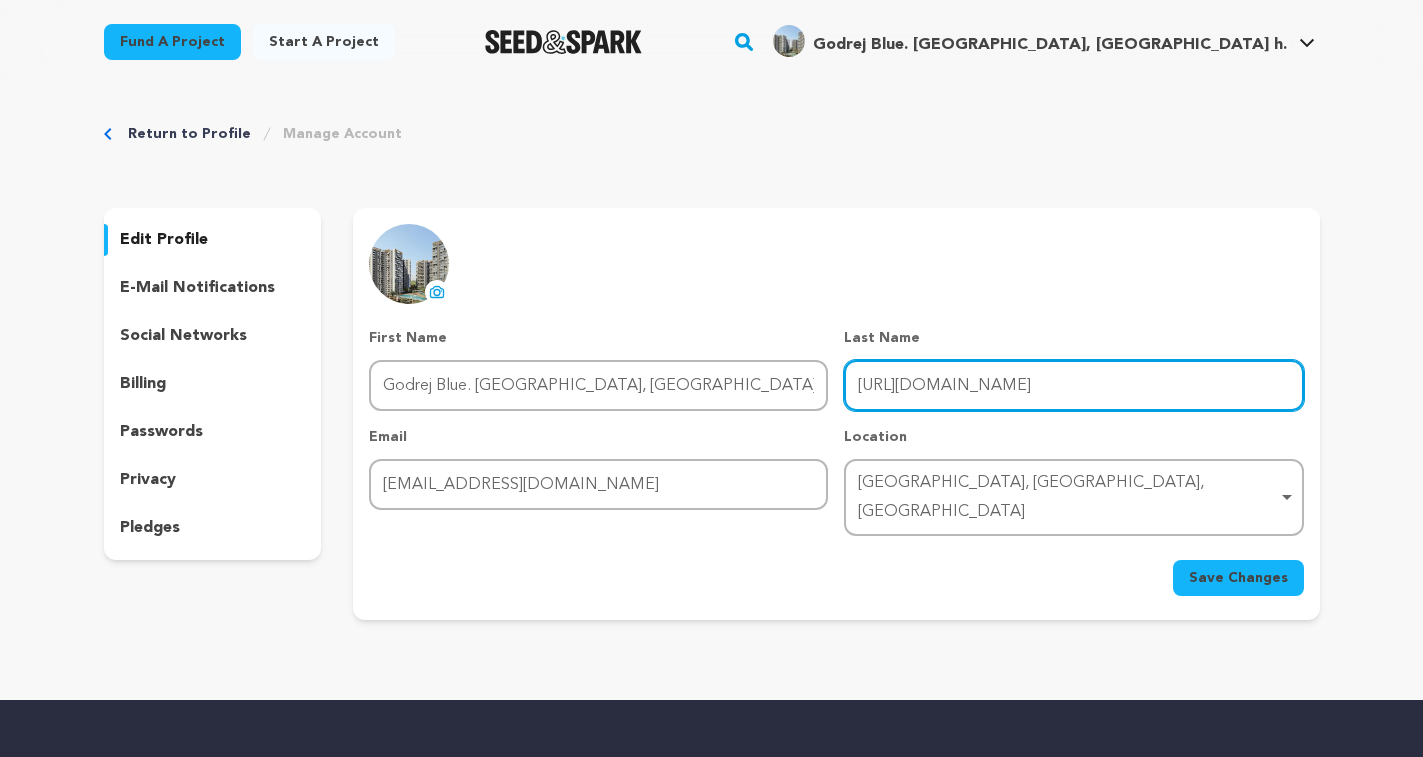 drag, startPoint x: 1244, startPoint y: 382, endPoint x: 564, endPoint y: 347, distance: 680.90015 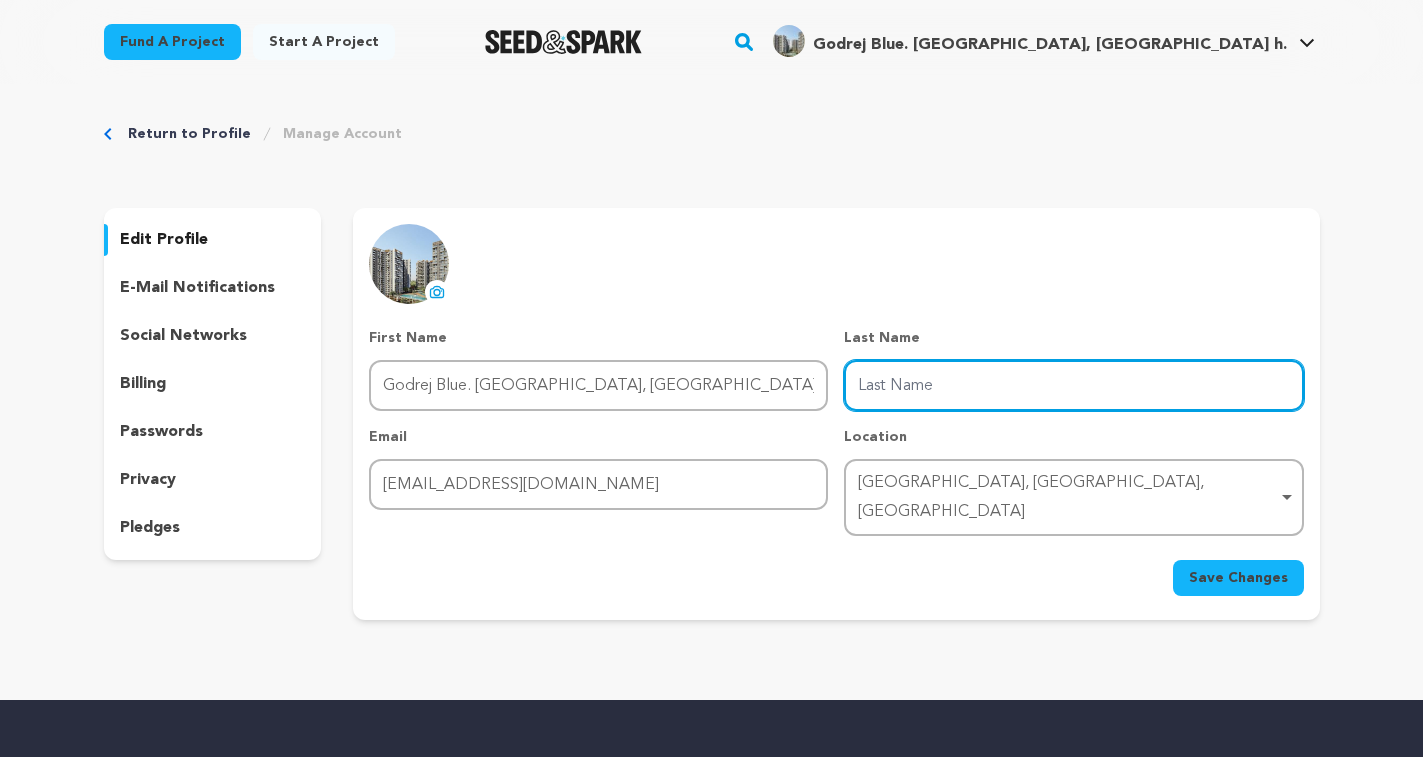 type 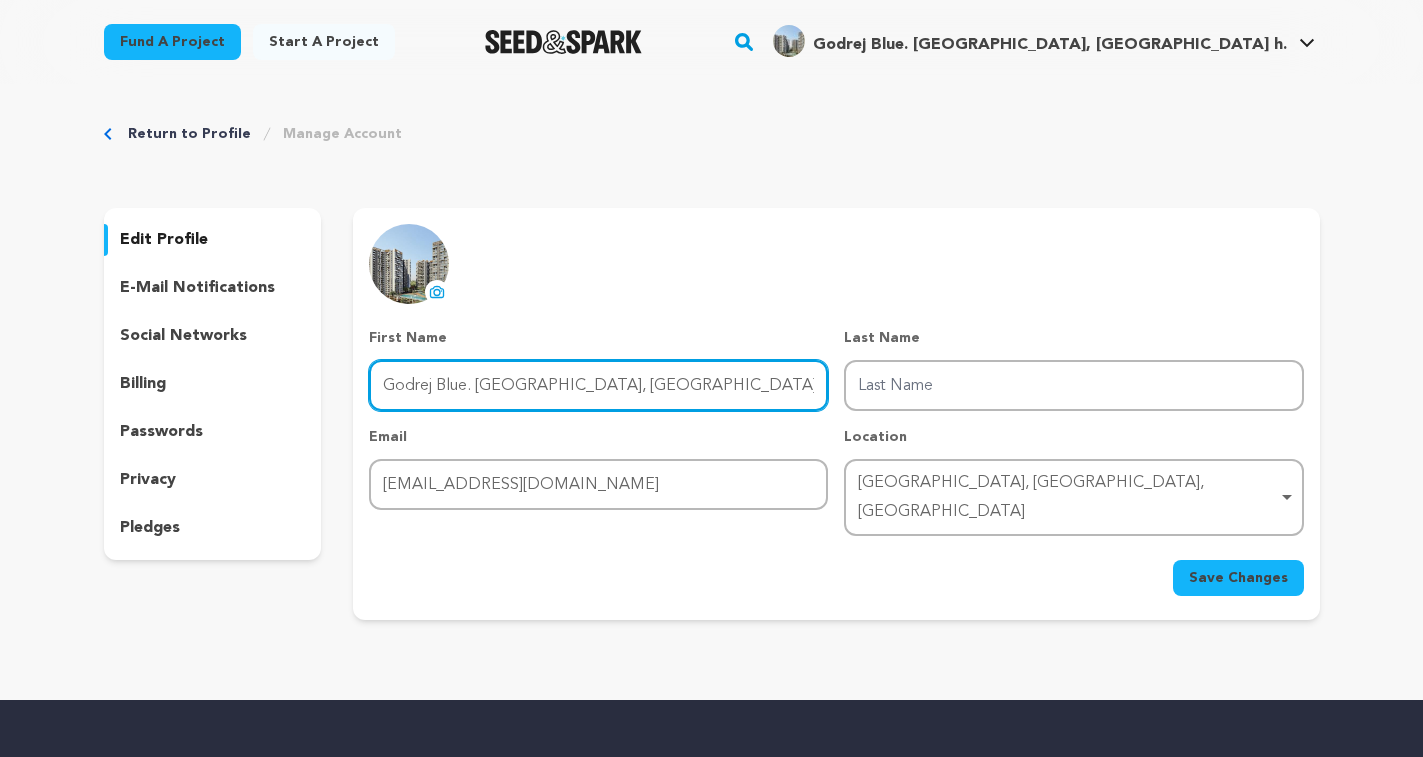drag, startPoint x: 655, startPoint y: 391, endPoint x: 155, endPoint y: 358, distance: 501.08783 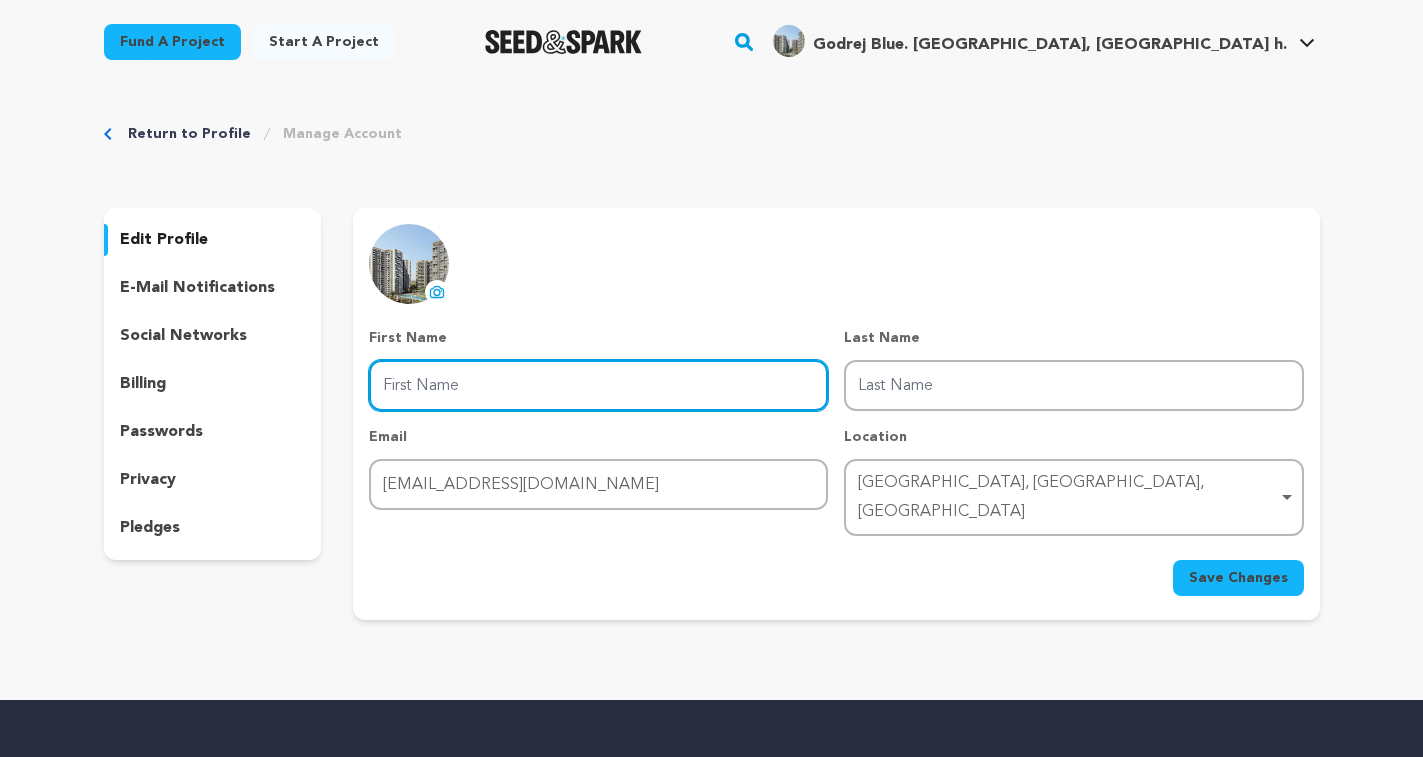paste on "Liyaans" 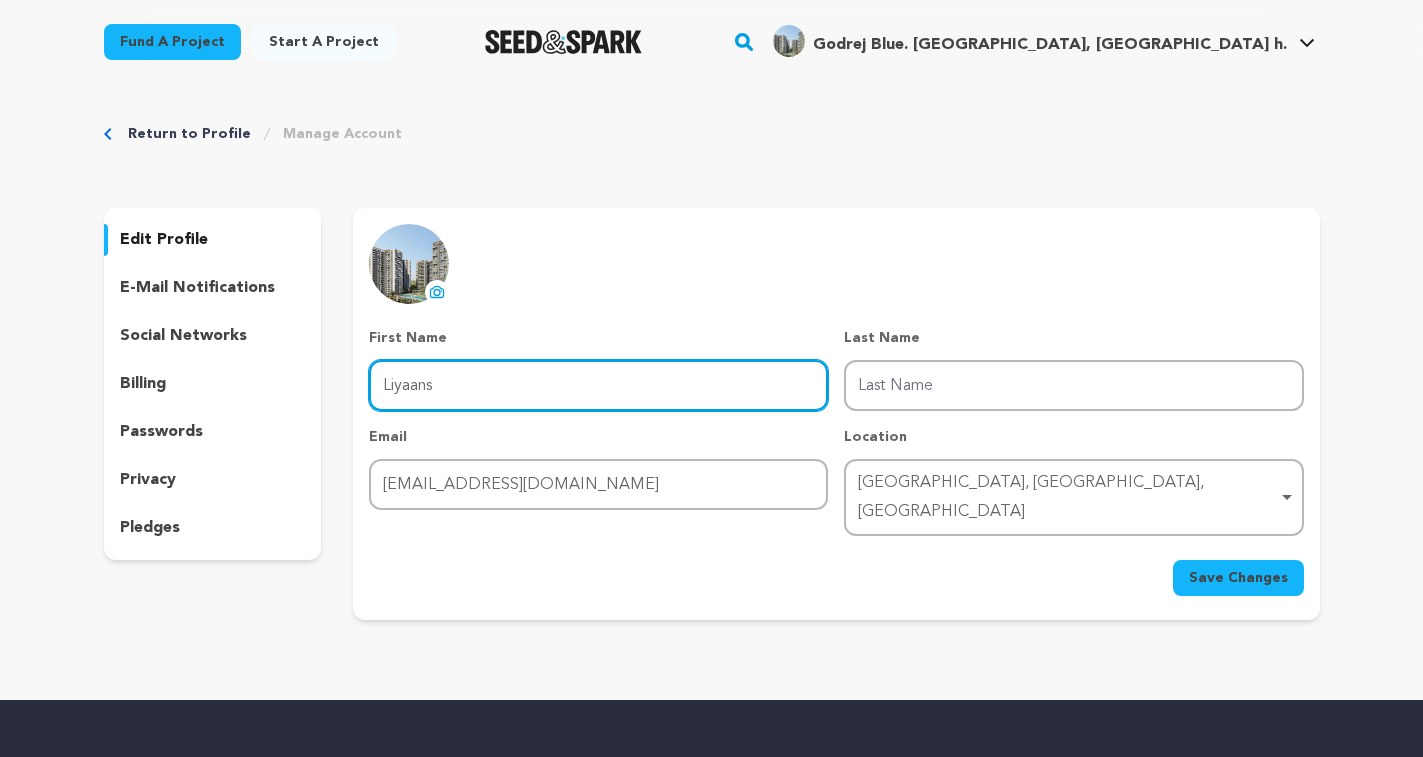 type on "Liyaans" 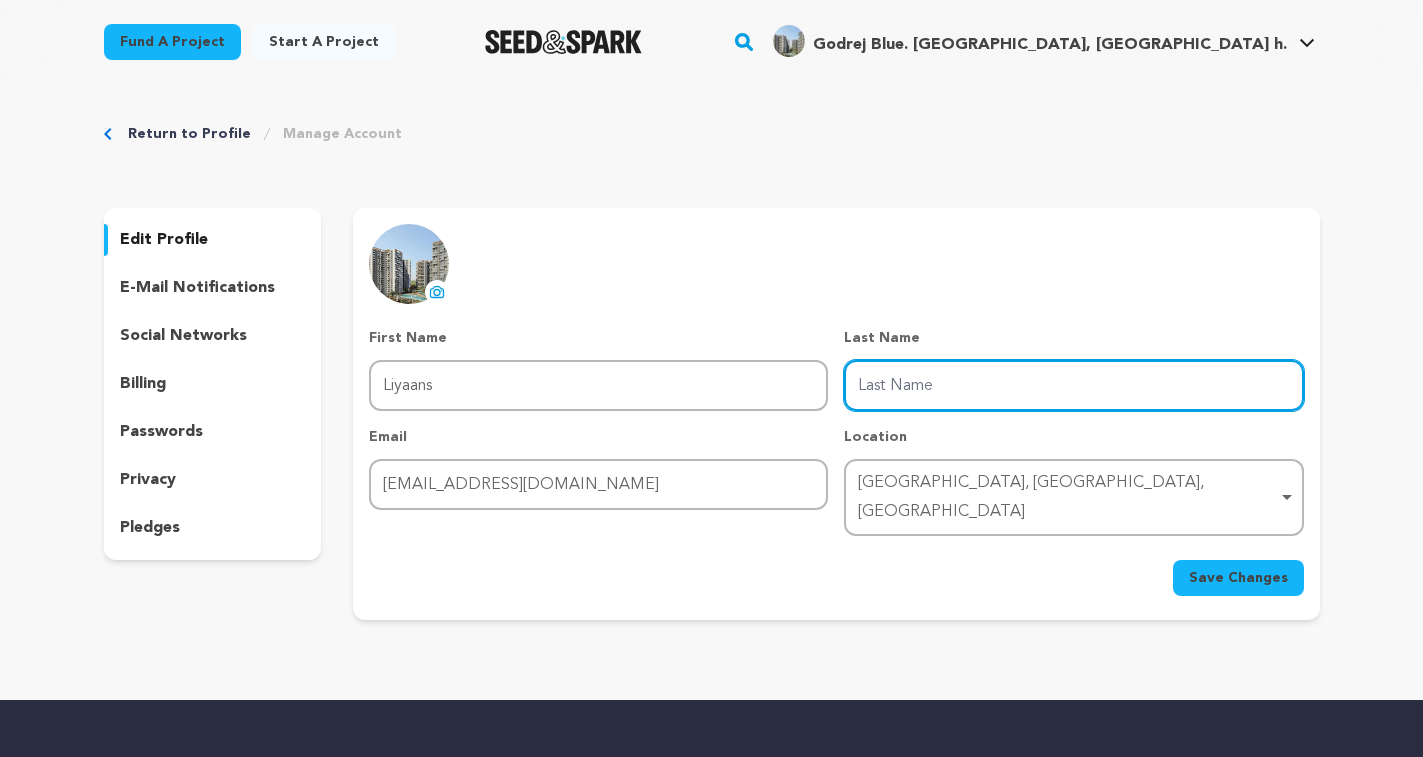click on "Last Name" at bounding box center [1073, 385] 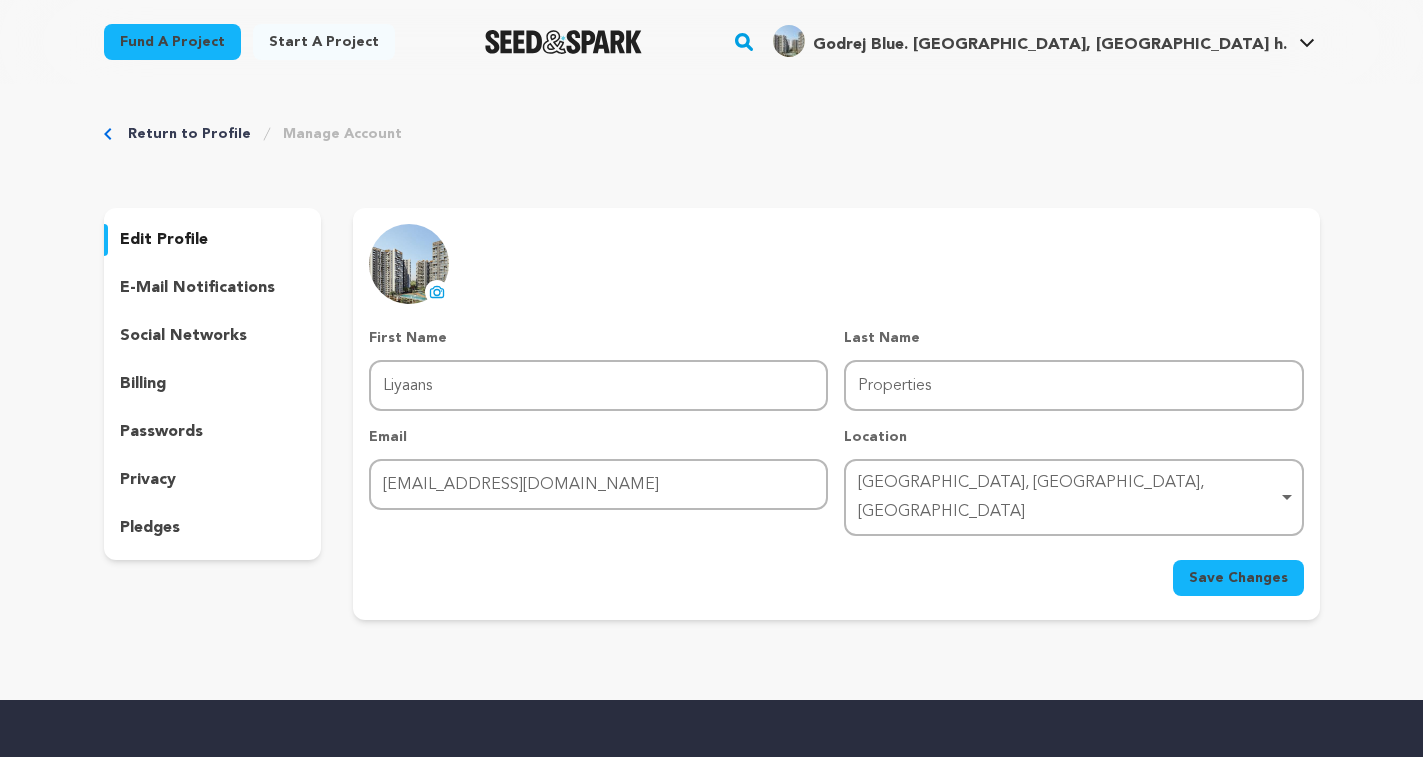 click on "Save Changes" at bounding box center (1238, 578) 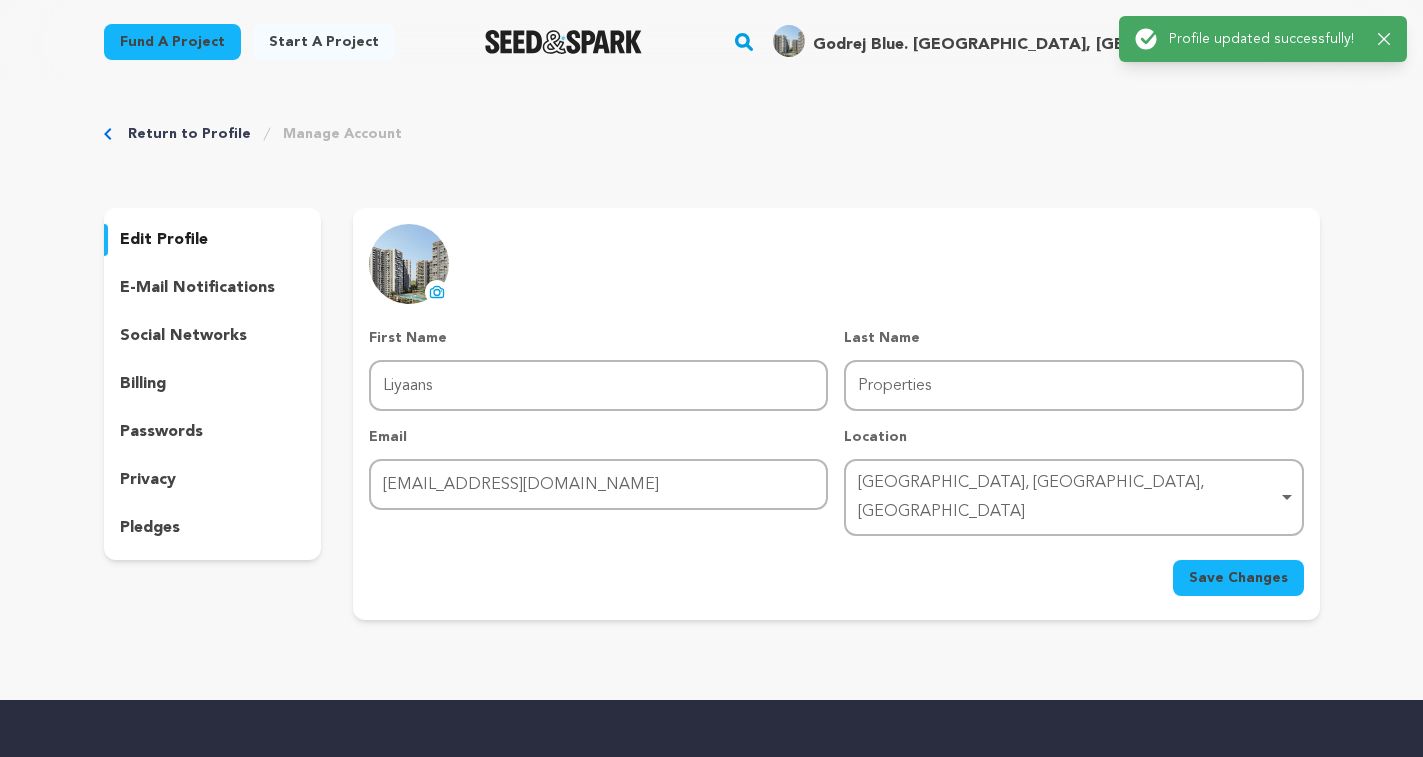 click on "Return to Profile
Manage Account
edit profile
e-mail notifications
social networks
billing
passwords
privacy" at bounding box center [712, 376] 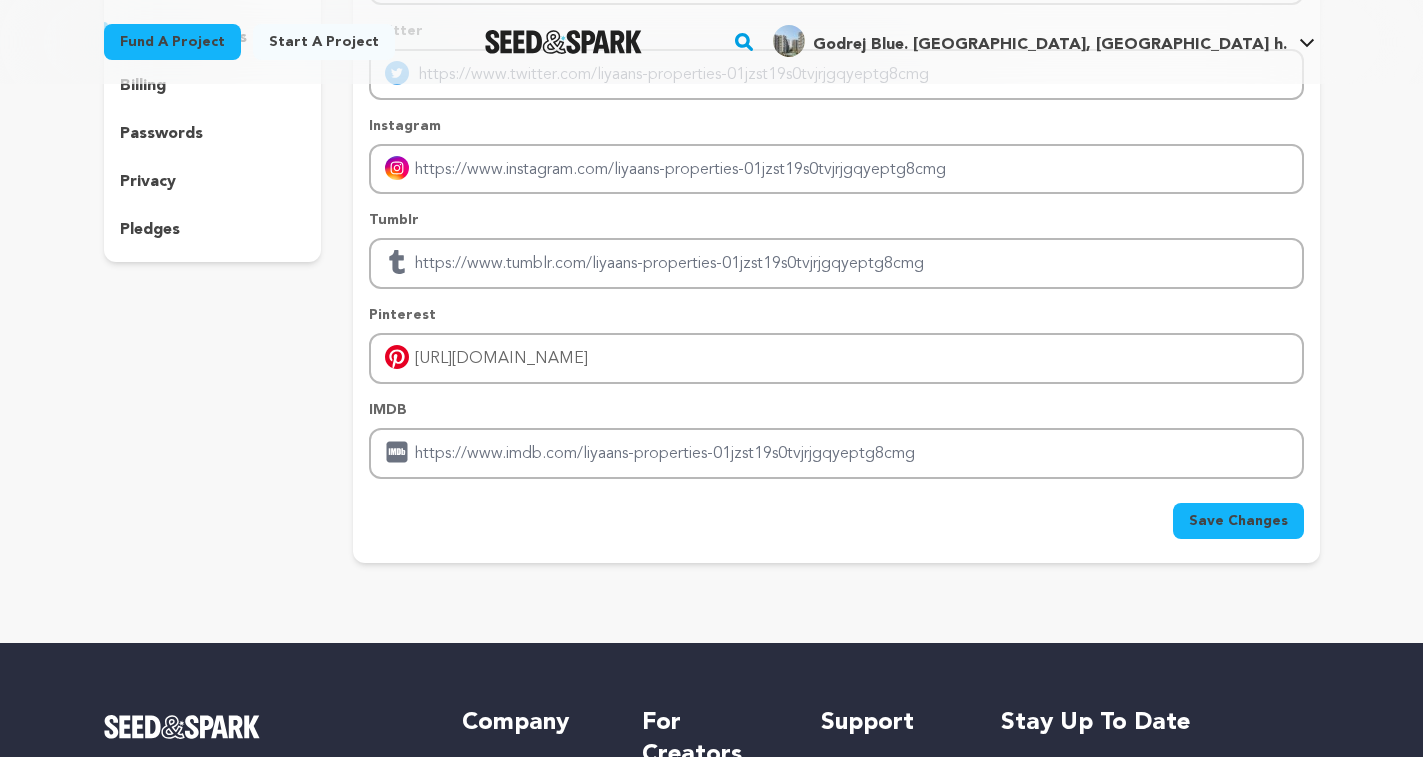 scroll, scrollTop: 300, scrollLeft: 0, axis: vertical 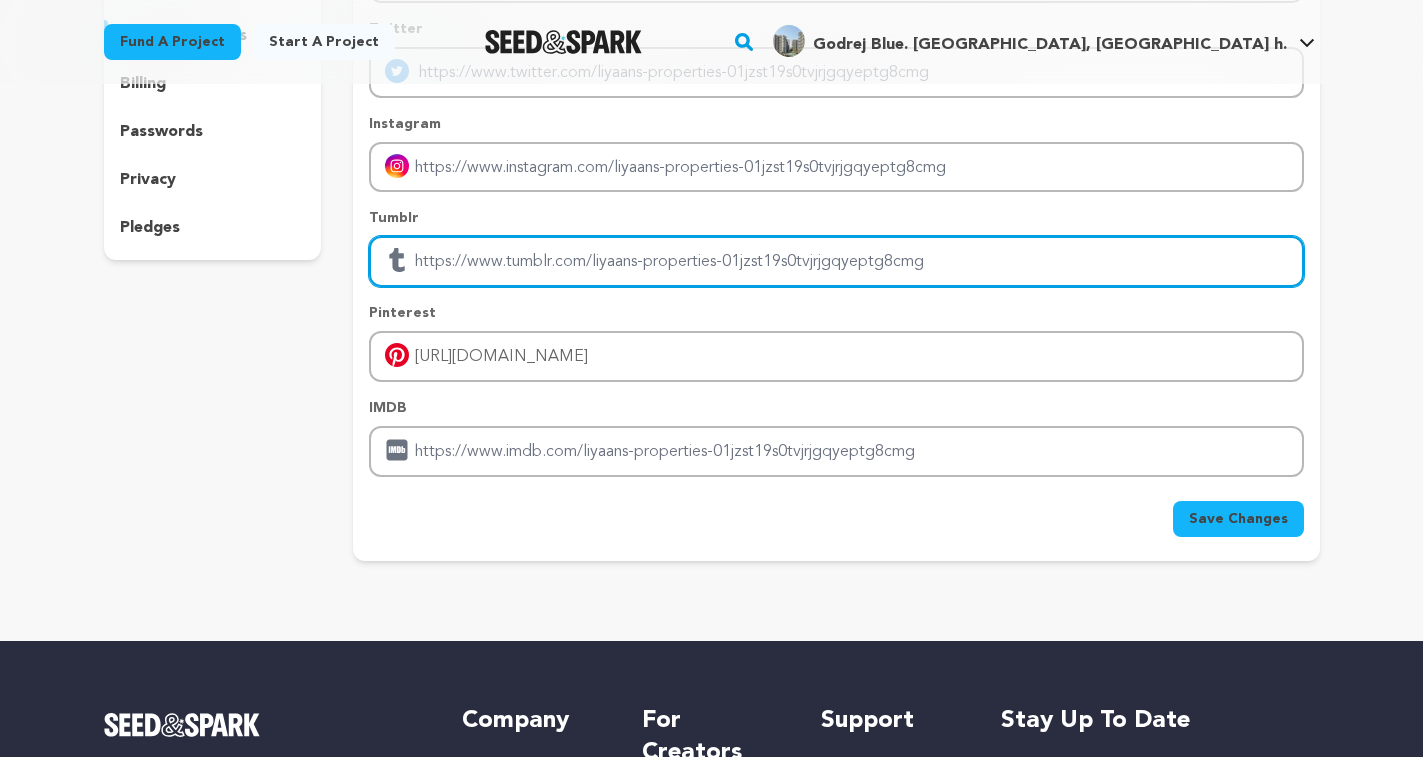 click at bounding box center (836, 261) 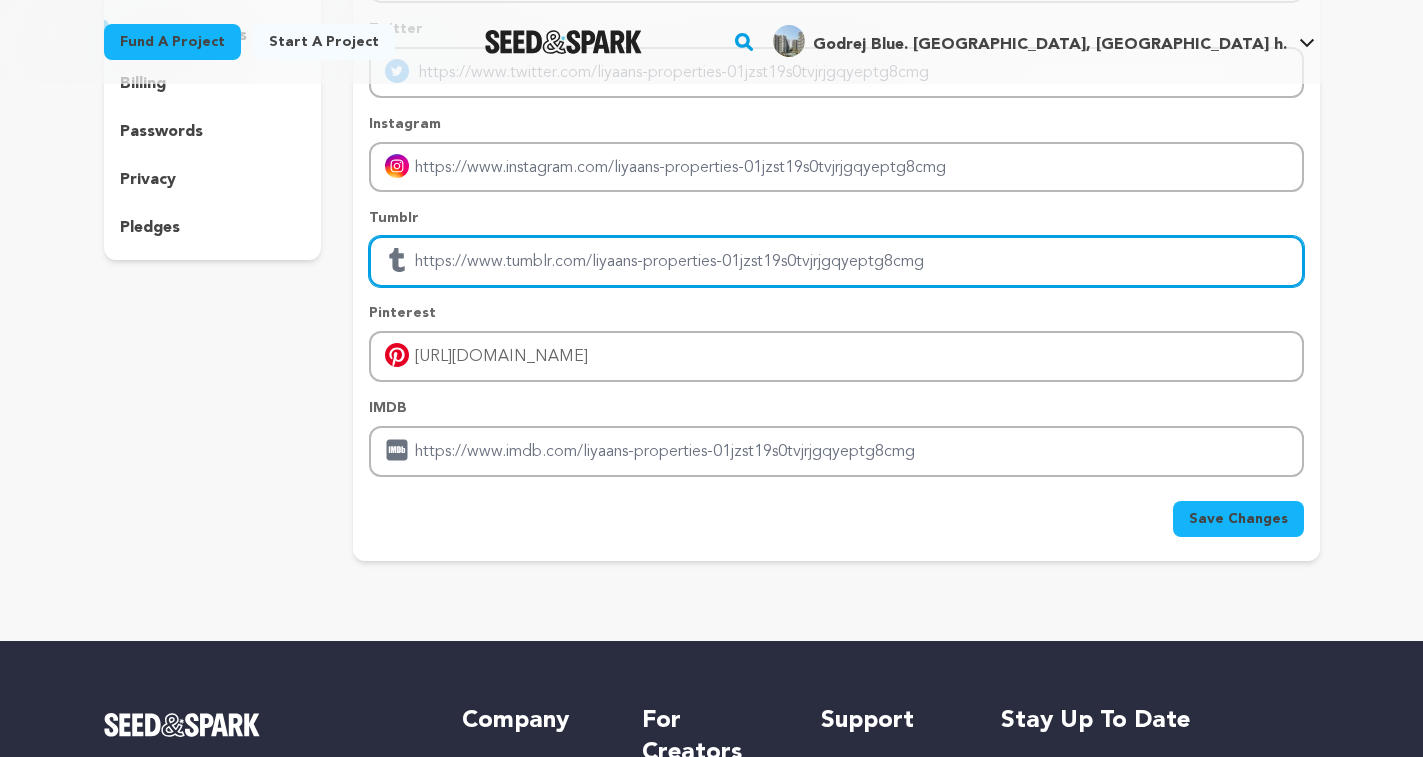 type on "https://www.liyaans.com/project/godrej-blue-new-alipore" 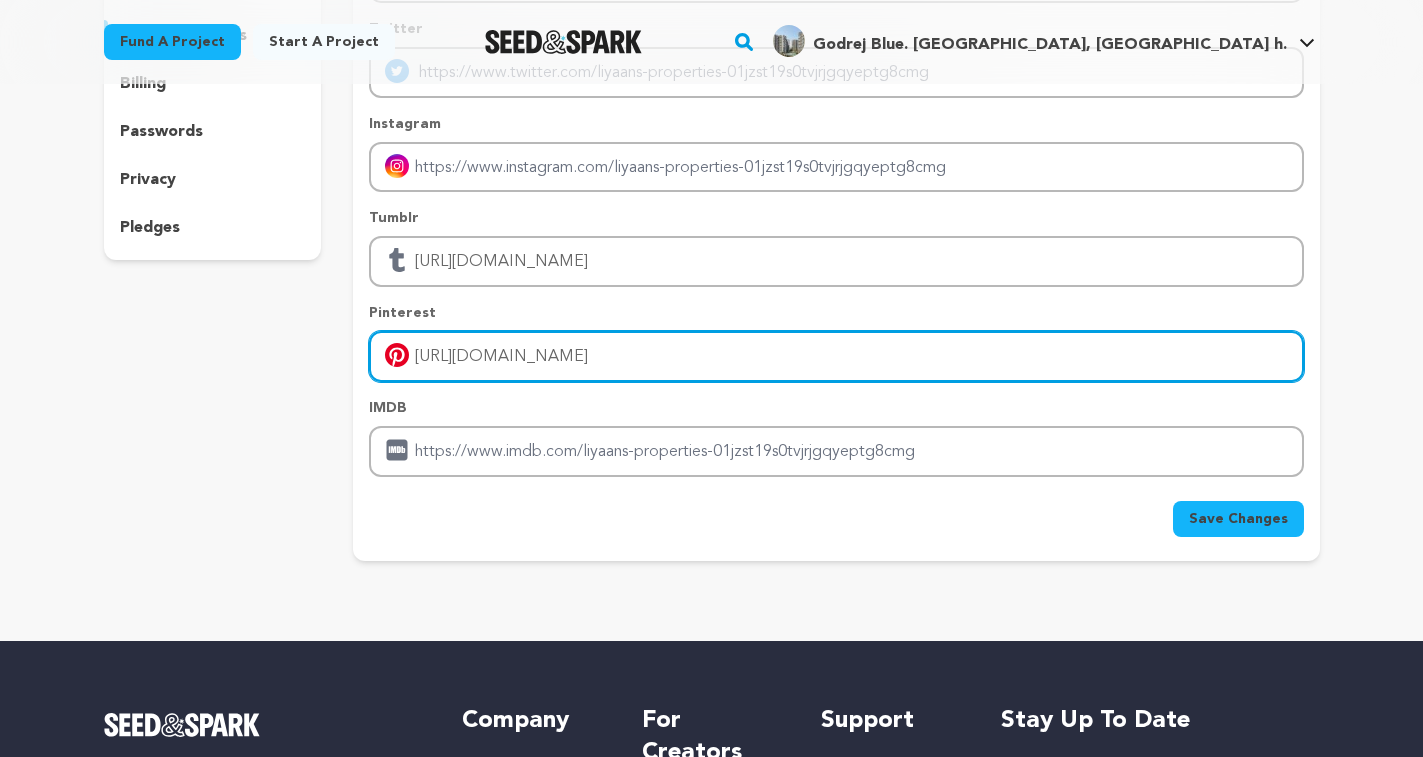 drag, startPoint x: 485, startPoint y: 340, endPoint x: 0, endPoint y: 351, distance: 485.12473 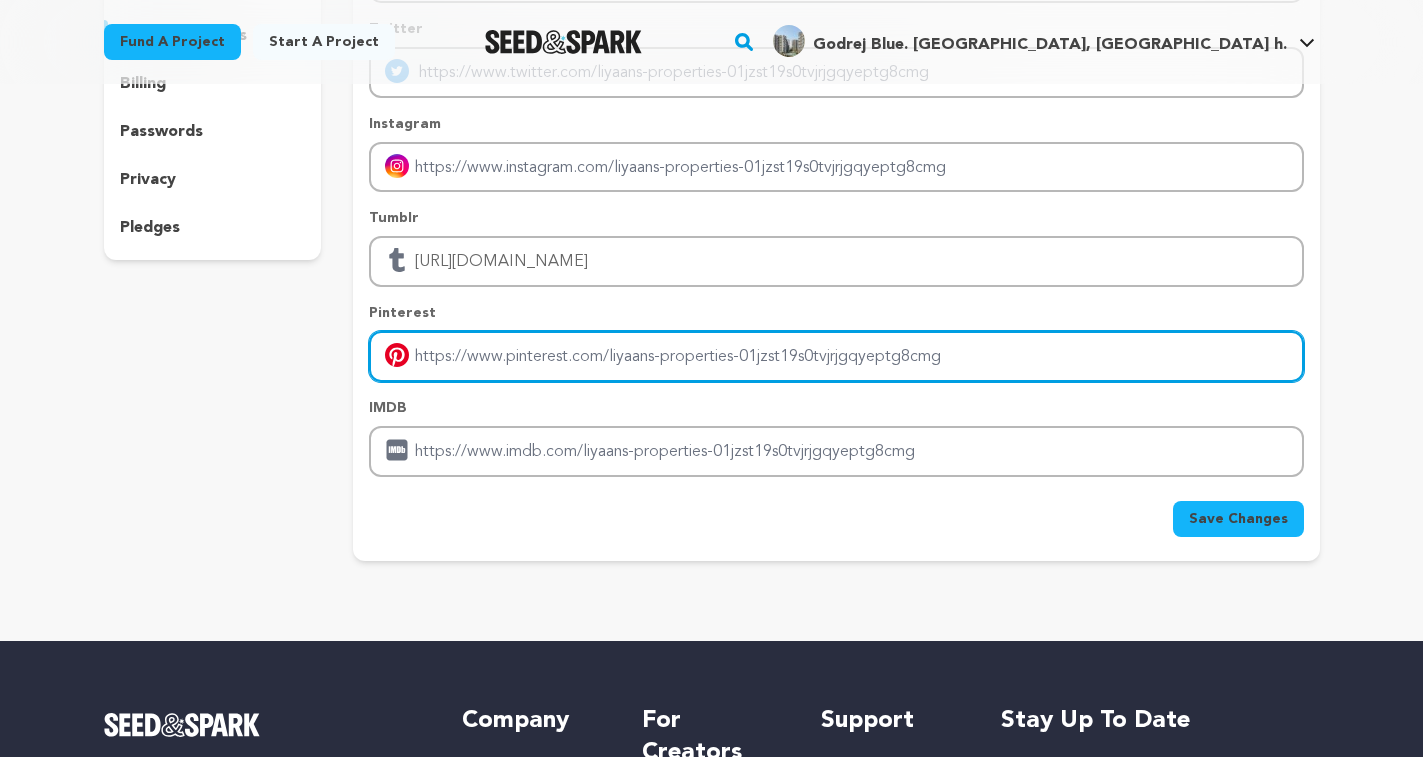 type 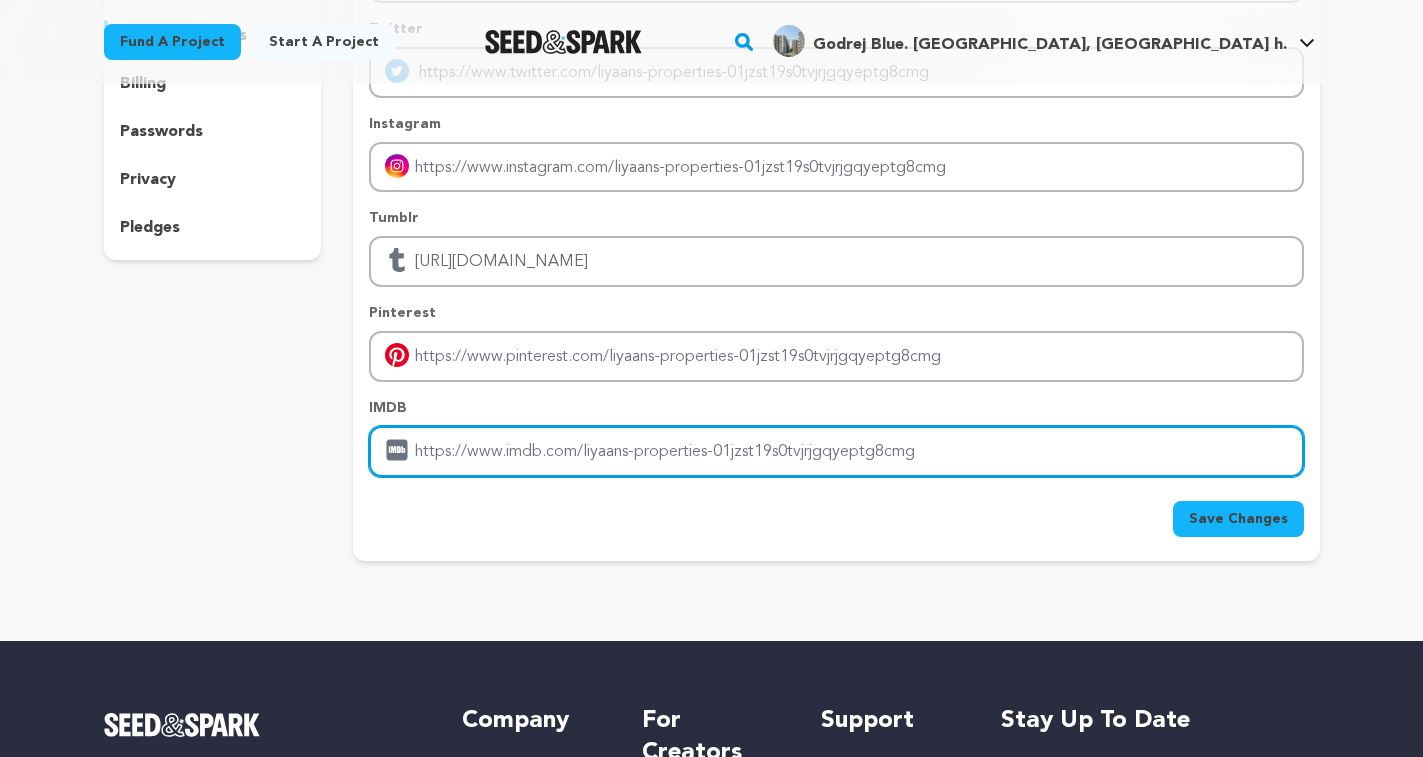 drag, startPoint x: 845, startPoint y: 410, endPoint x: 0, endPoint y: 380, distance: 845.53235 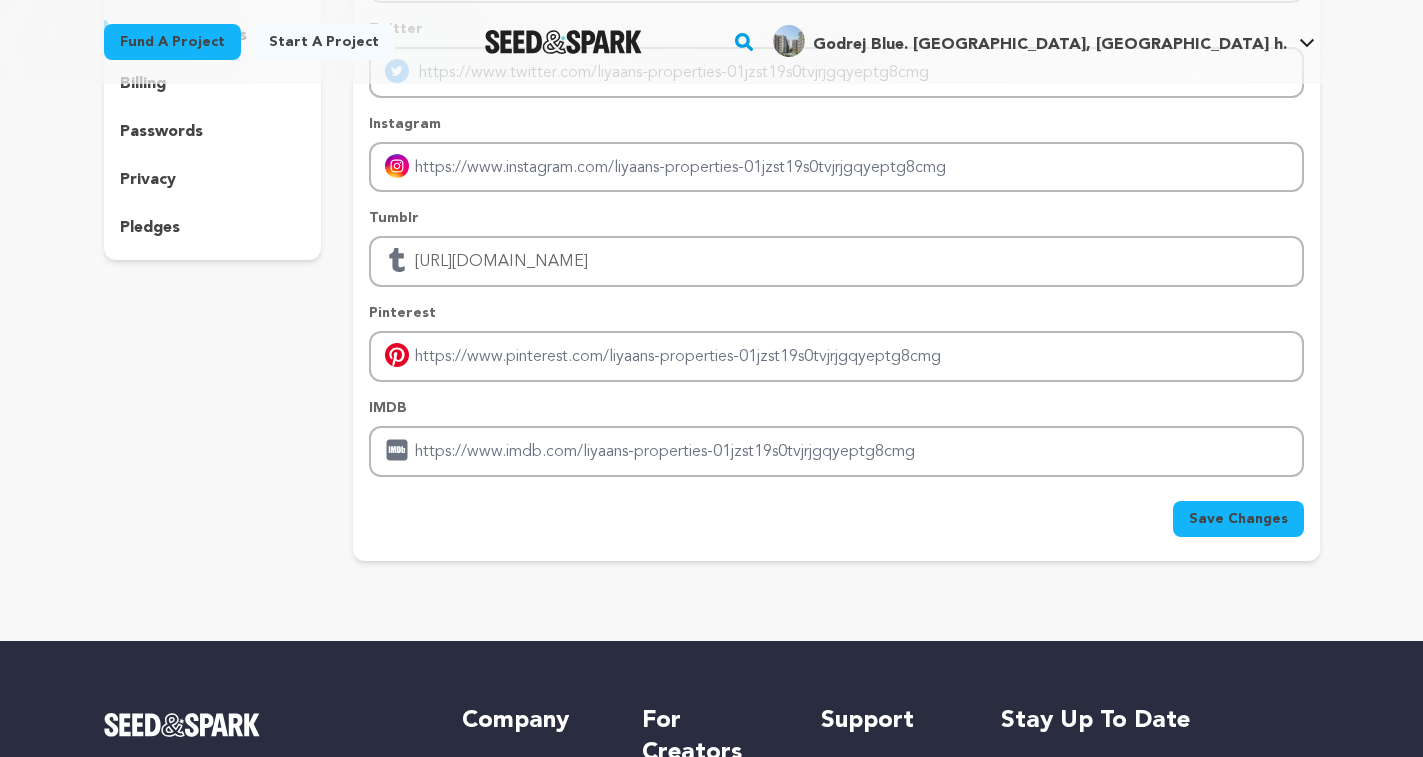 click on "Save Changes" at bounding box center (1238, 519) 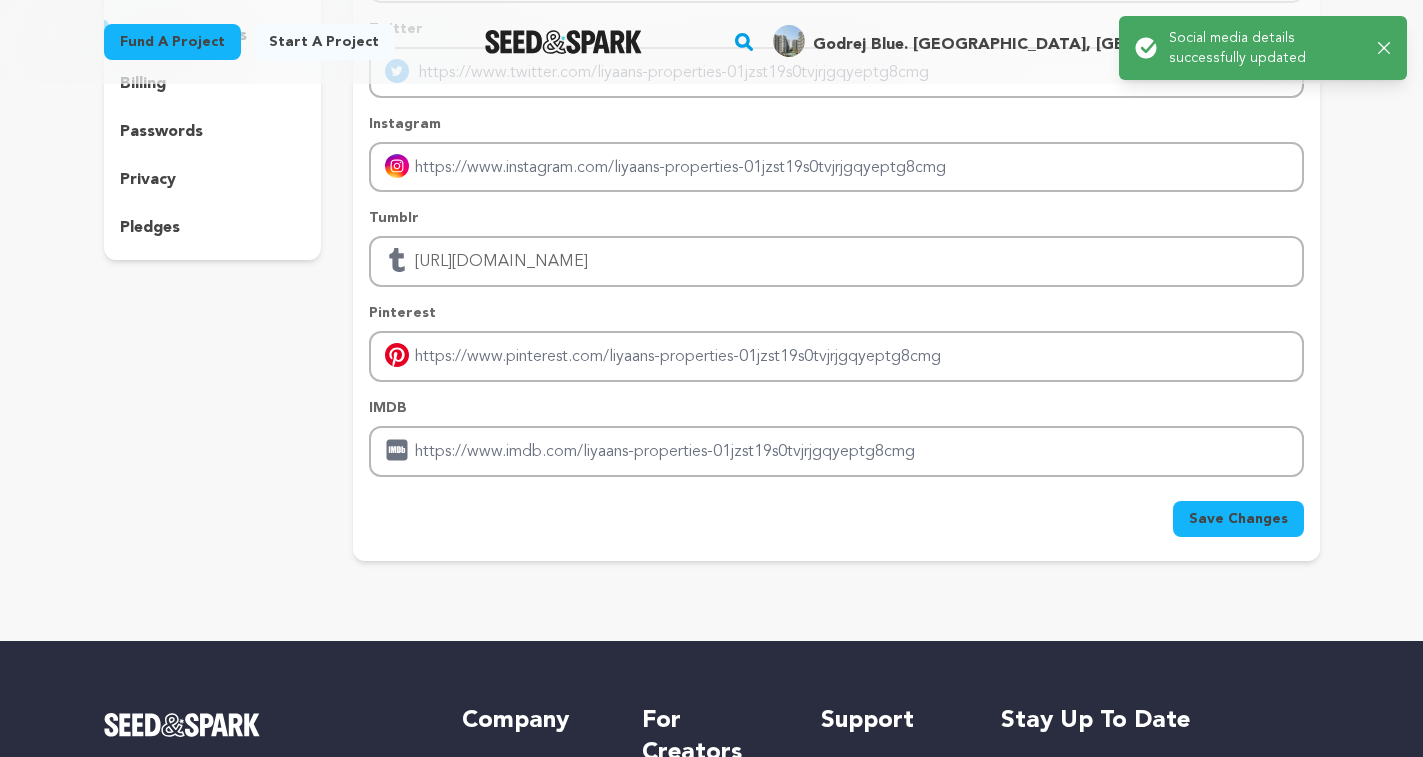 click on "Facebook
Twitter
Instagram
Tumblr
https://www.liyaans.com/project/godrej-blue-new-alipore
Pinterest" at bounding box center (836, 200) 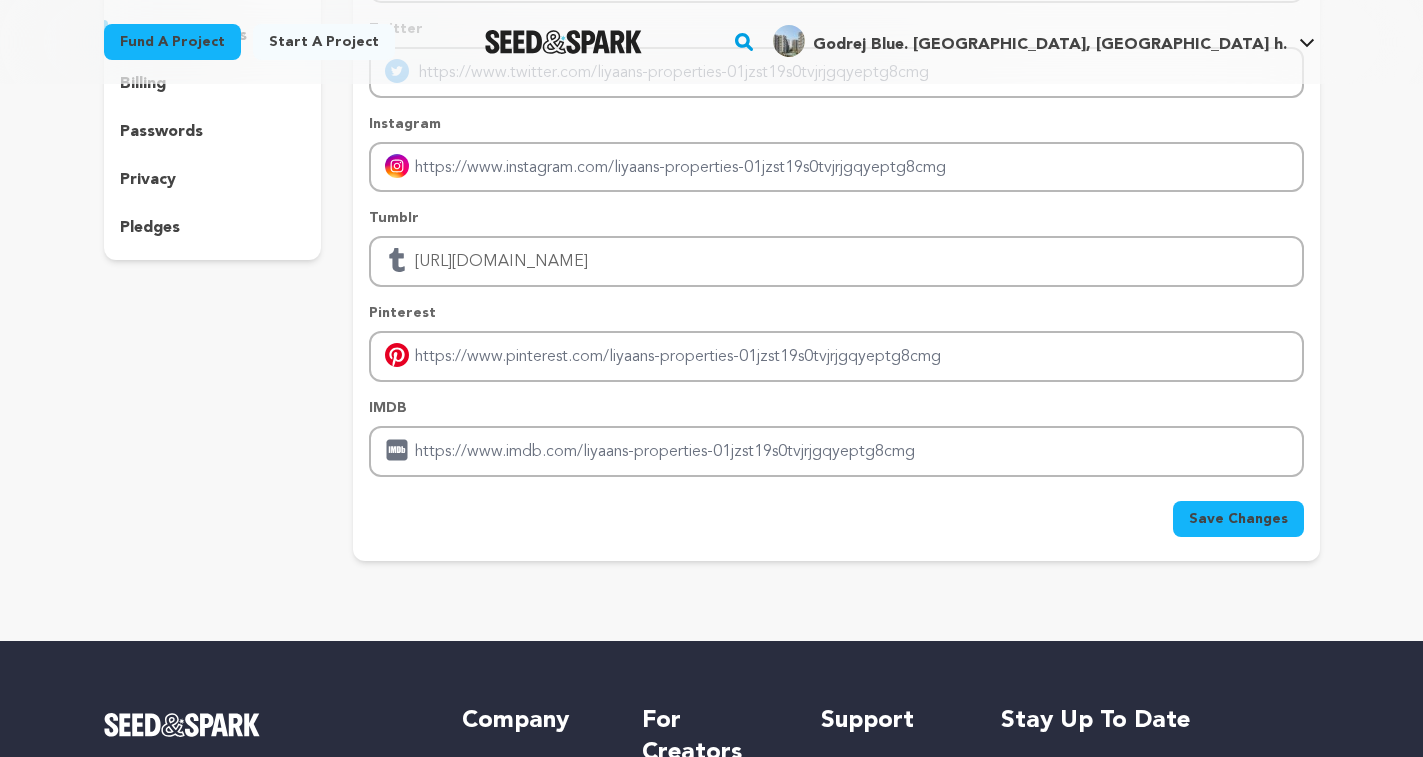 click on "Godrej Blue. New Alipore, Kolkata h." at bounding box center (1030, 41) 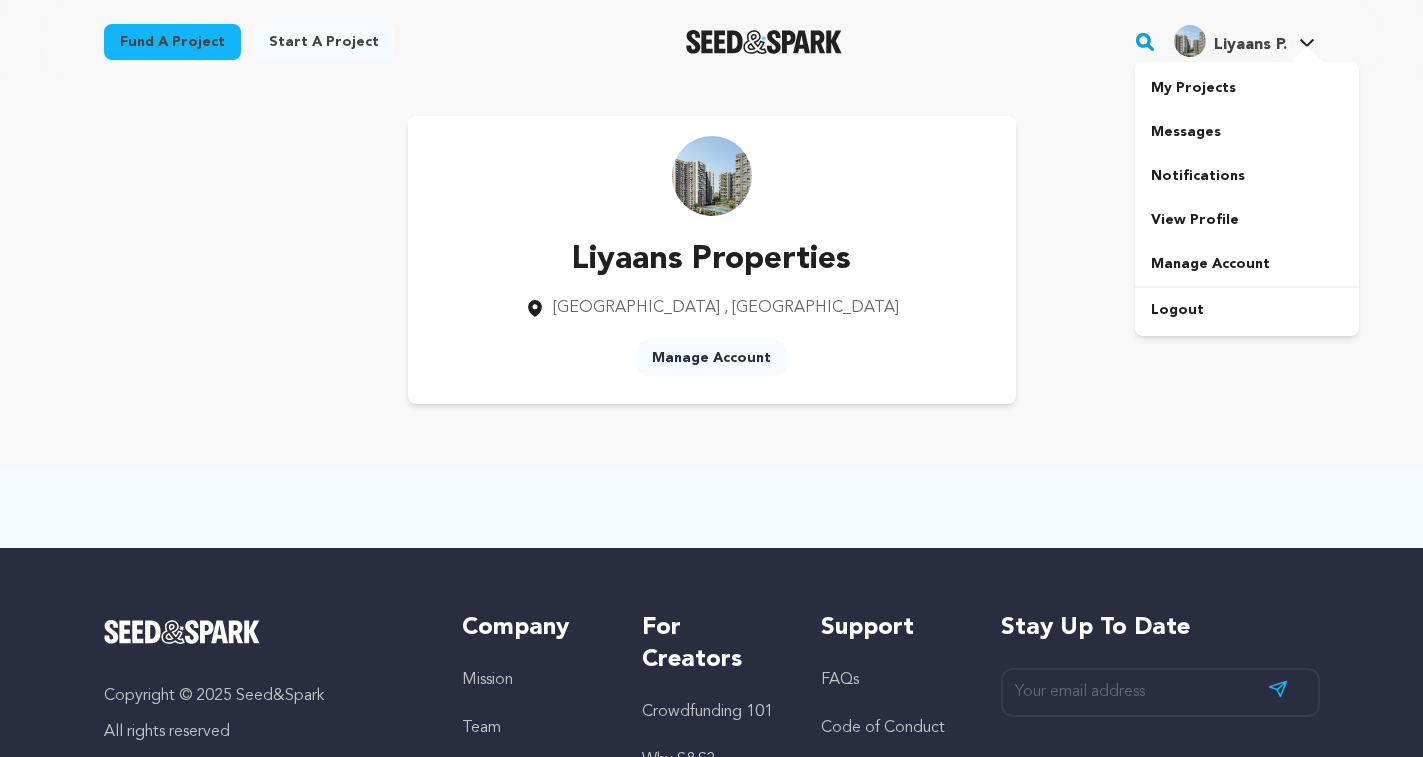 scroll, scrollTop: 0, scrollLeft: 0, axis: both 